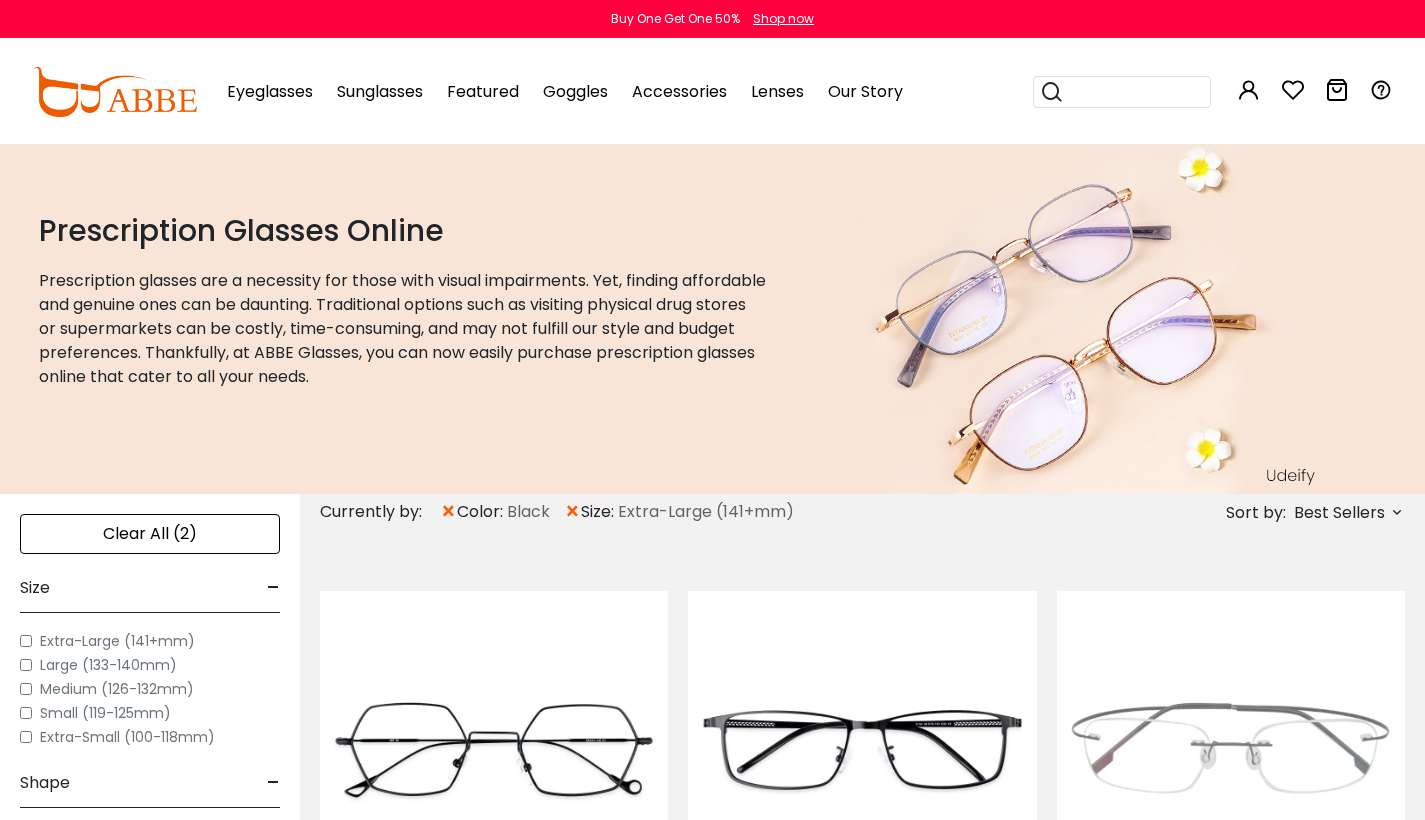 scroll, scrollTop: 0, scrollLeft: 0, axis: both 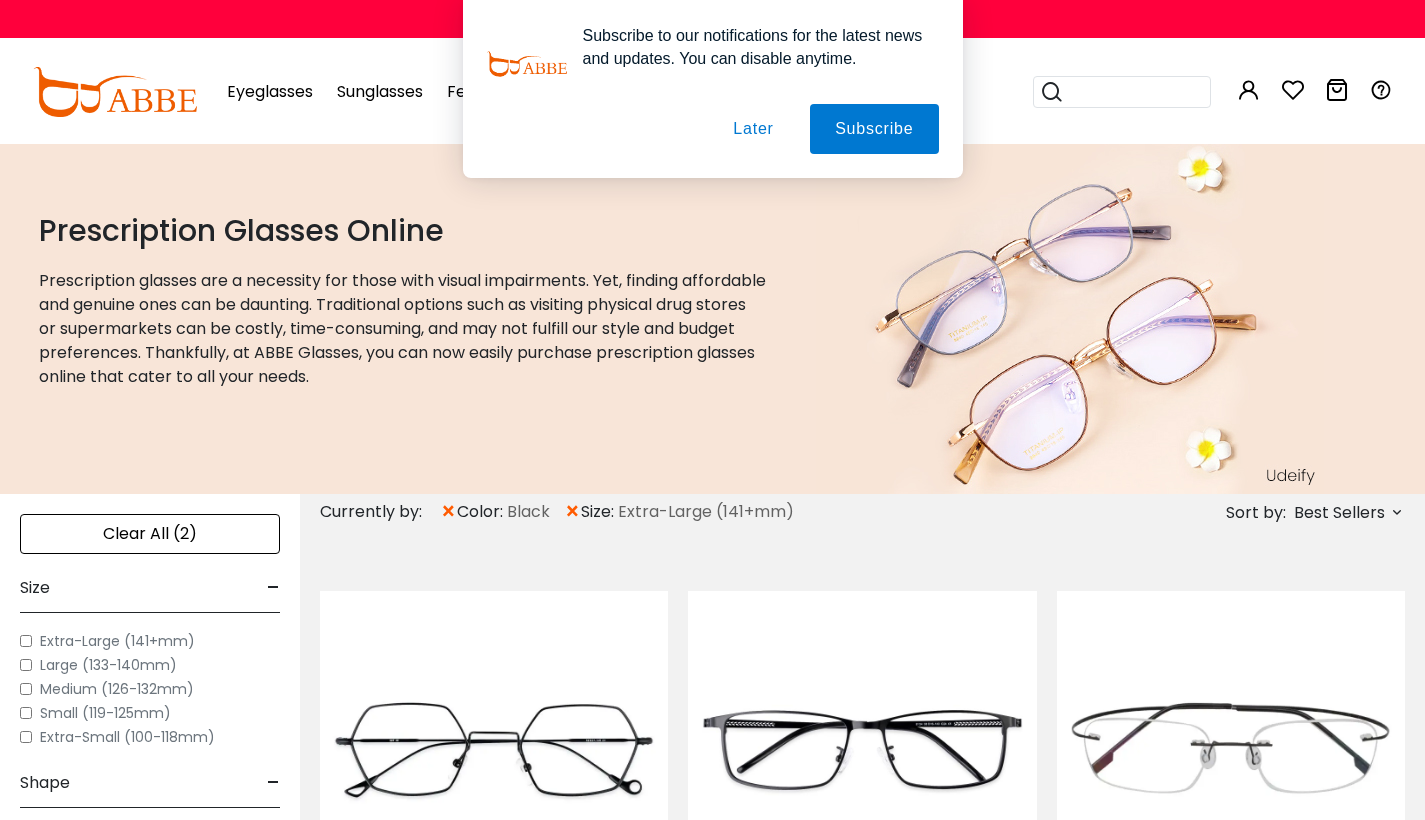 click on "Later" at bounding box center (0, 0) 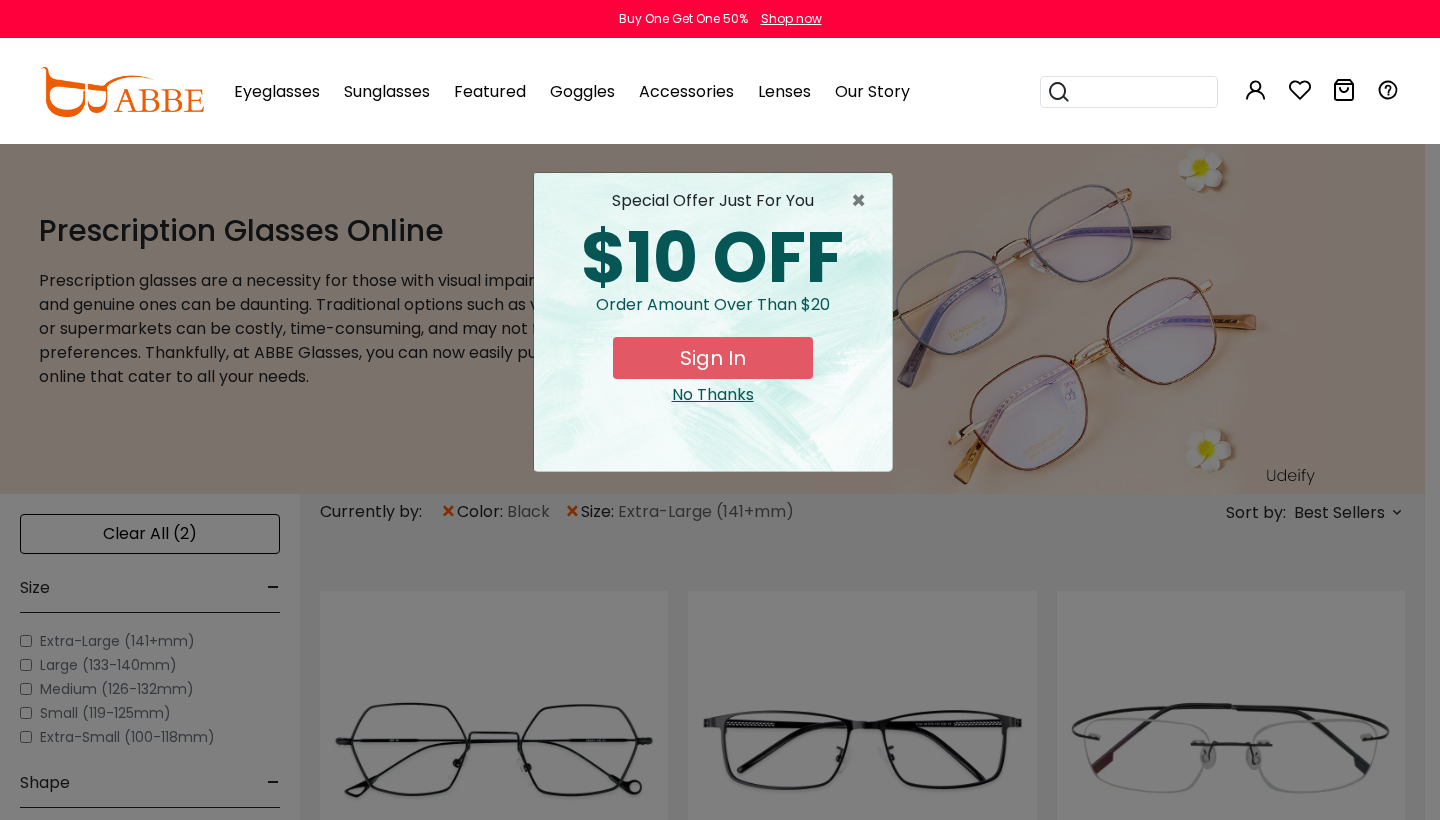 click on "Sign In" at bounding box center [713, 358] 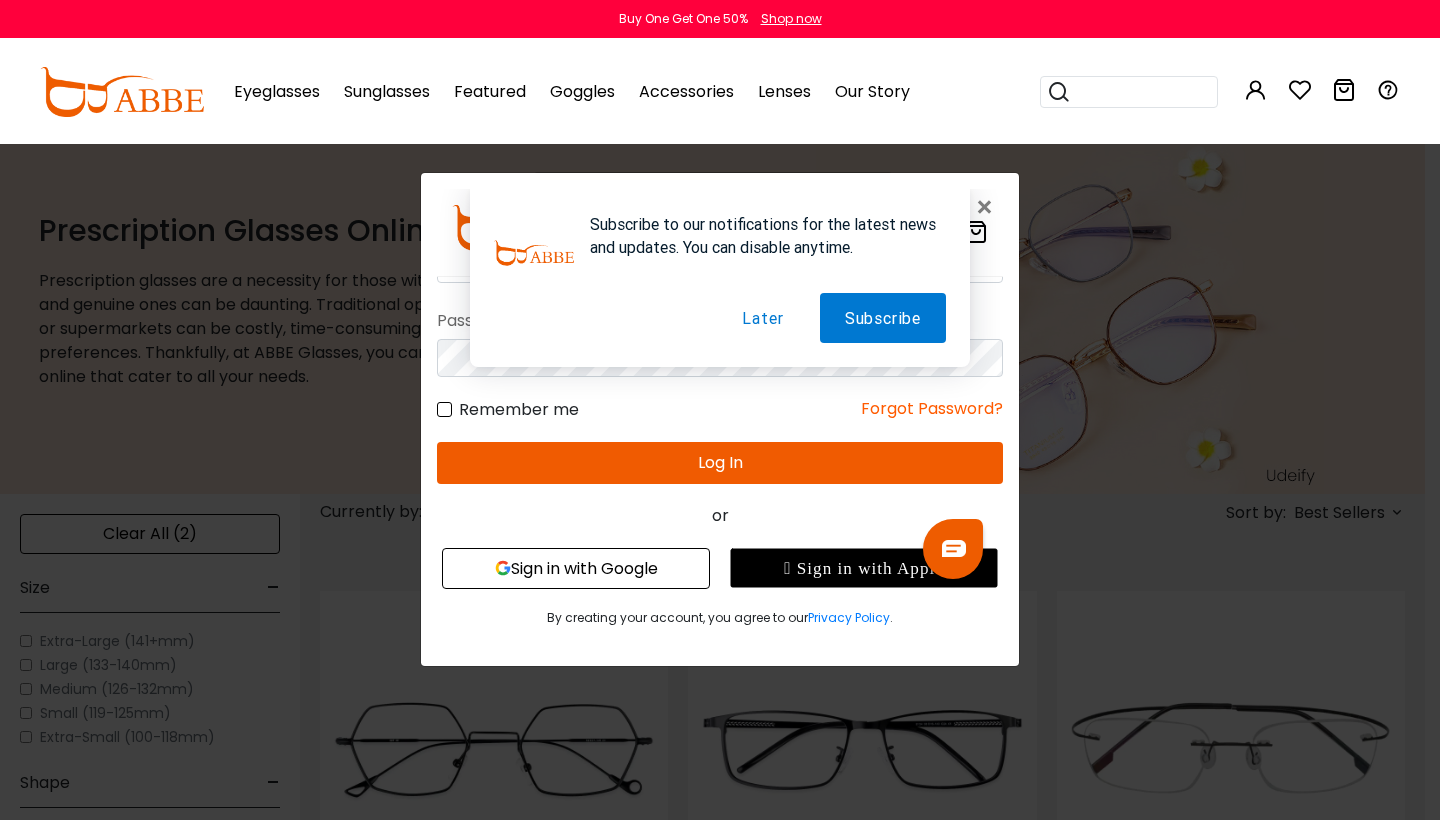 click on "Later" at bounding box center (762, 318) 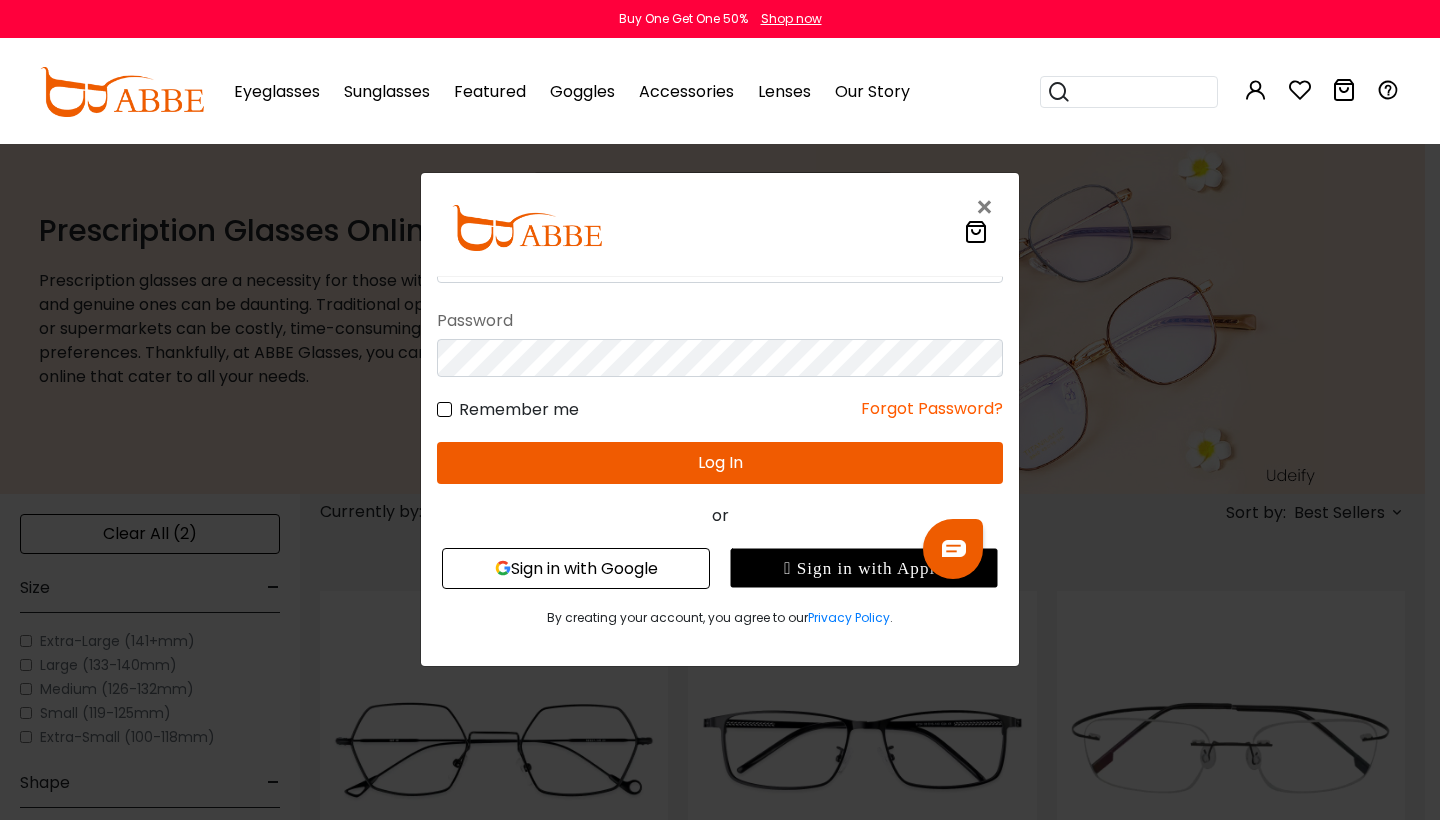 click on " Sign in with Apple" at bounding box center (864, 568) 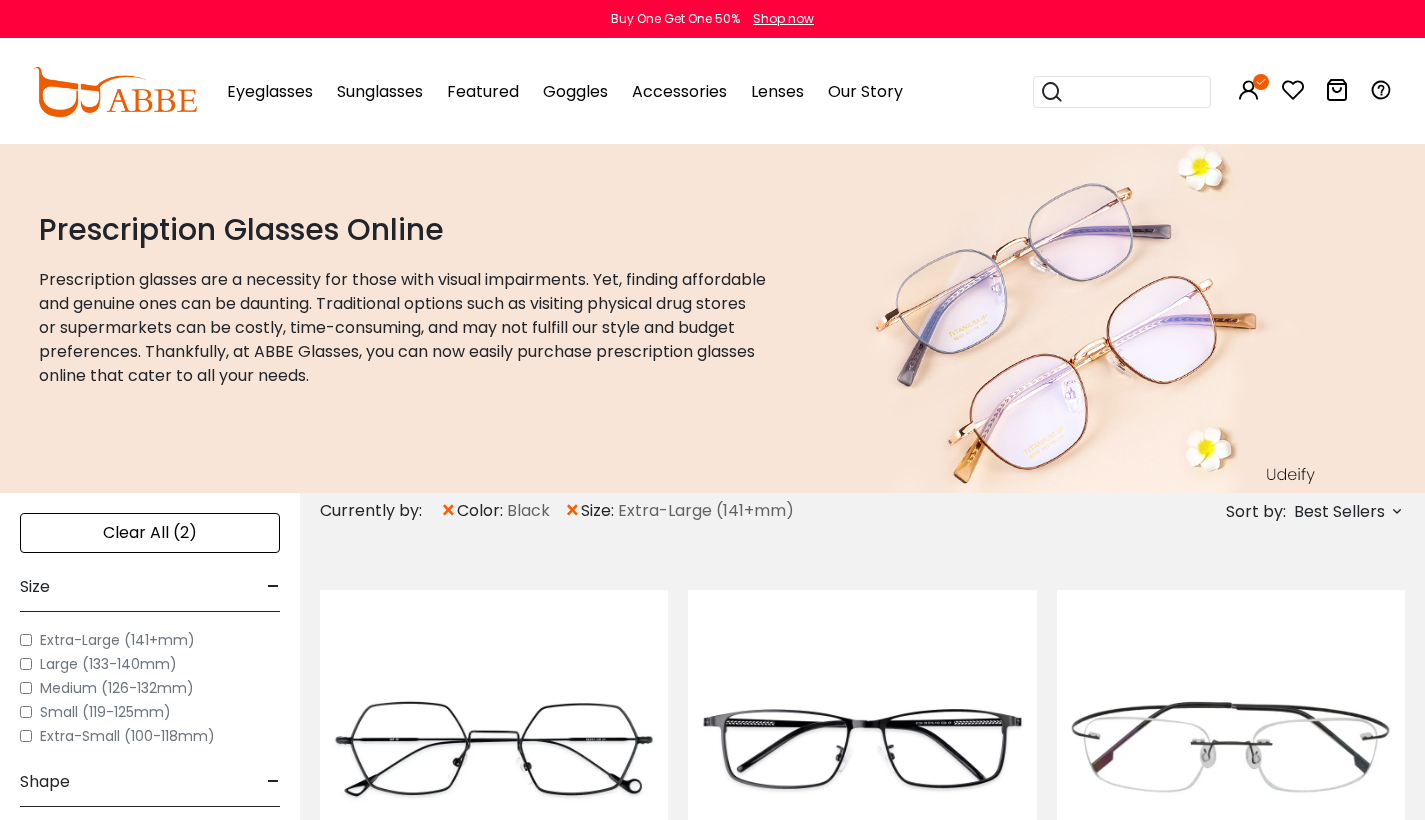 scroll, scrollTop: 0, scrollLeft: 0, axis: both 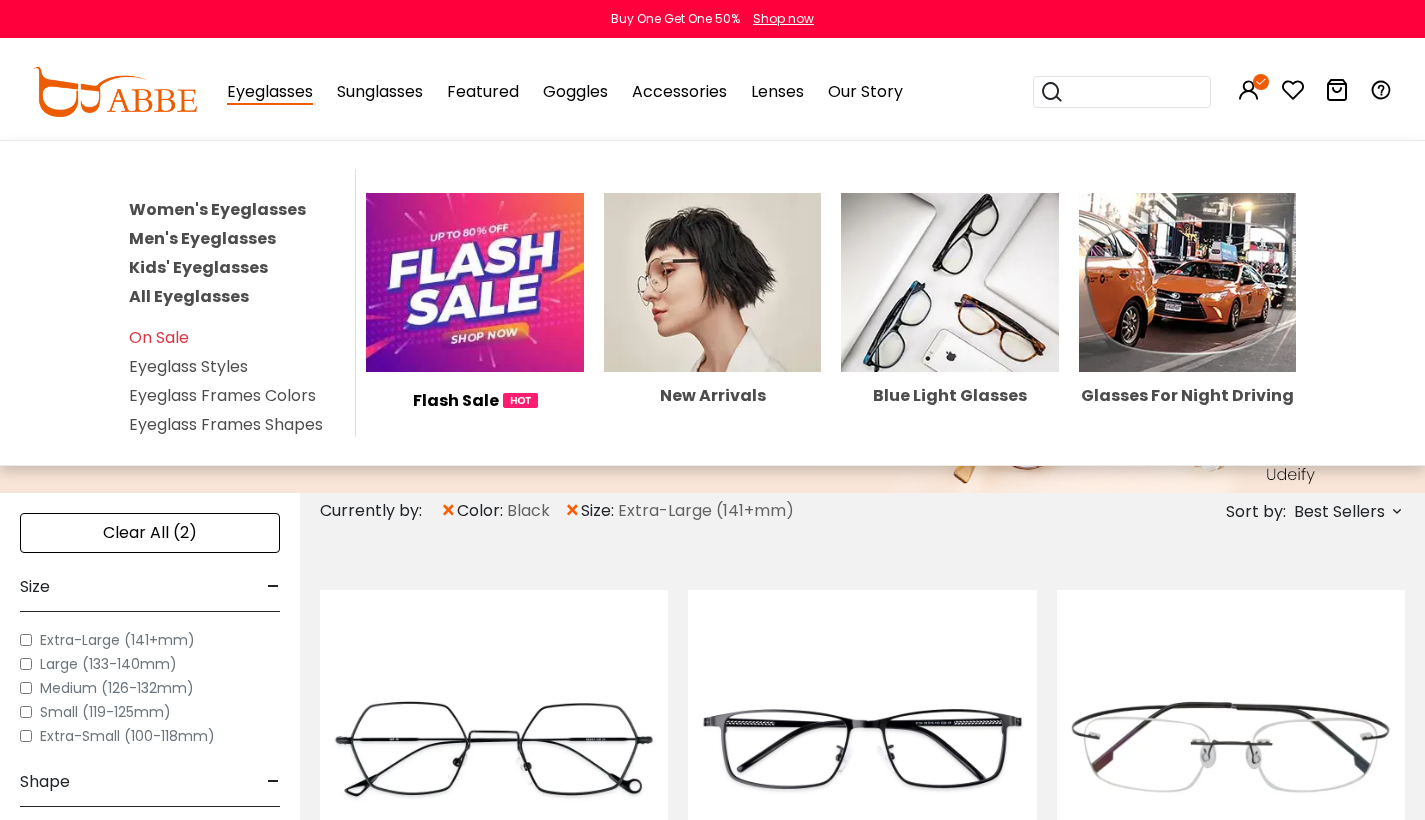 click on "Eyeglasses" at bounding box center (270, 92) 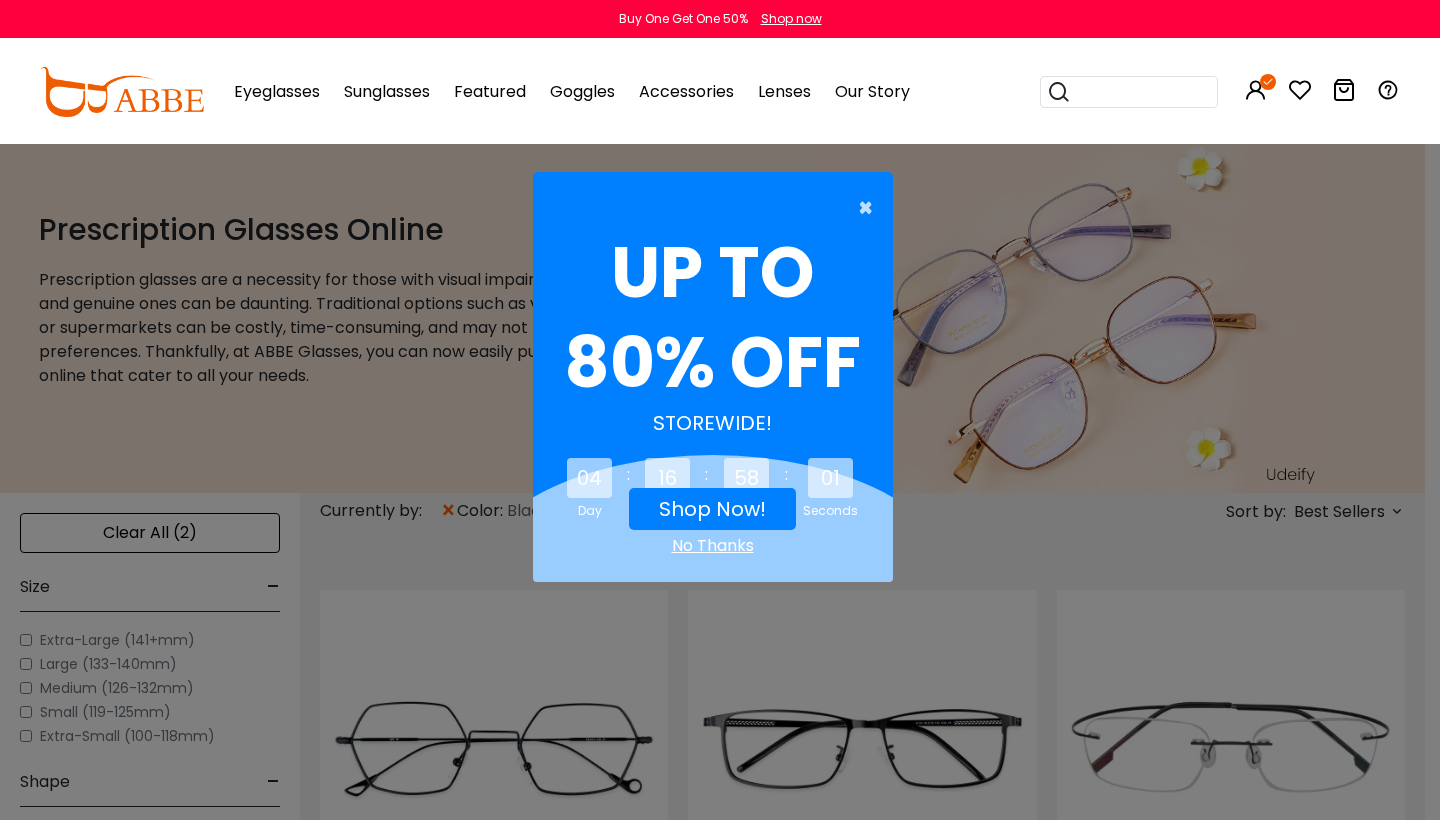 click on "×" at bounding box center (870, 208) 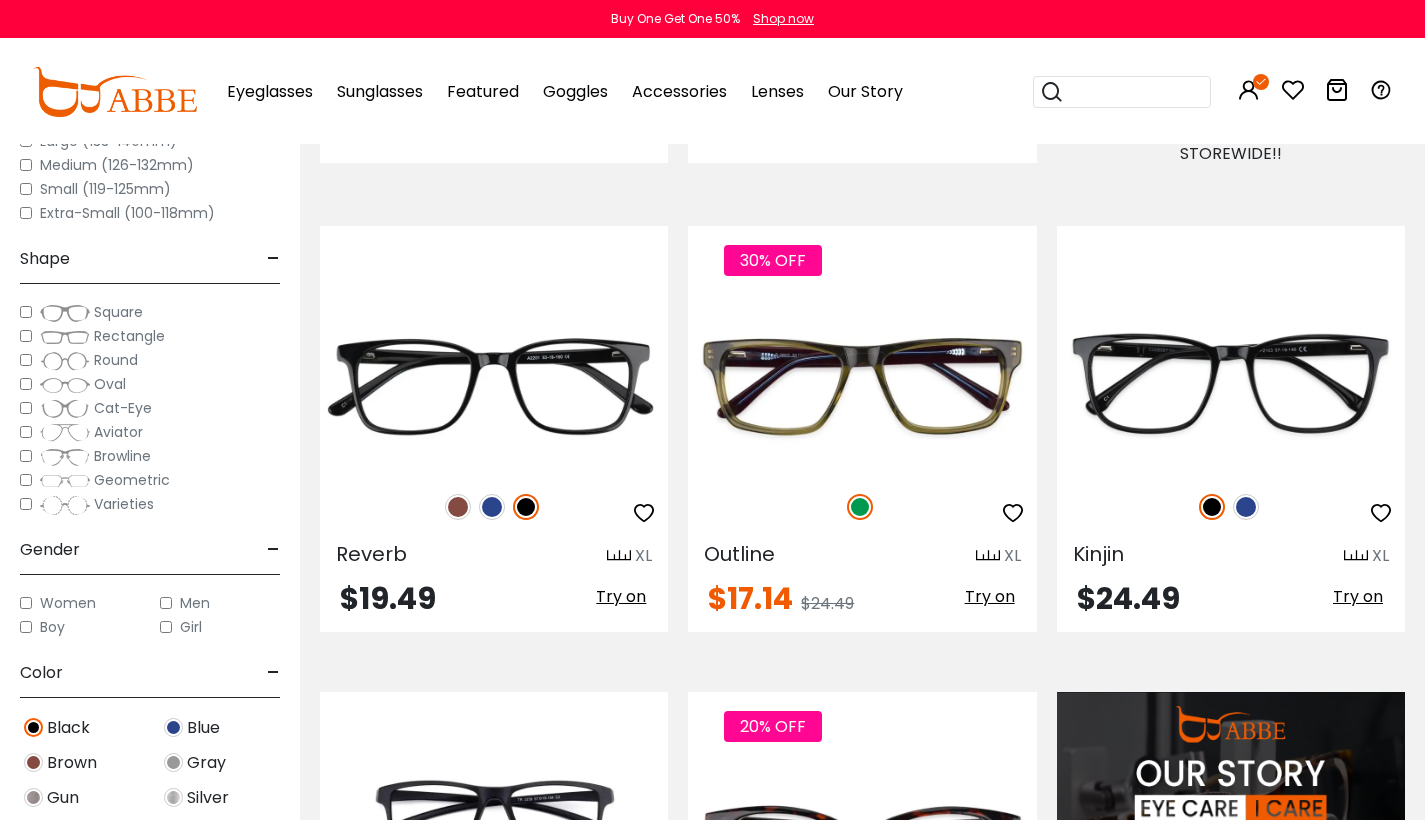 scroll, scrollTop: 1332, scrollLeft: 0, axis: vertical 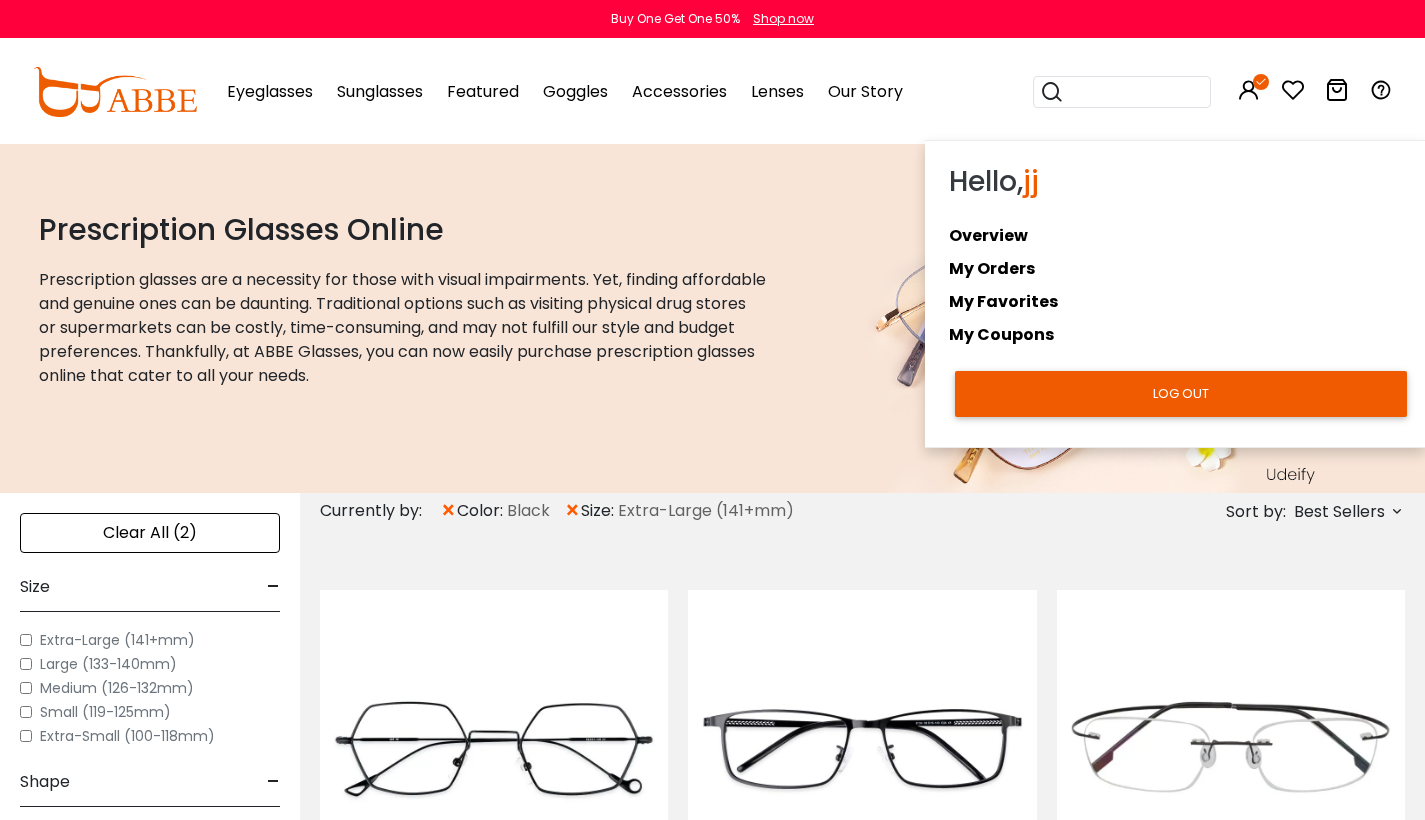 click at bounding box center (1249, 90) 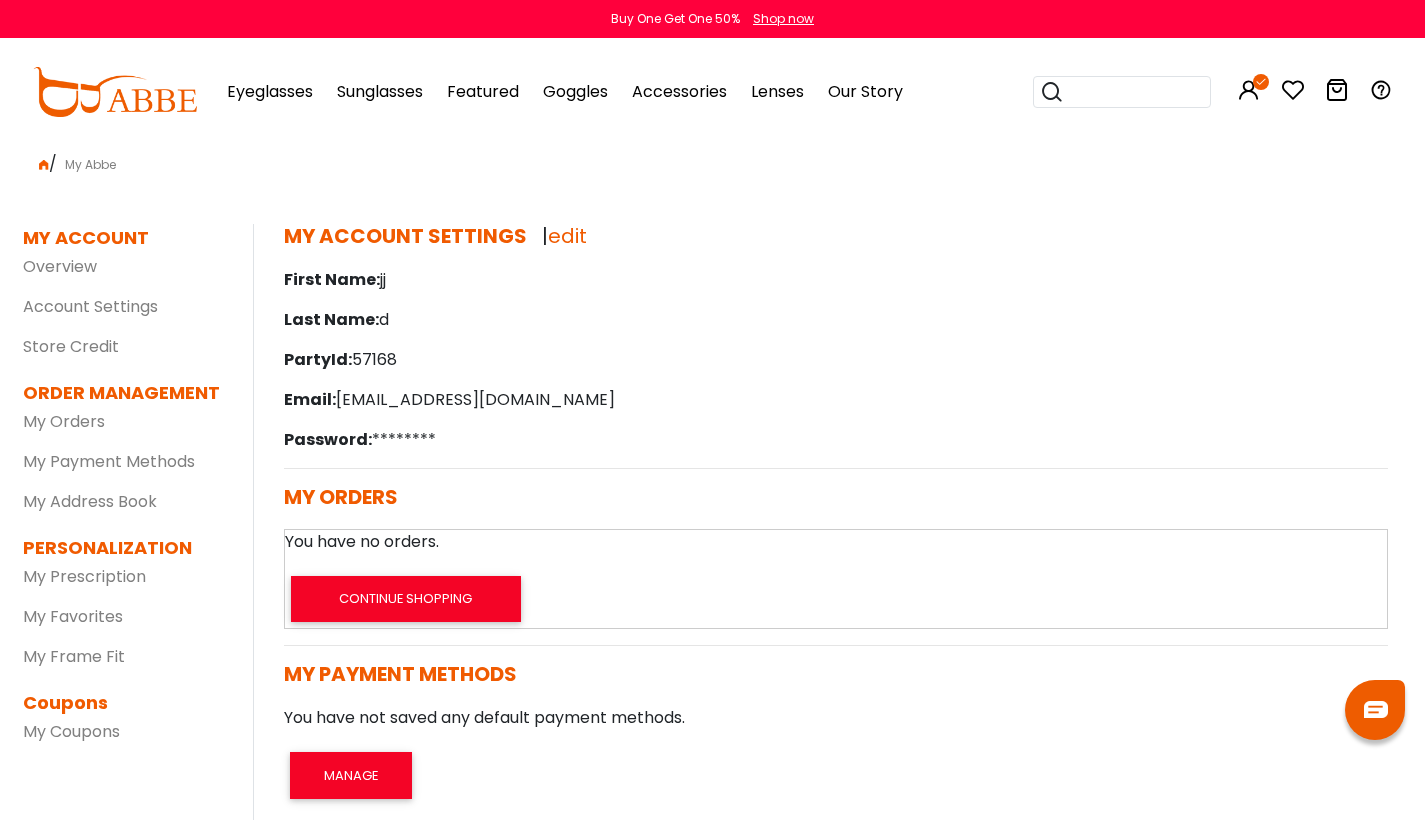 scroll, scrollTop: 0, scrollLeft: 0, axis: both 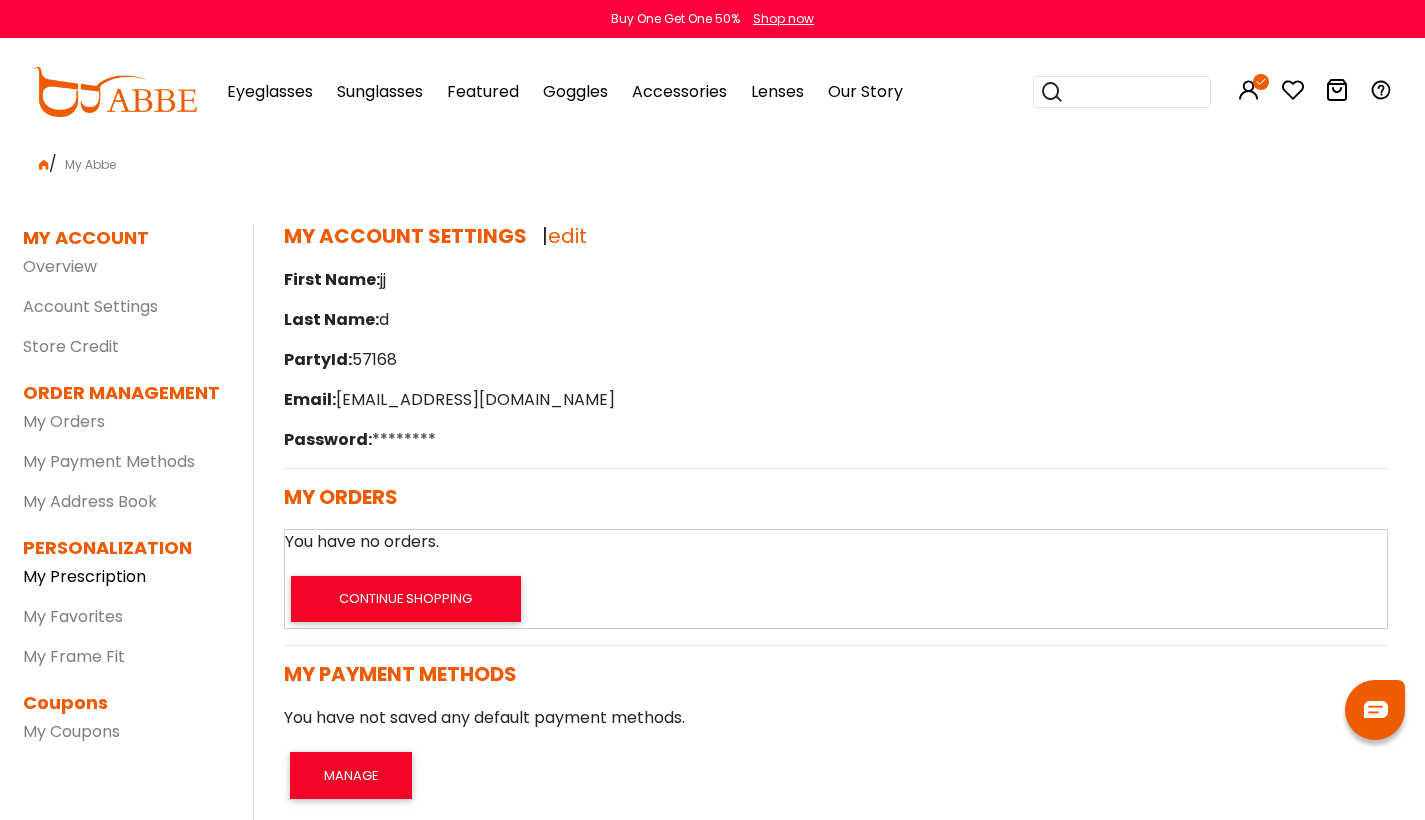 click on "My Prescription" at bounding box center (84, 576) 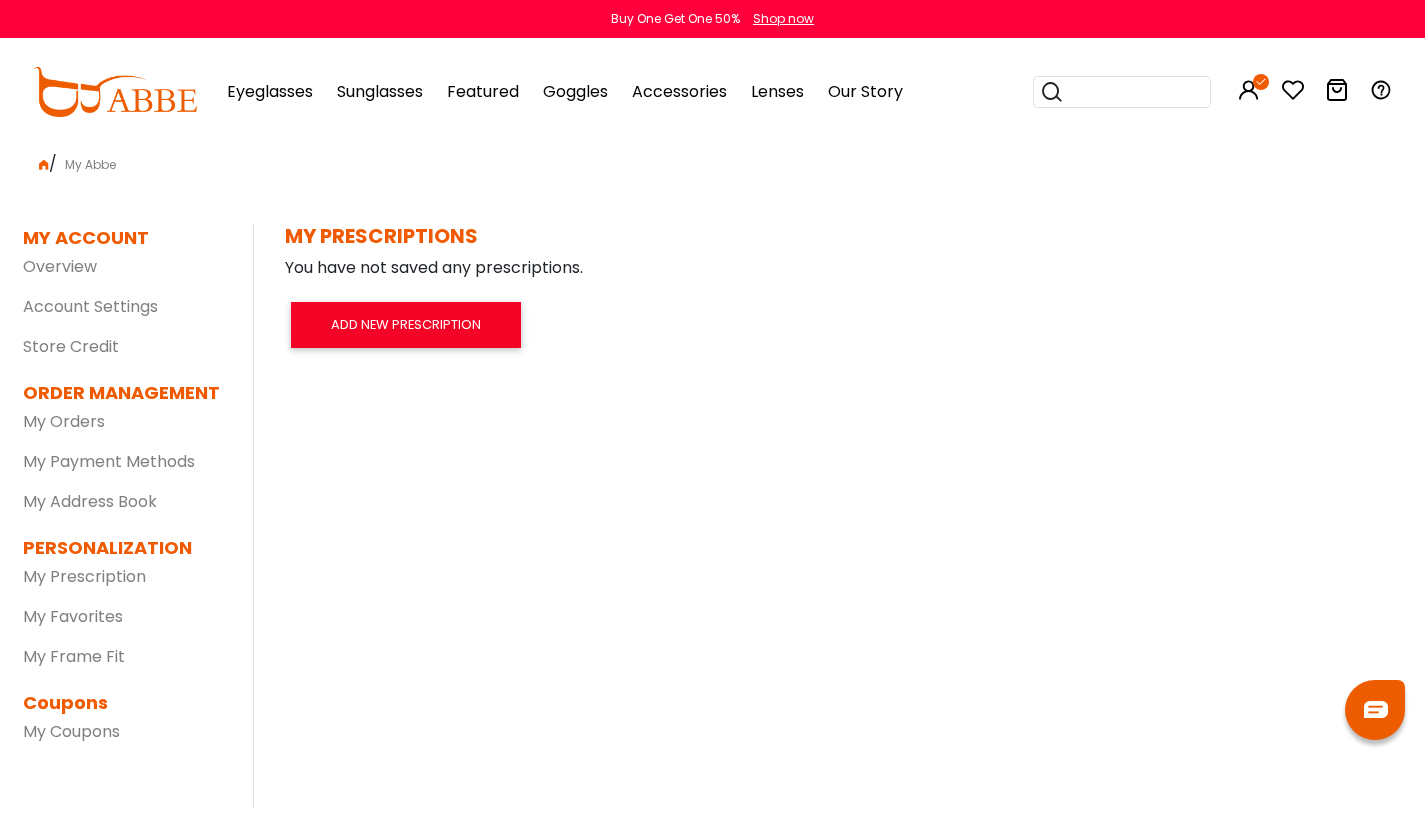 scroll, scrollTop: 0, scrollLeft: 0, axis: both 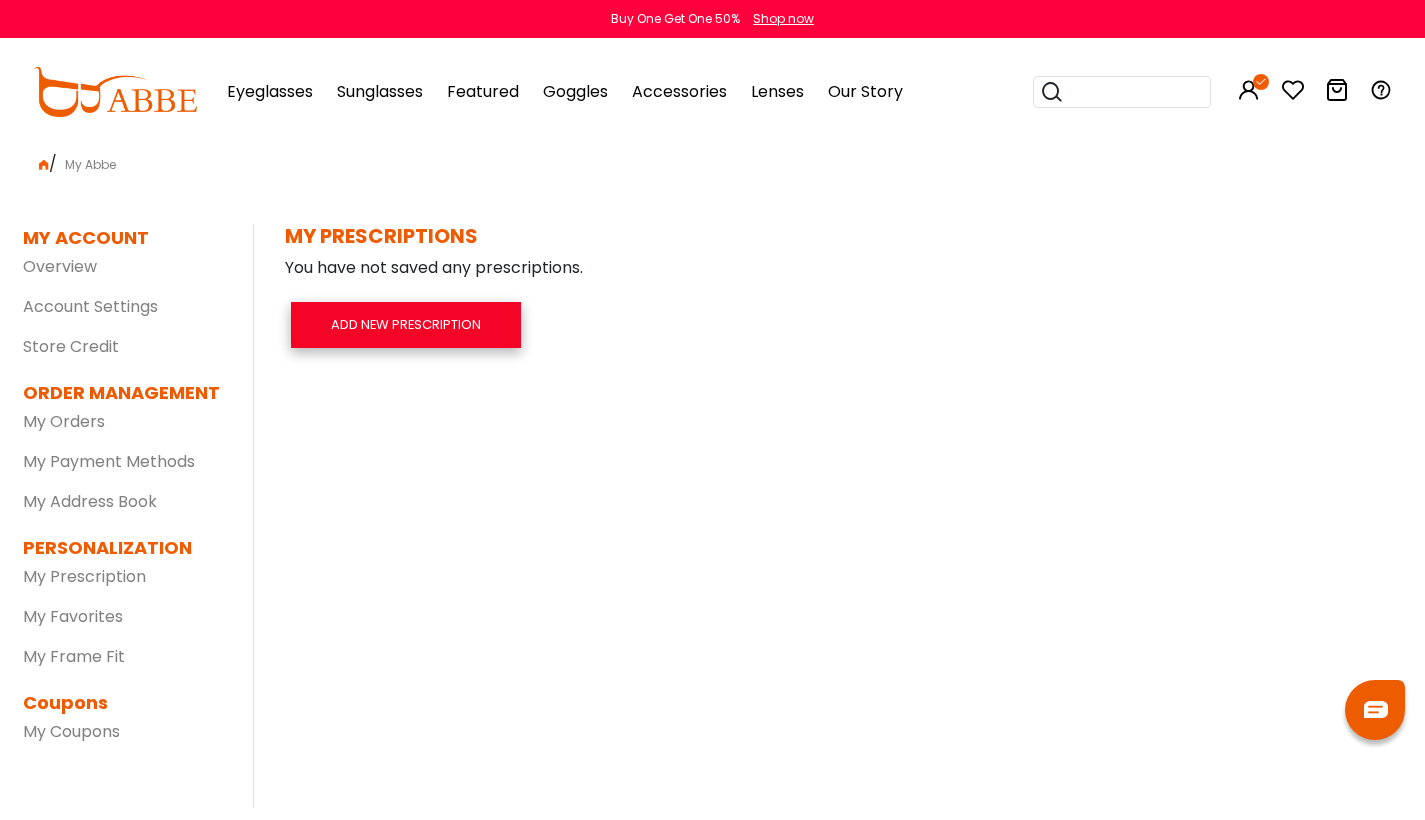 click on "ADD NEW PRESCRIPTION" at bounding box center (406, 325) 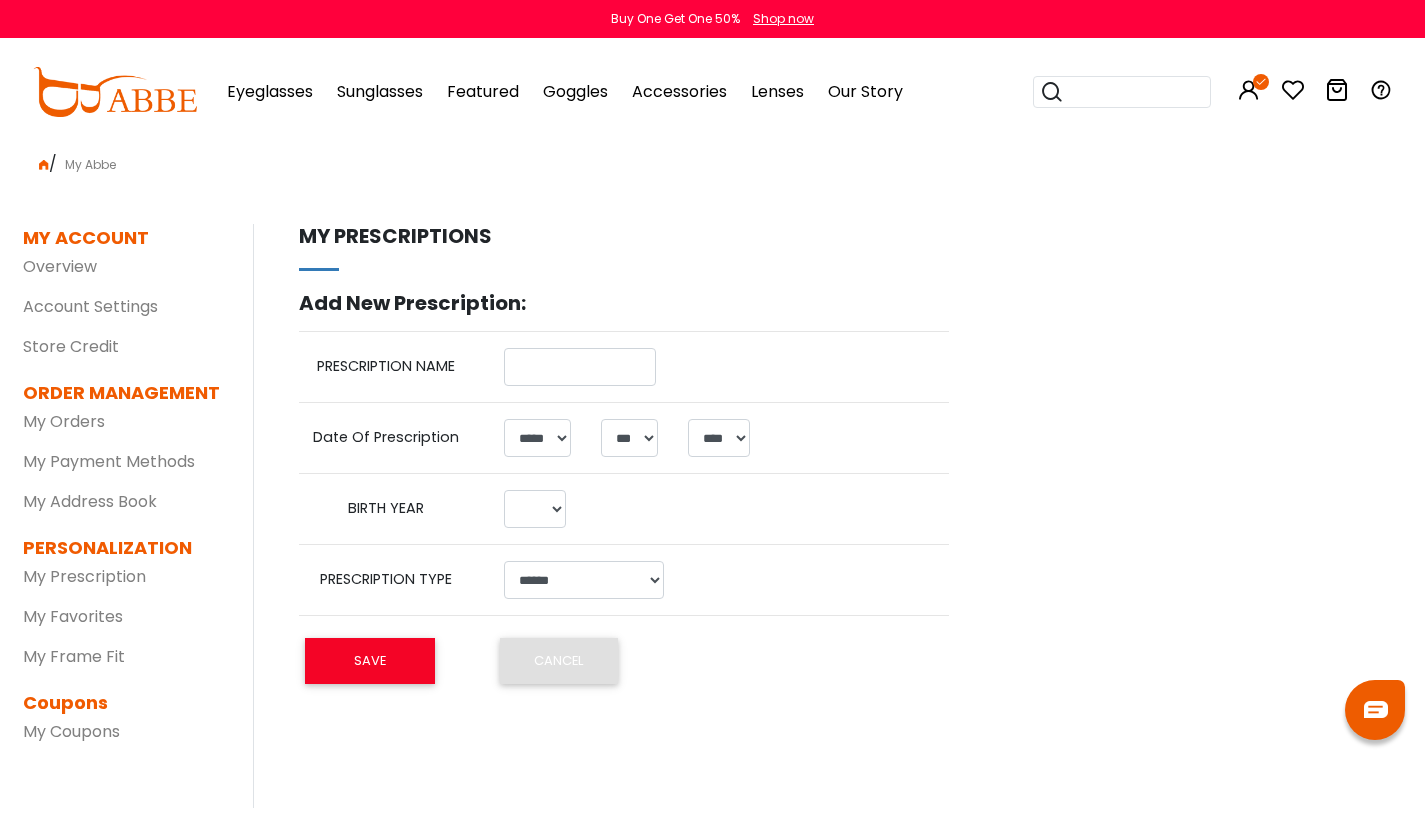 select on "*" 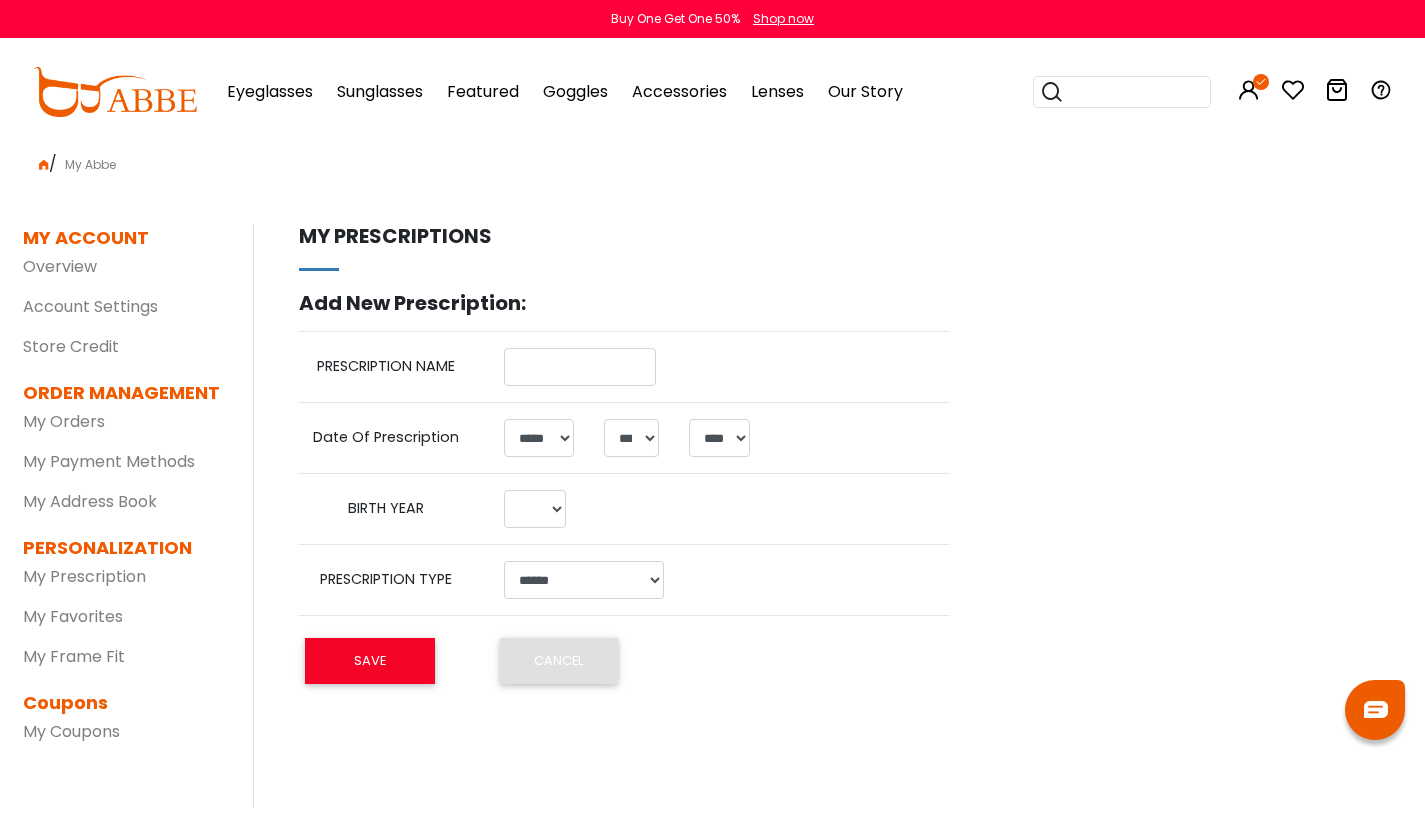 scroll, scrollTop: 0, scrollLeft: 0, axis: both 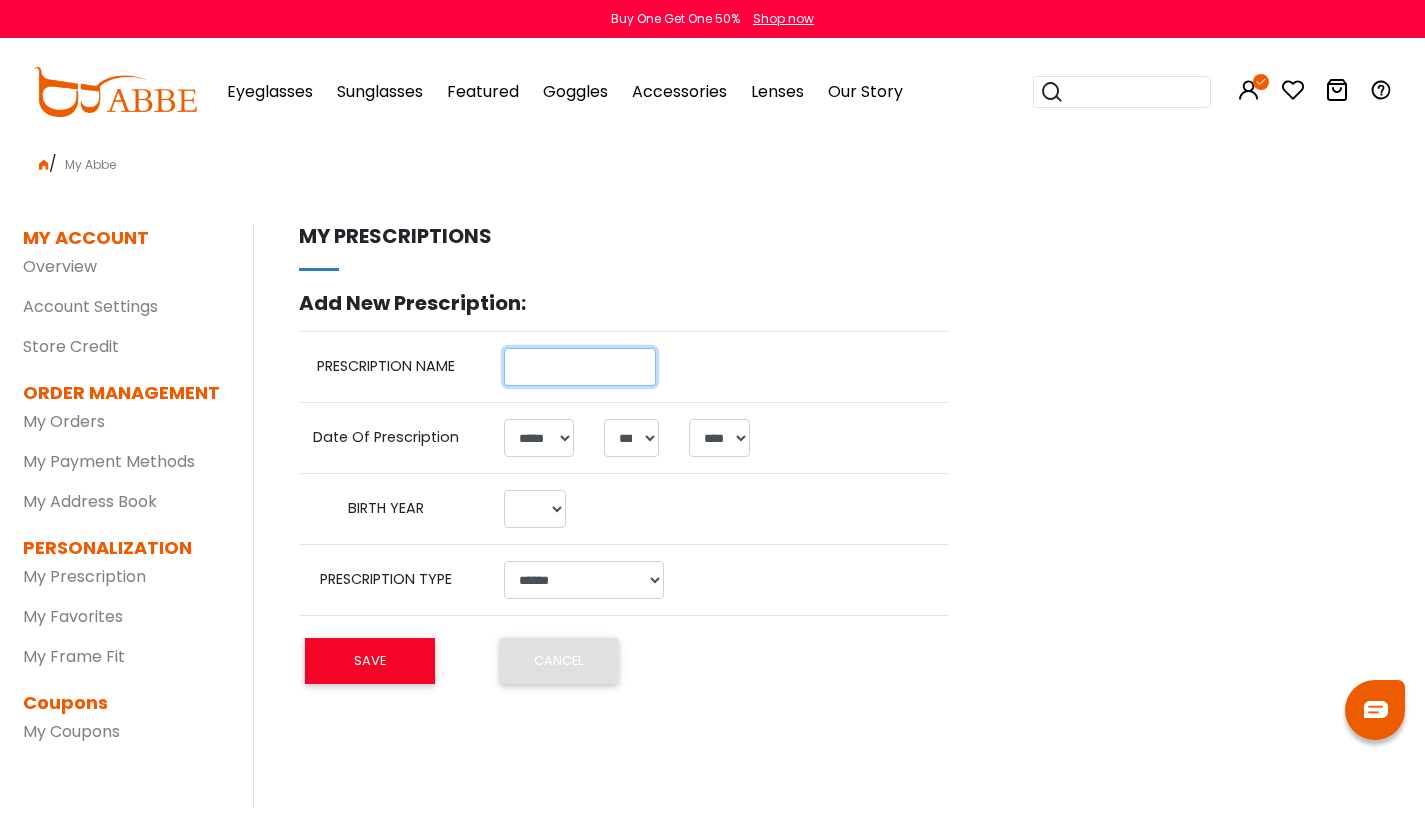 click at bounding box center [580, 367] 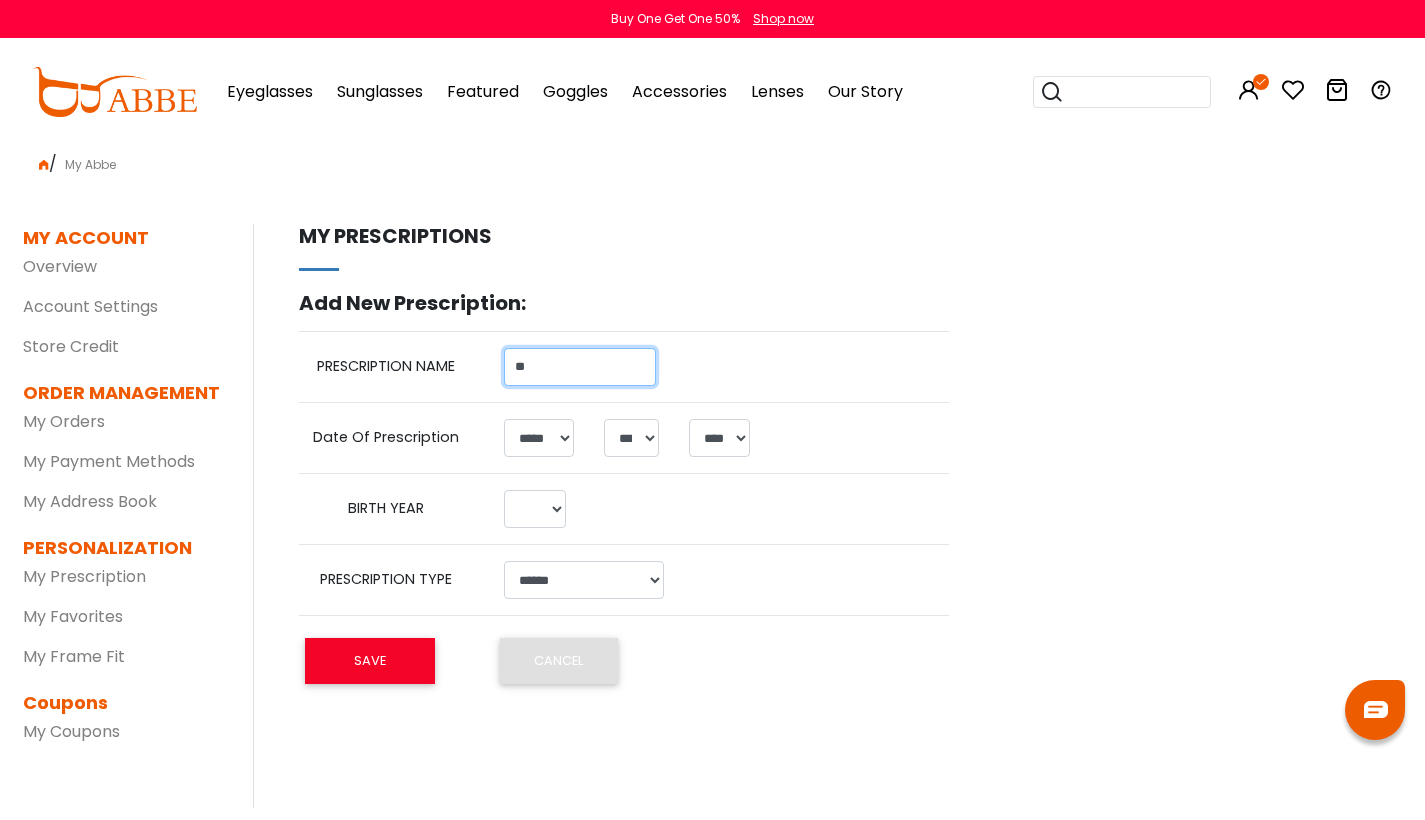 type on "**" 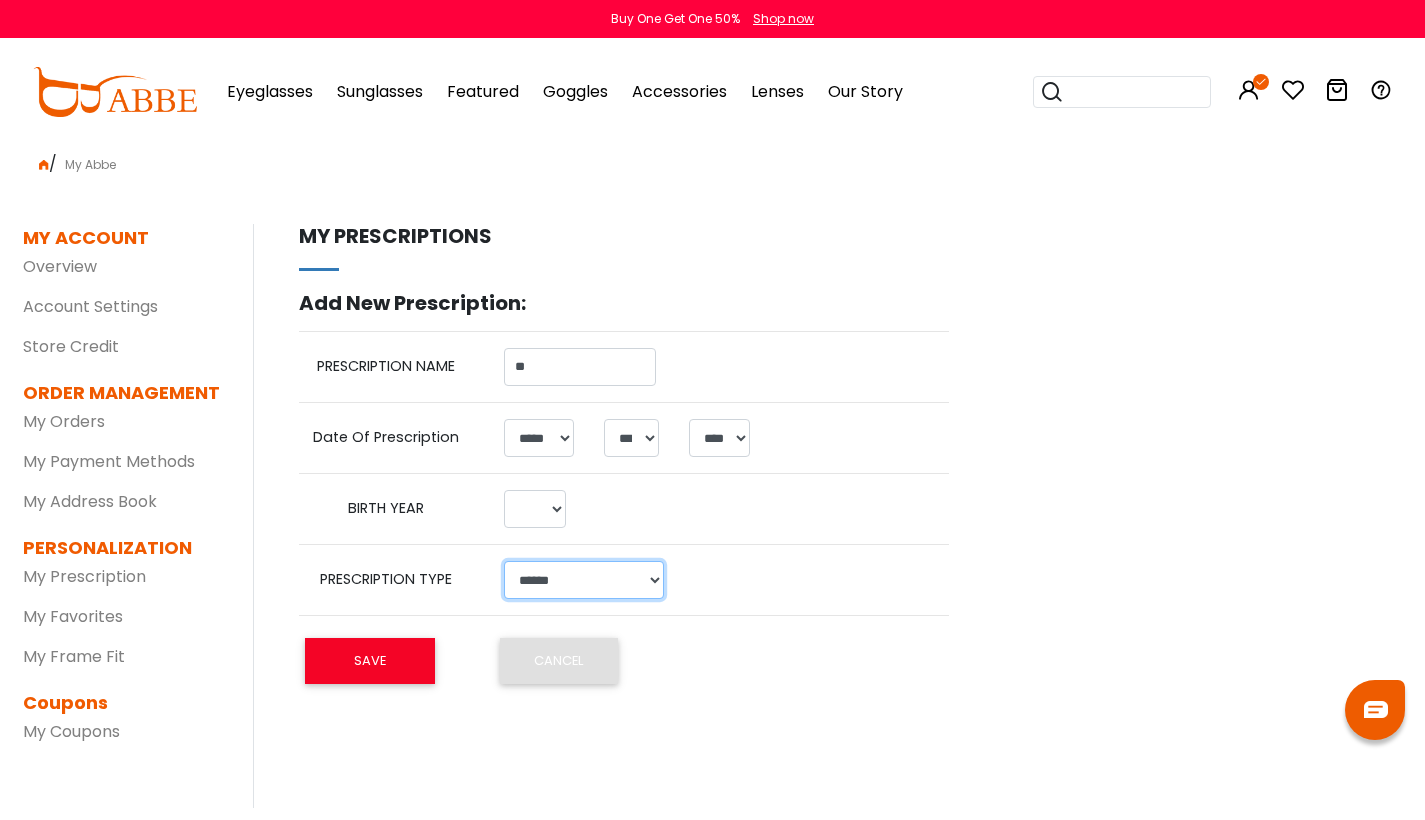 select on "******" 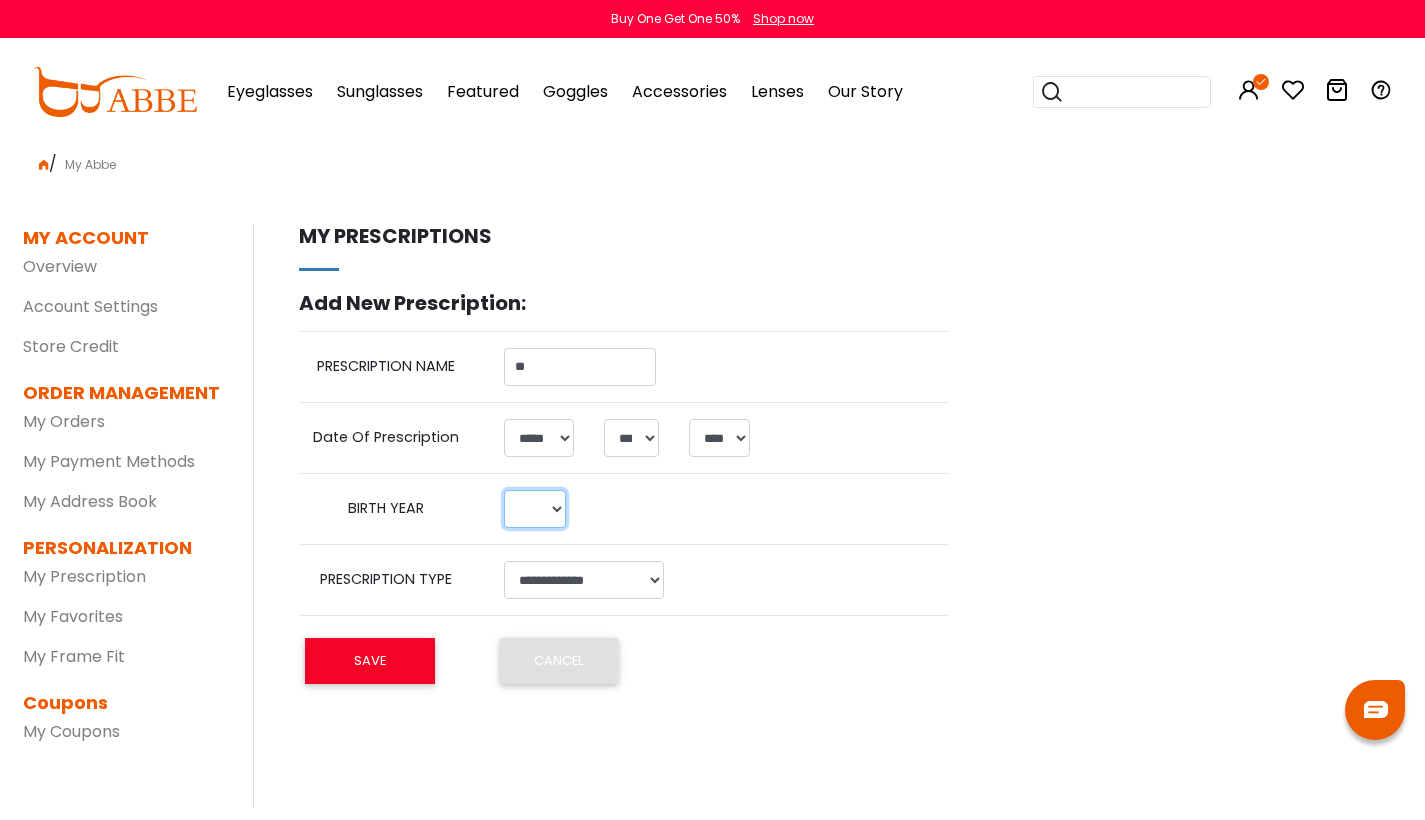 select on "****" 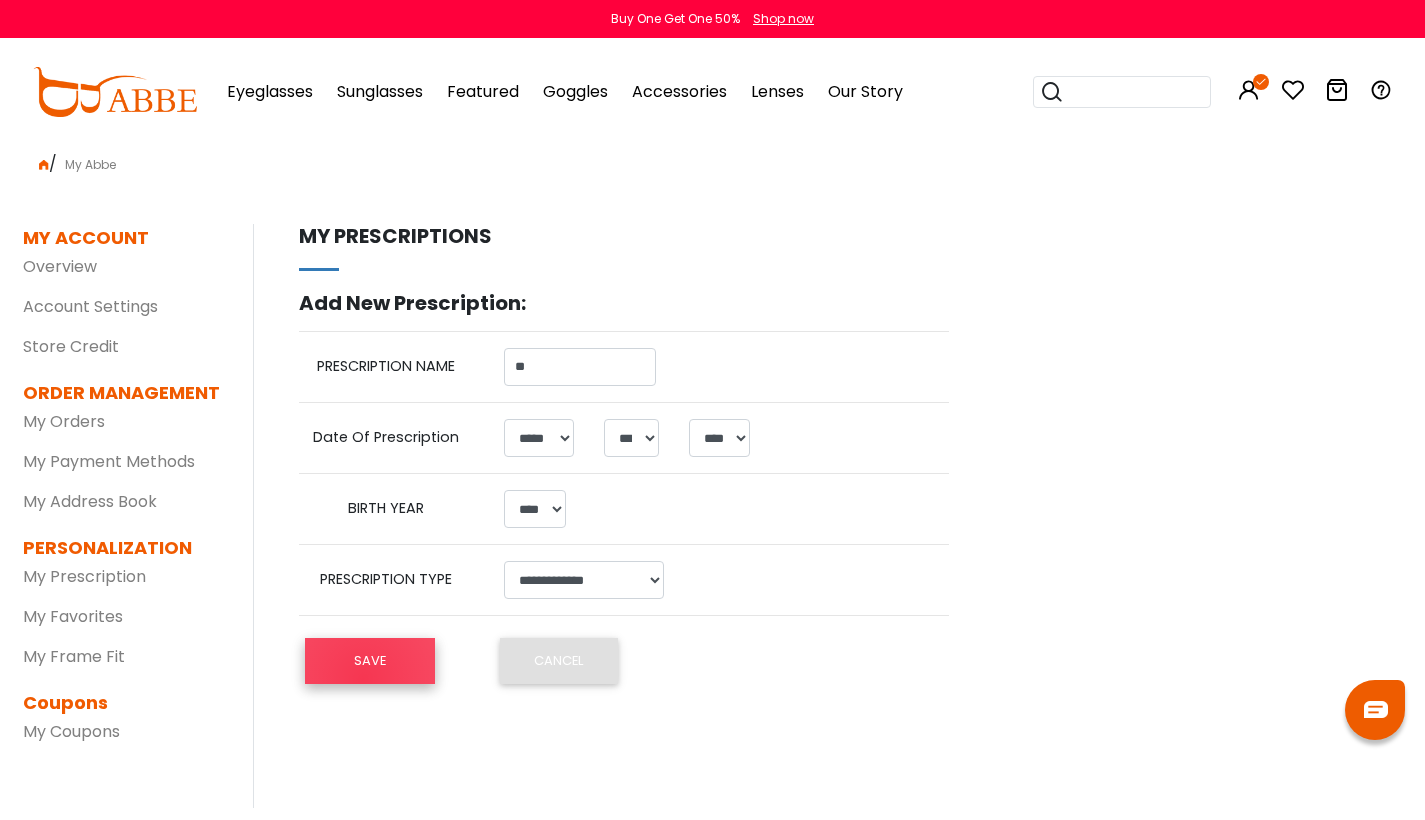 click on "SAVE" at bounding box center [370, 661] 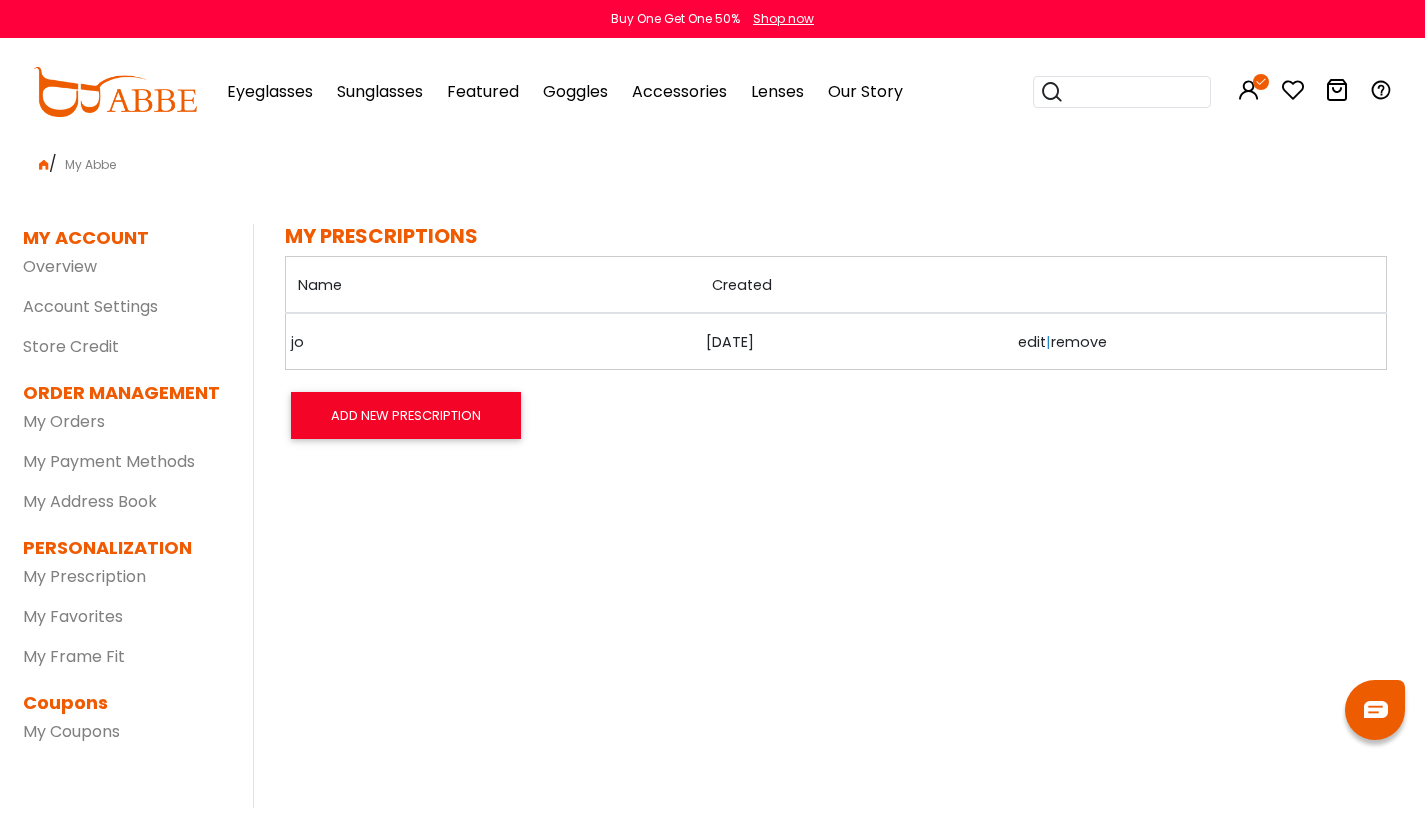 click on "edit" at bounding box center (1032, 342) 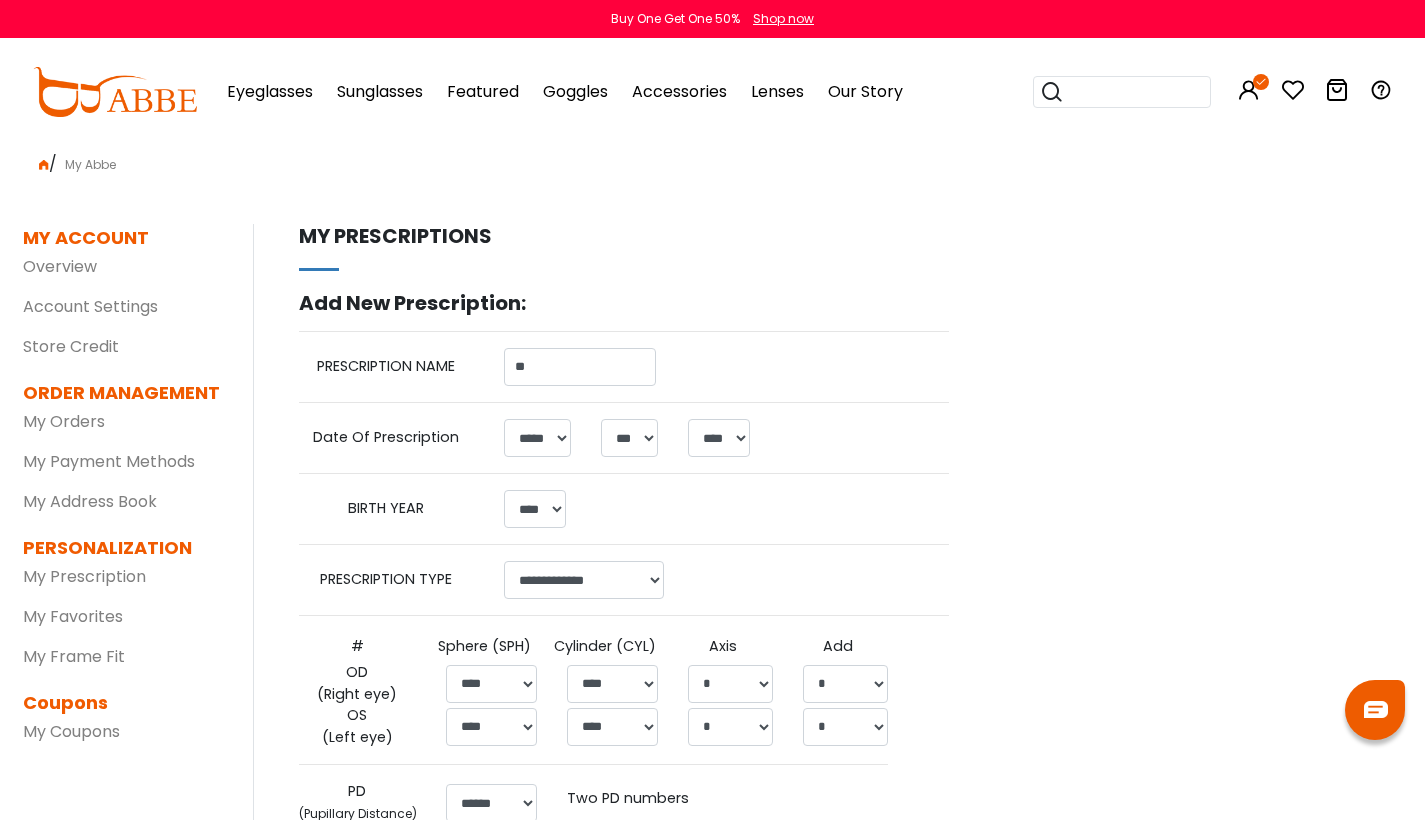 select on "*" 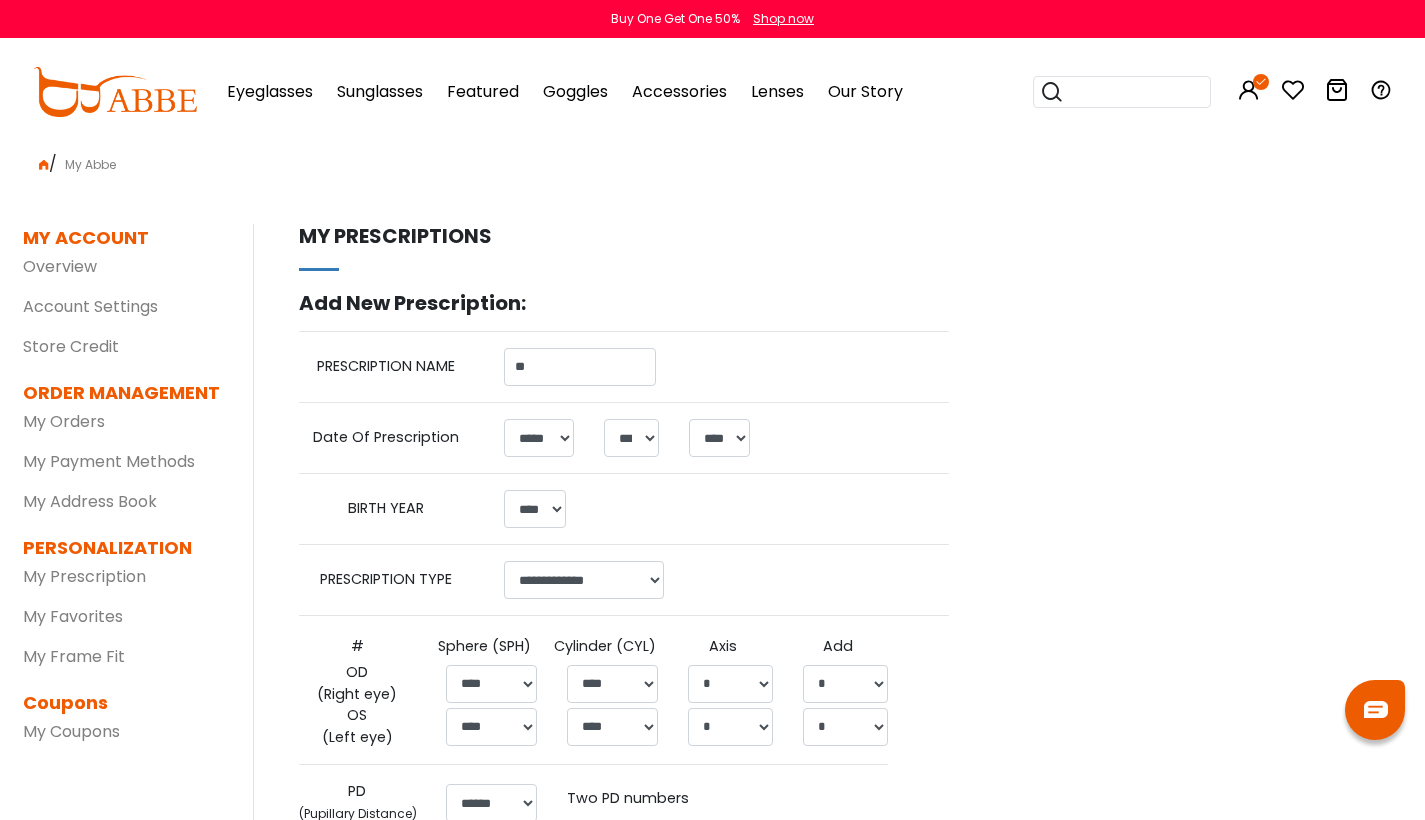 scroll, scrollTop: 0, scrollLeft: 0, axis: both 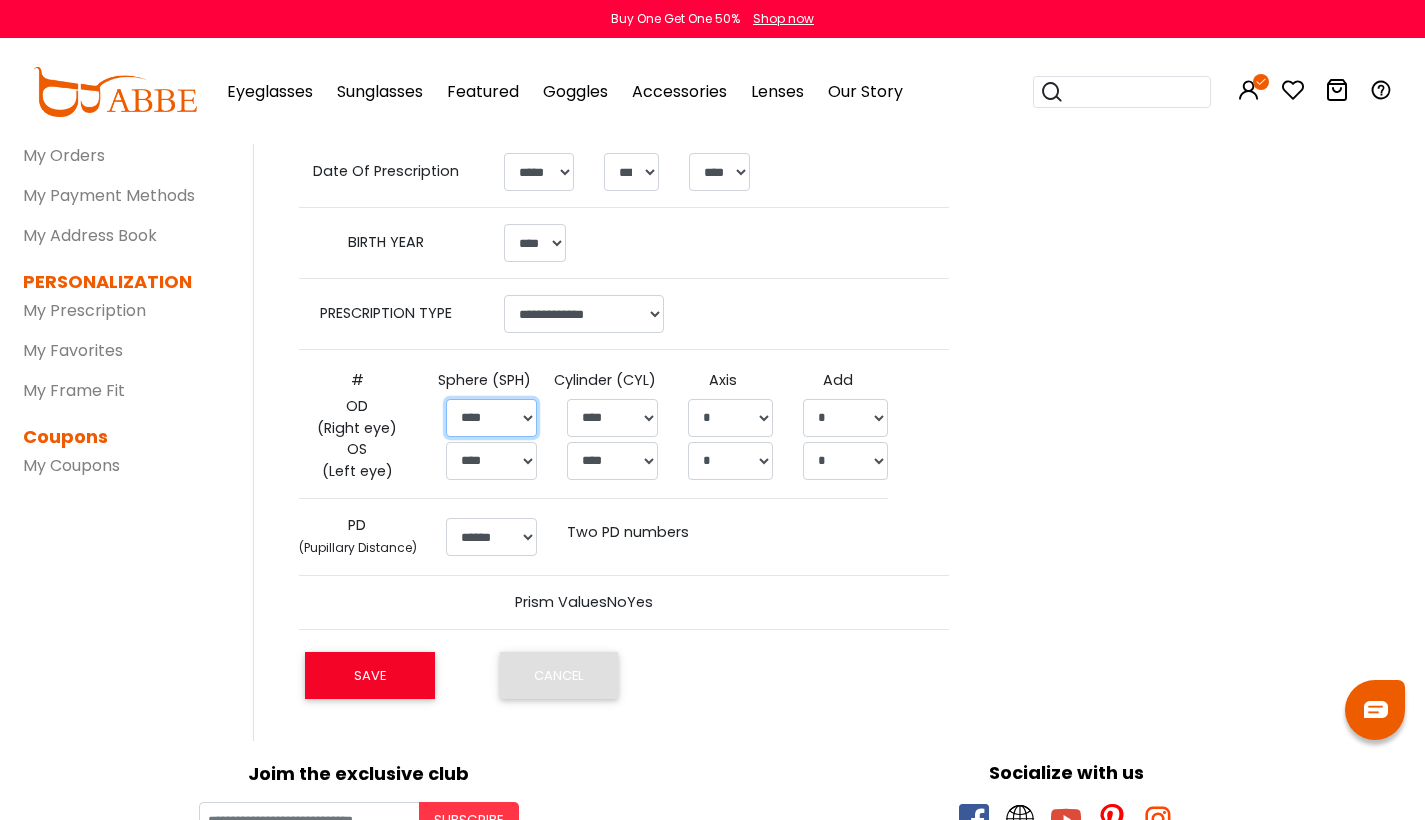select on "*****" 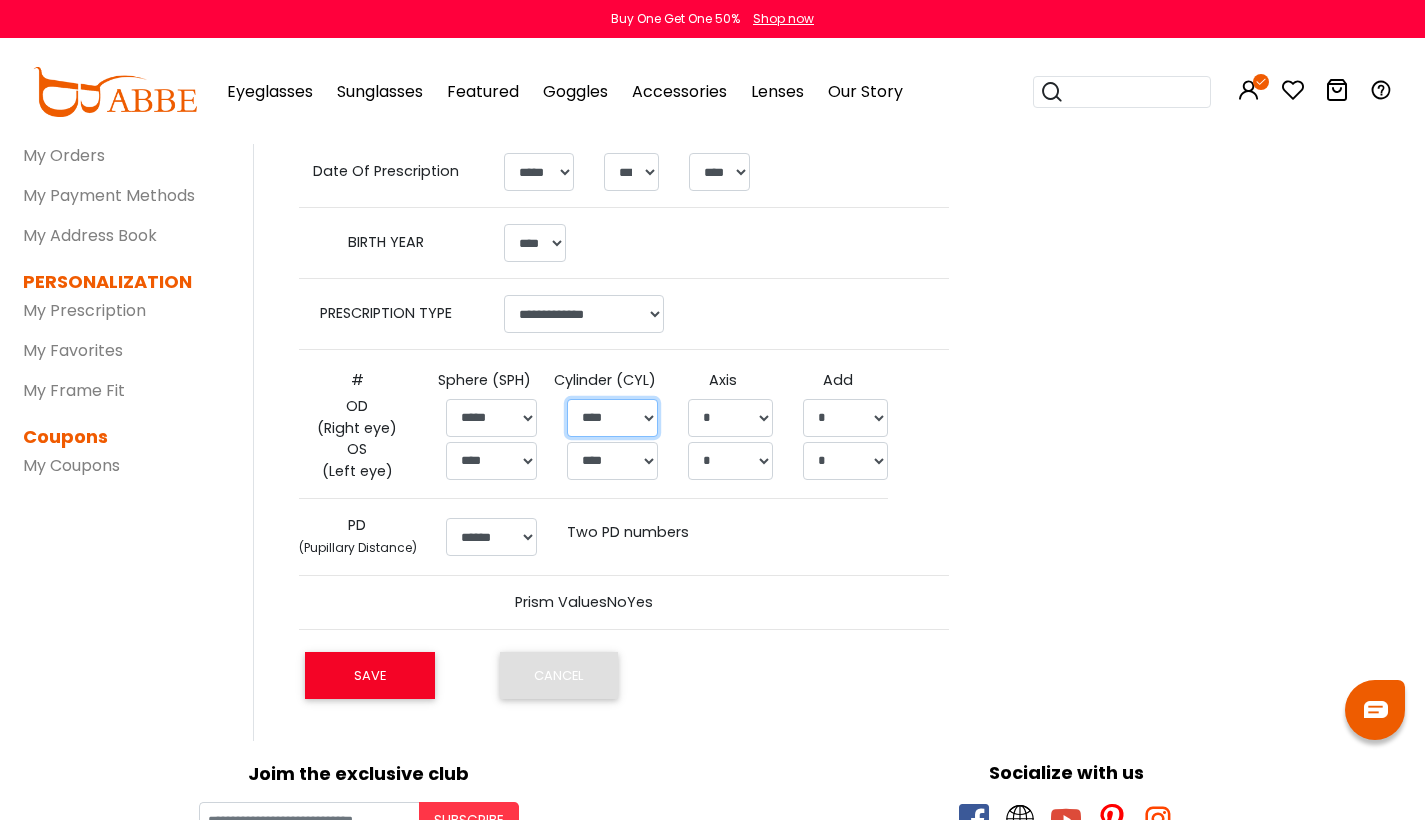 select on "*****" 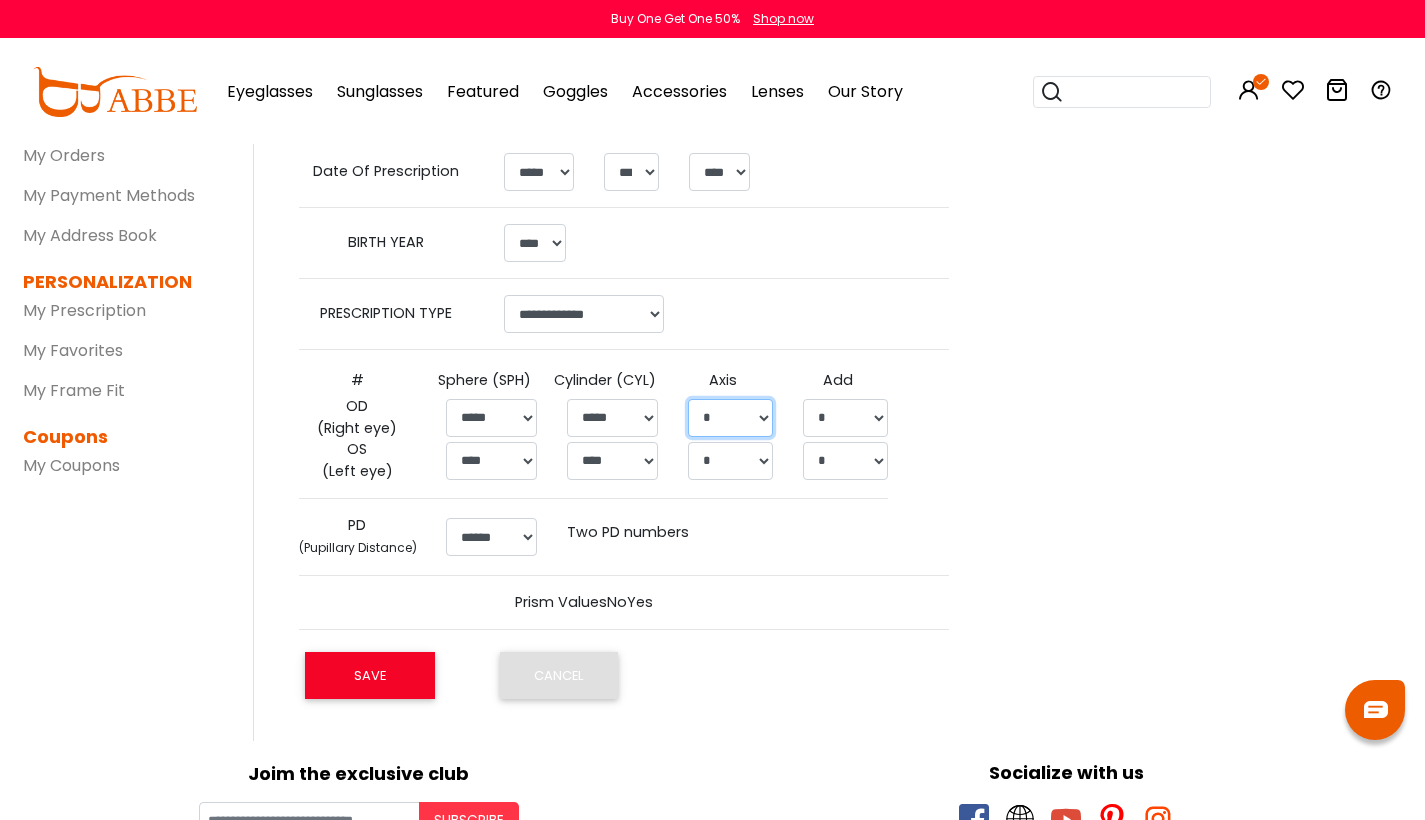 select on "*" 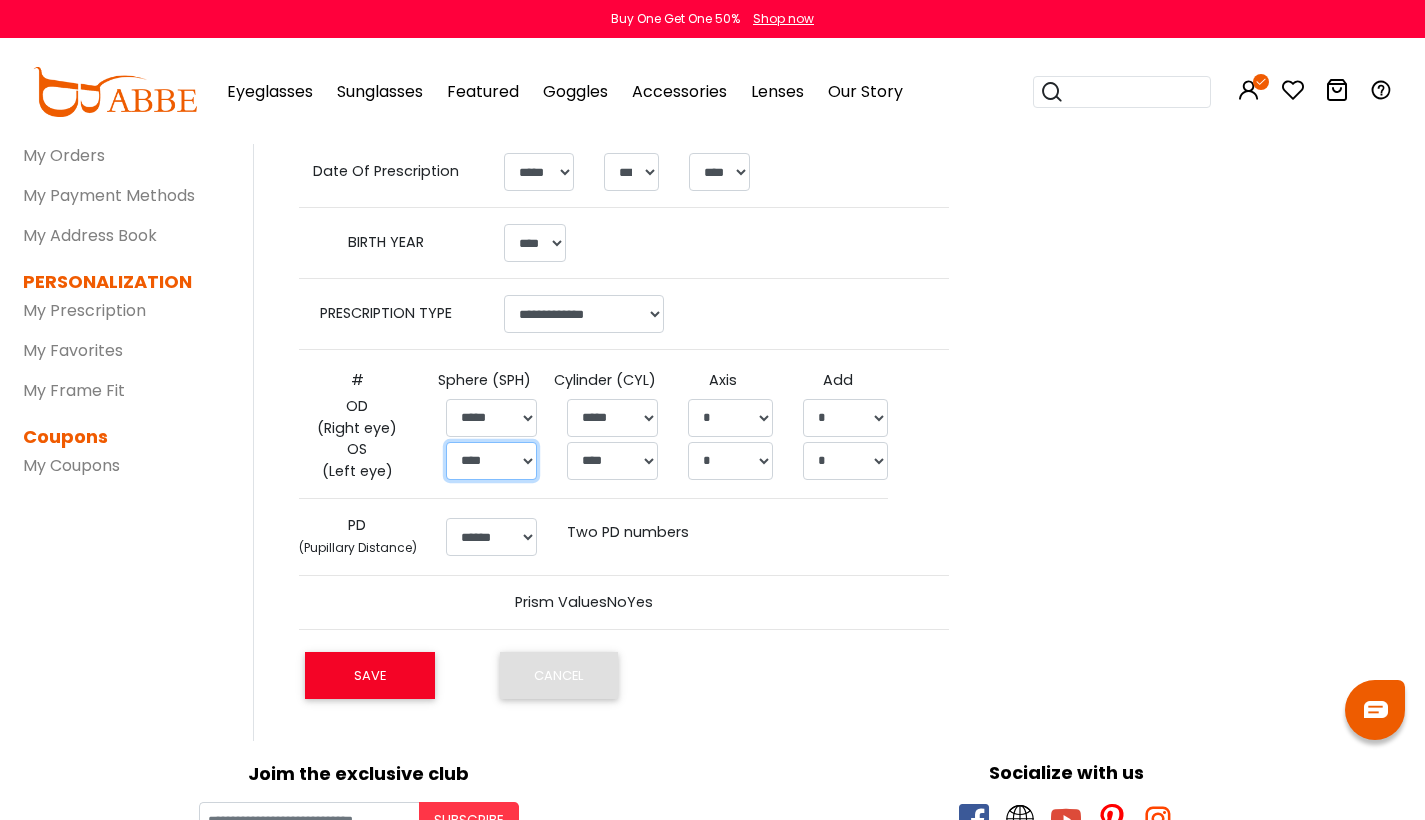 select on "*****" 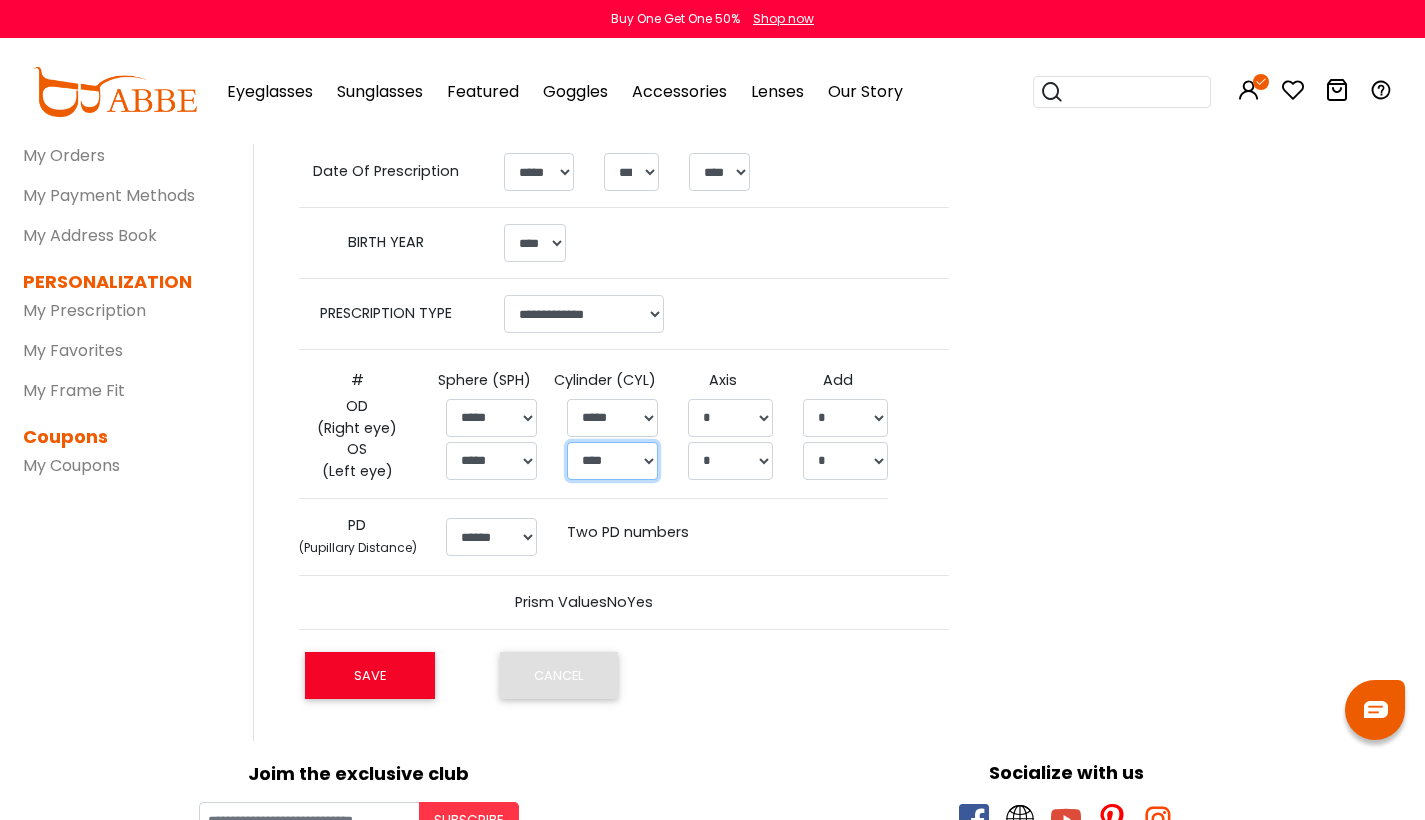 select on "*****" 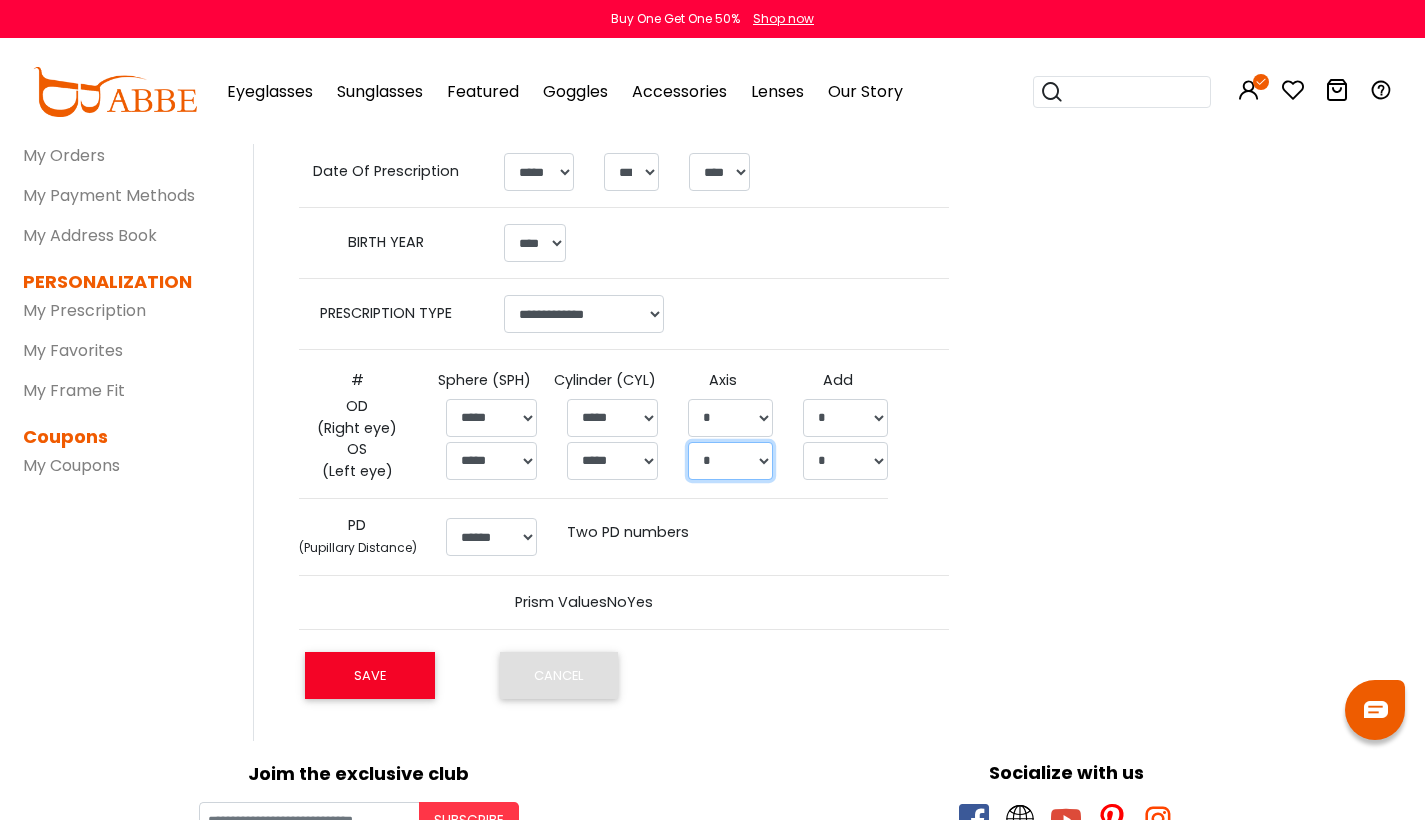select on "***" 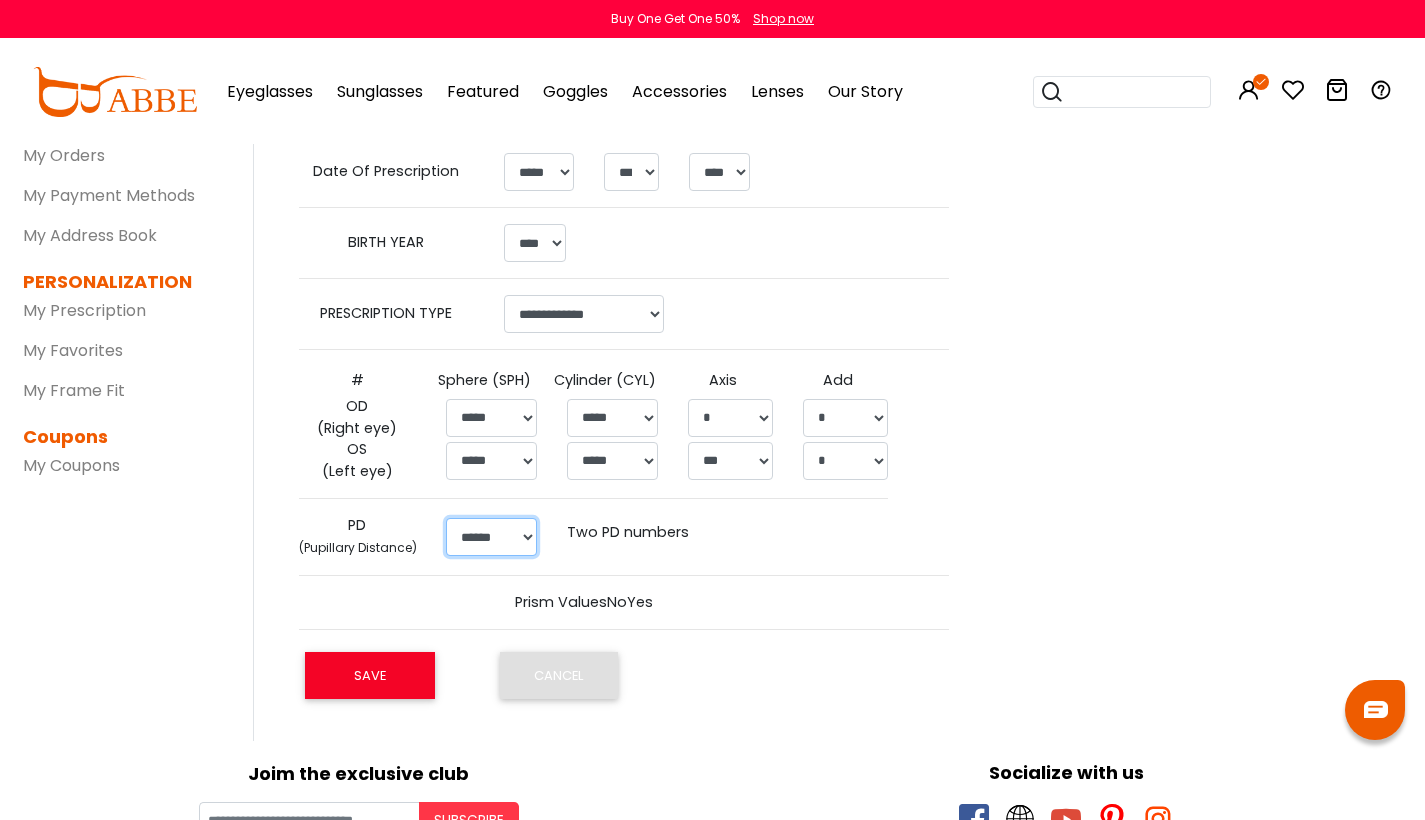 select on "**" 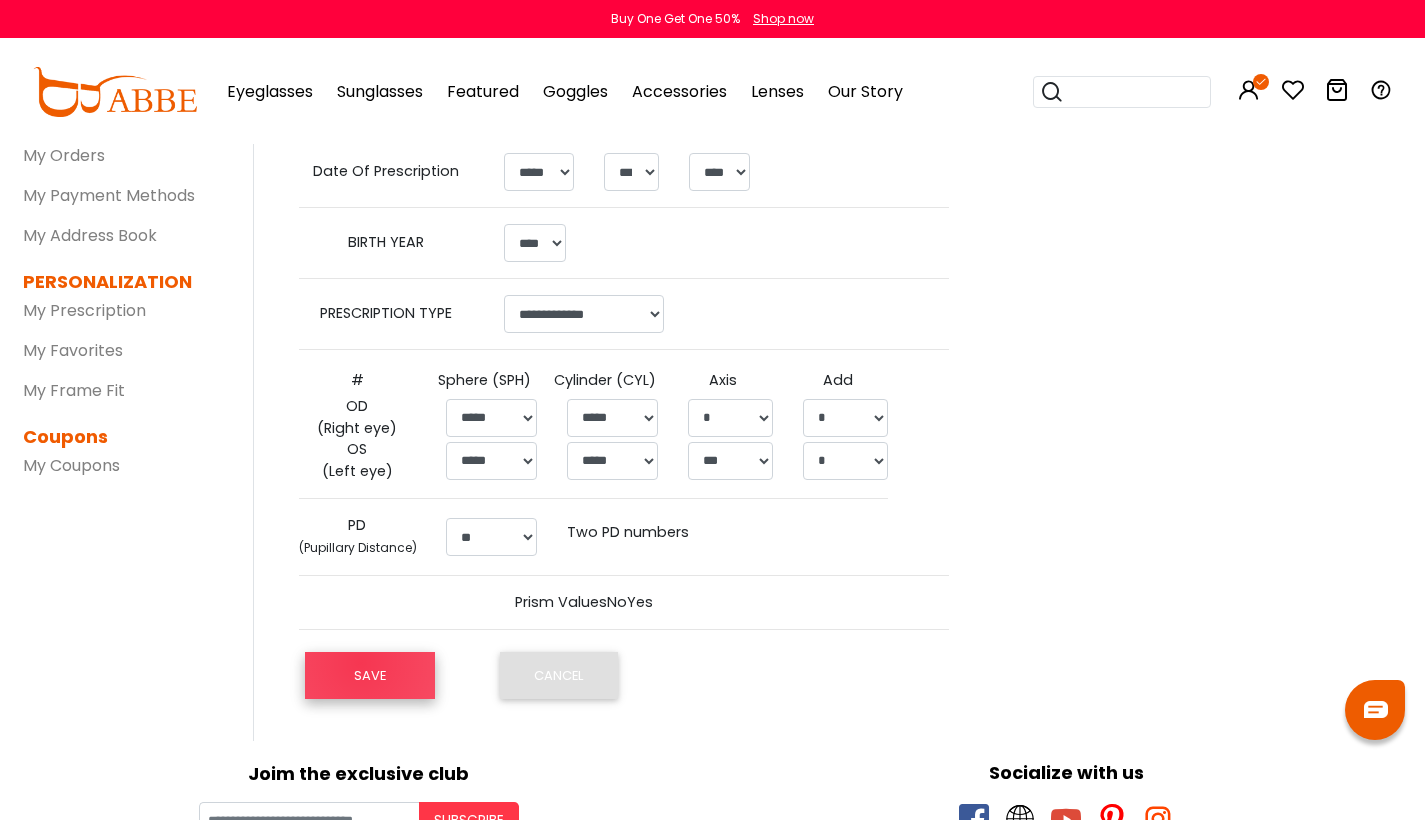 click on "SAVE" at bounding box center [370, 675] 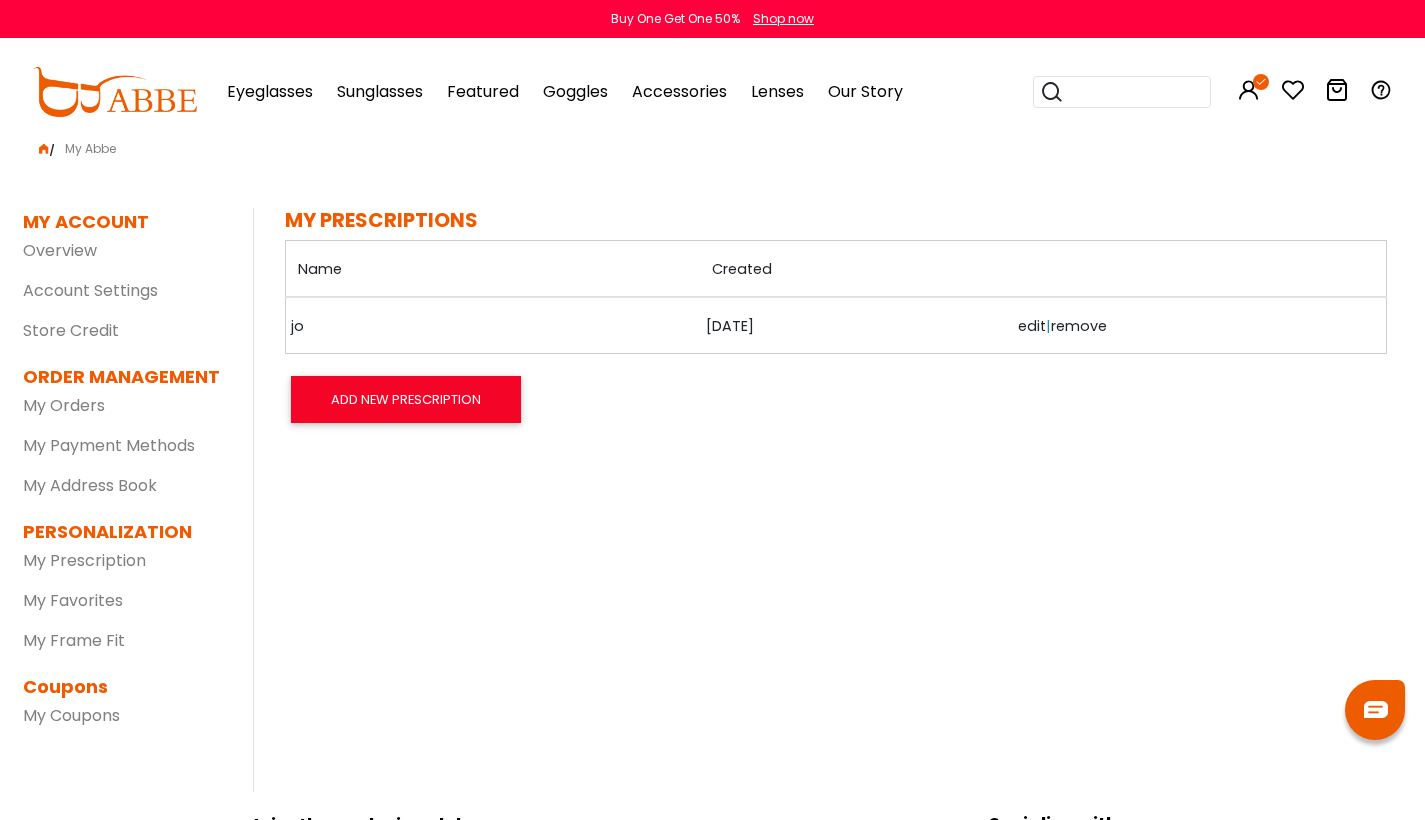 scroll, scrollTop: 0, scrollLeft: 0, axis: both 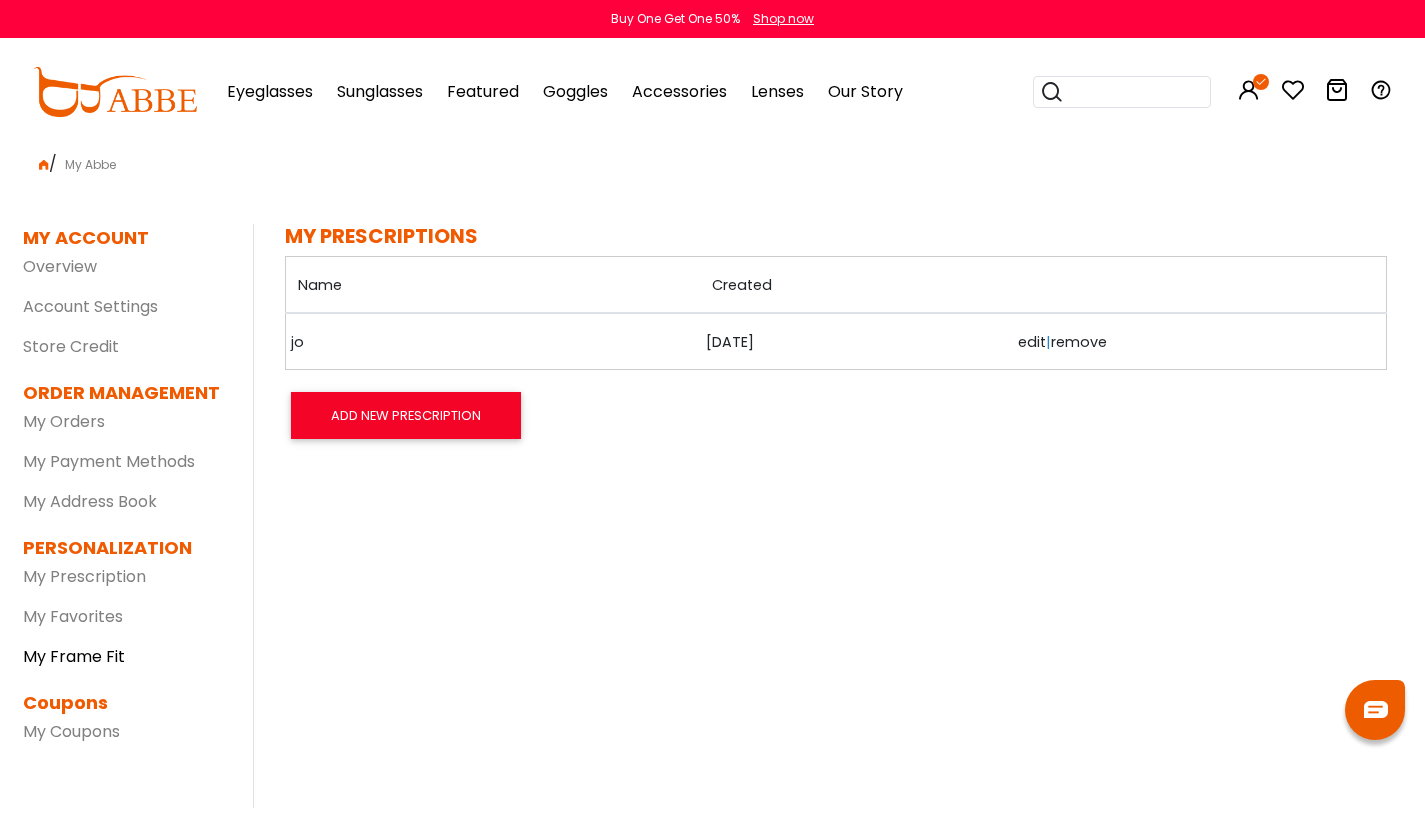 click on "My Frame Fit" at bounding box center [74, 656] 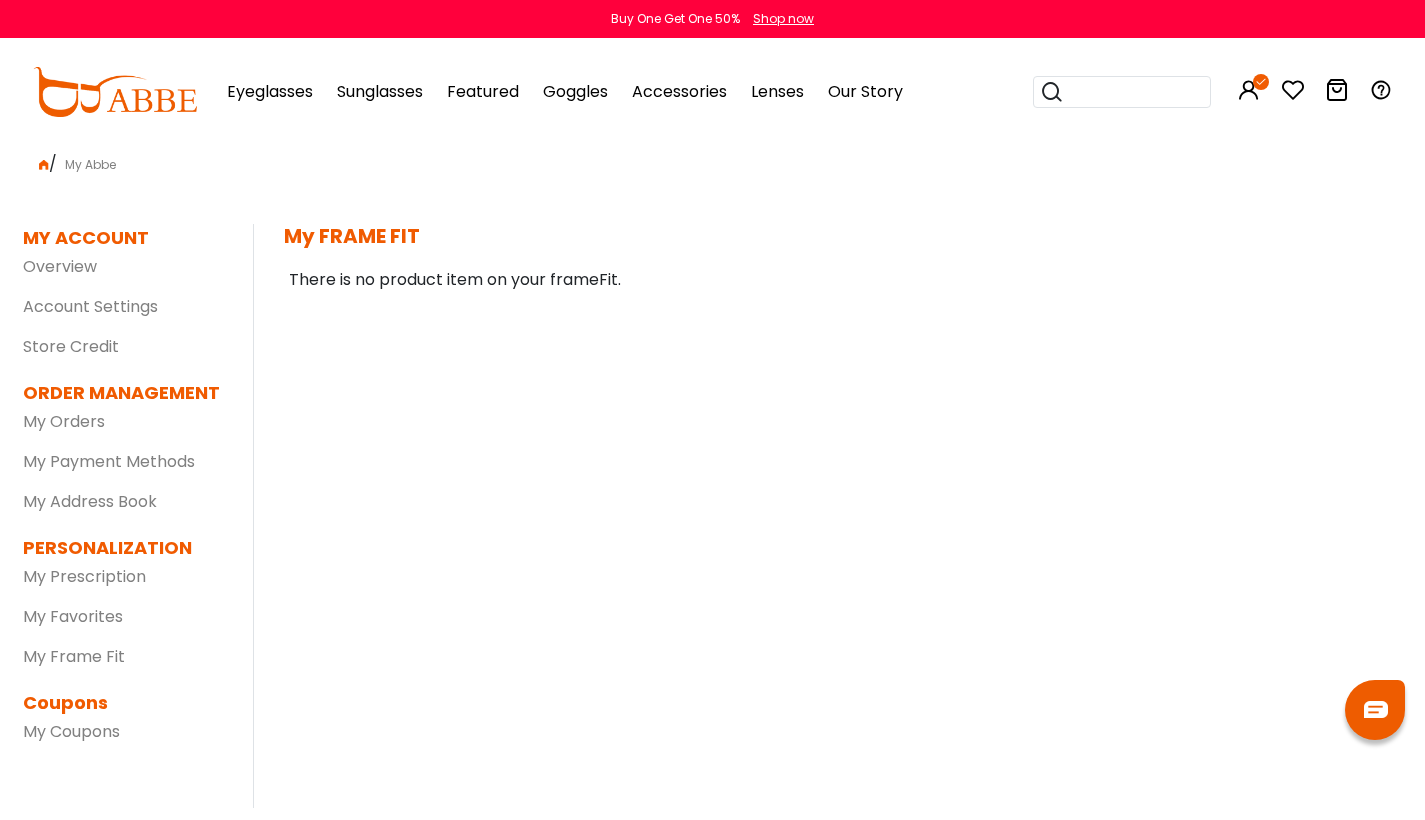 scroll, scrollTop: 0, scrollLeft: 0, axis: both 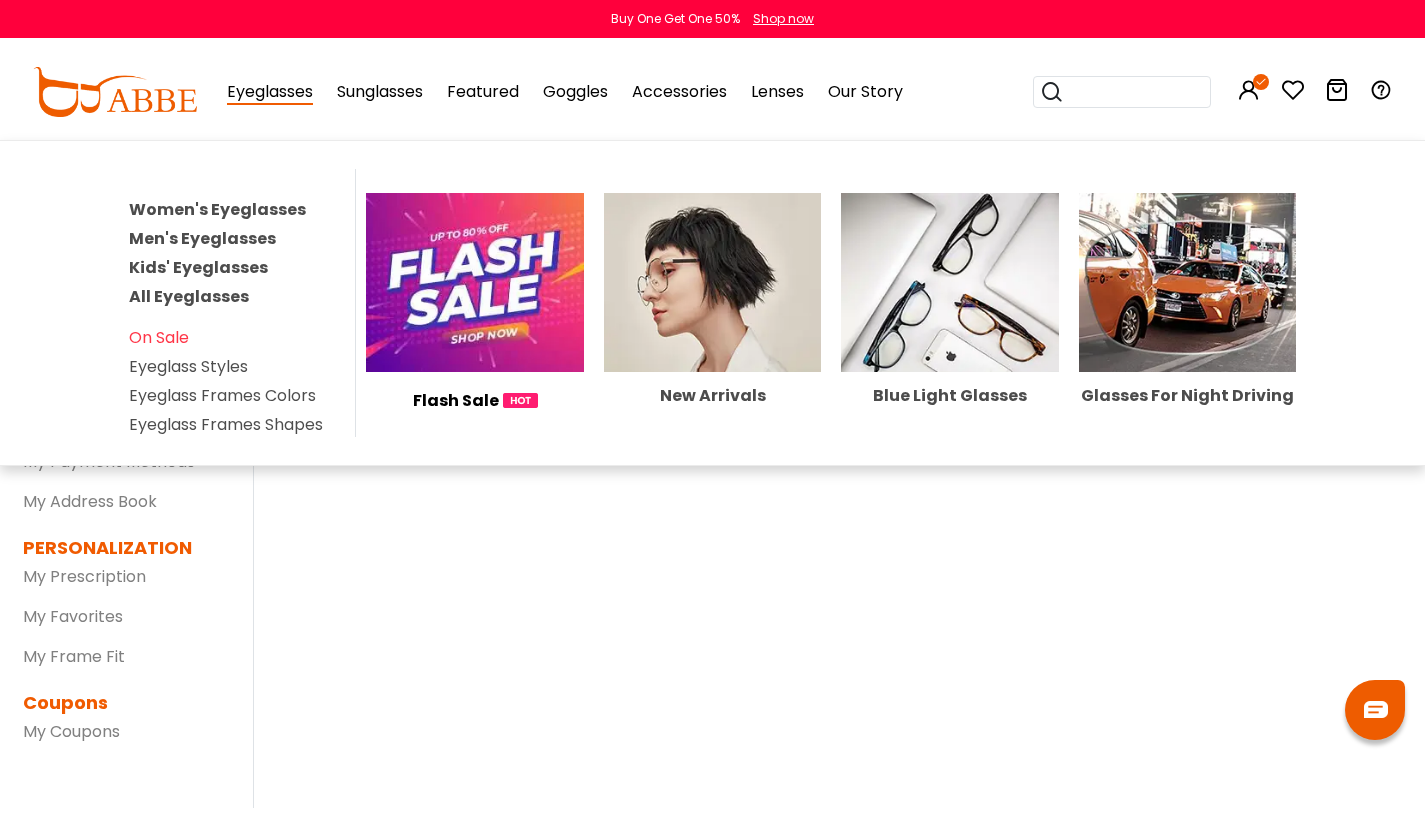 click on "Eyeglasses" at bounding box center [270, 92] 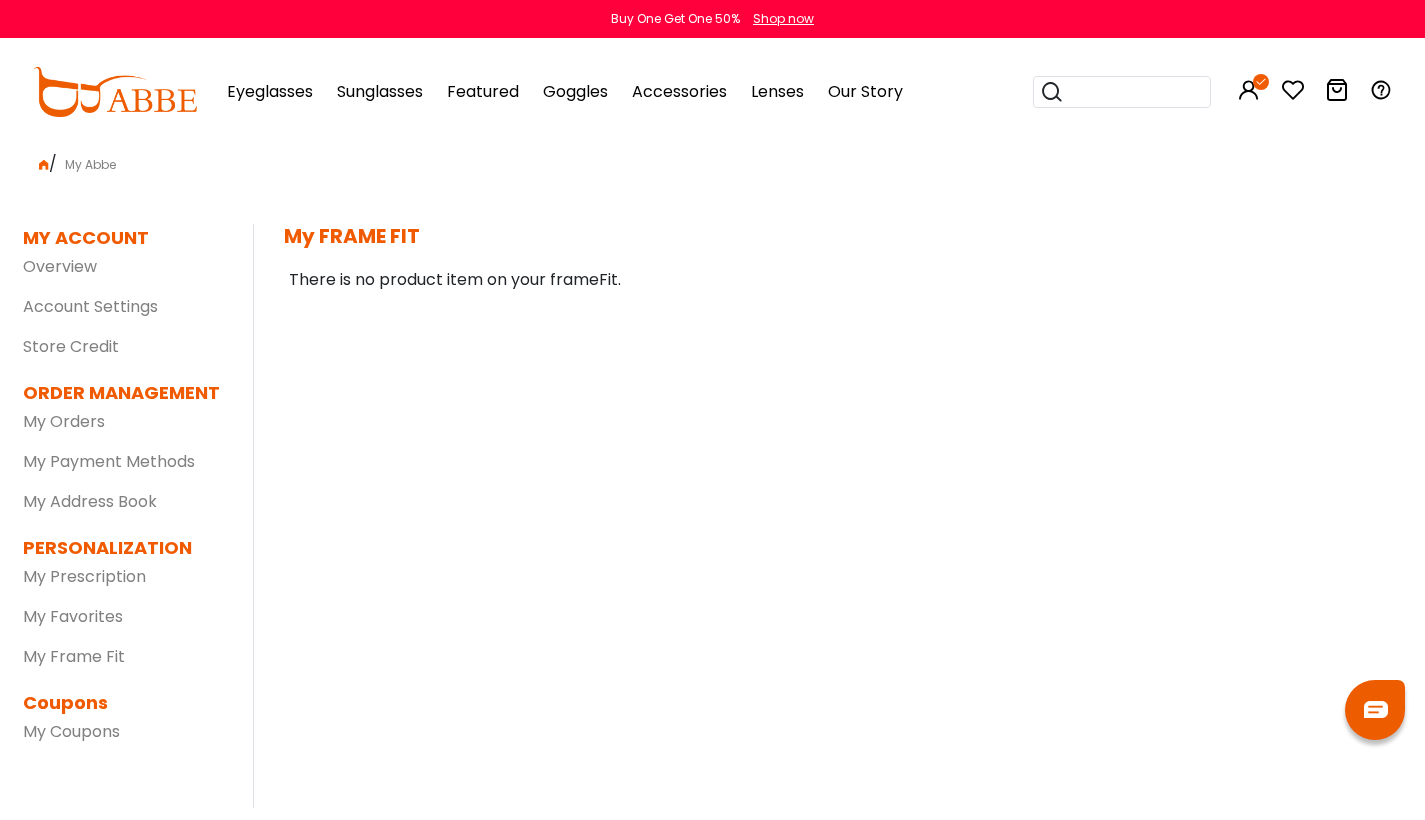 click on "Eyeglasses" at bounding box center [270, 91] 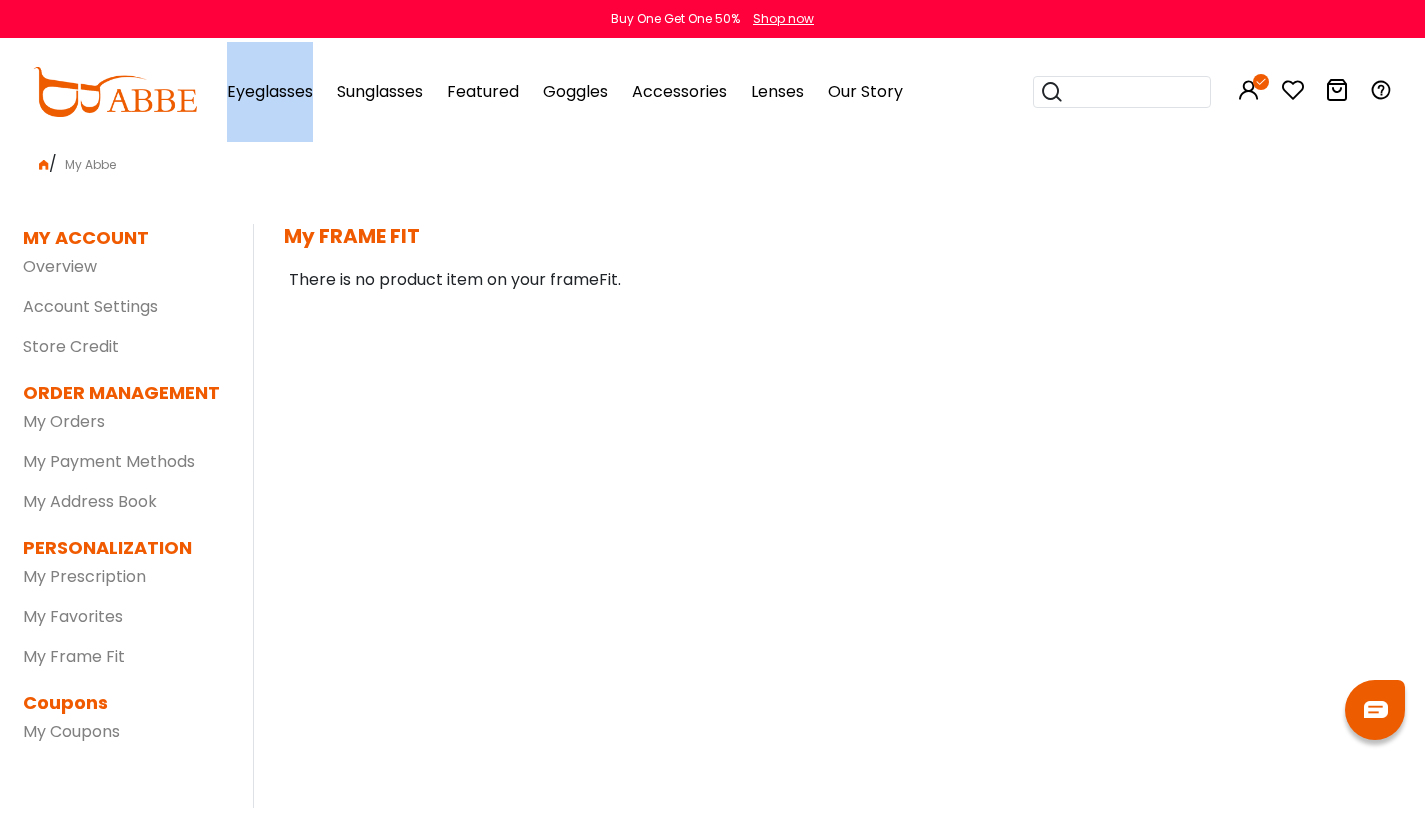 click on "Eyeglasses" at bounding box center [270, 91] 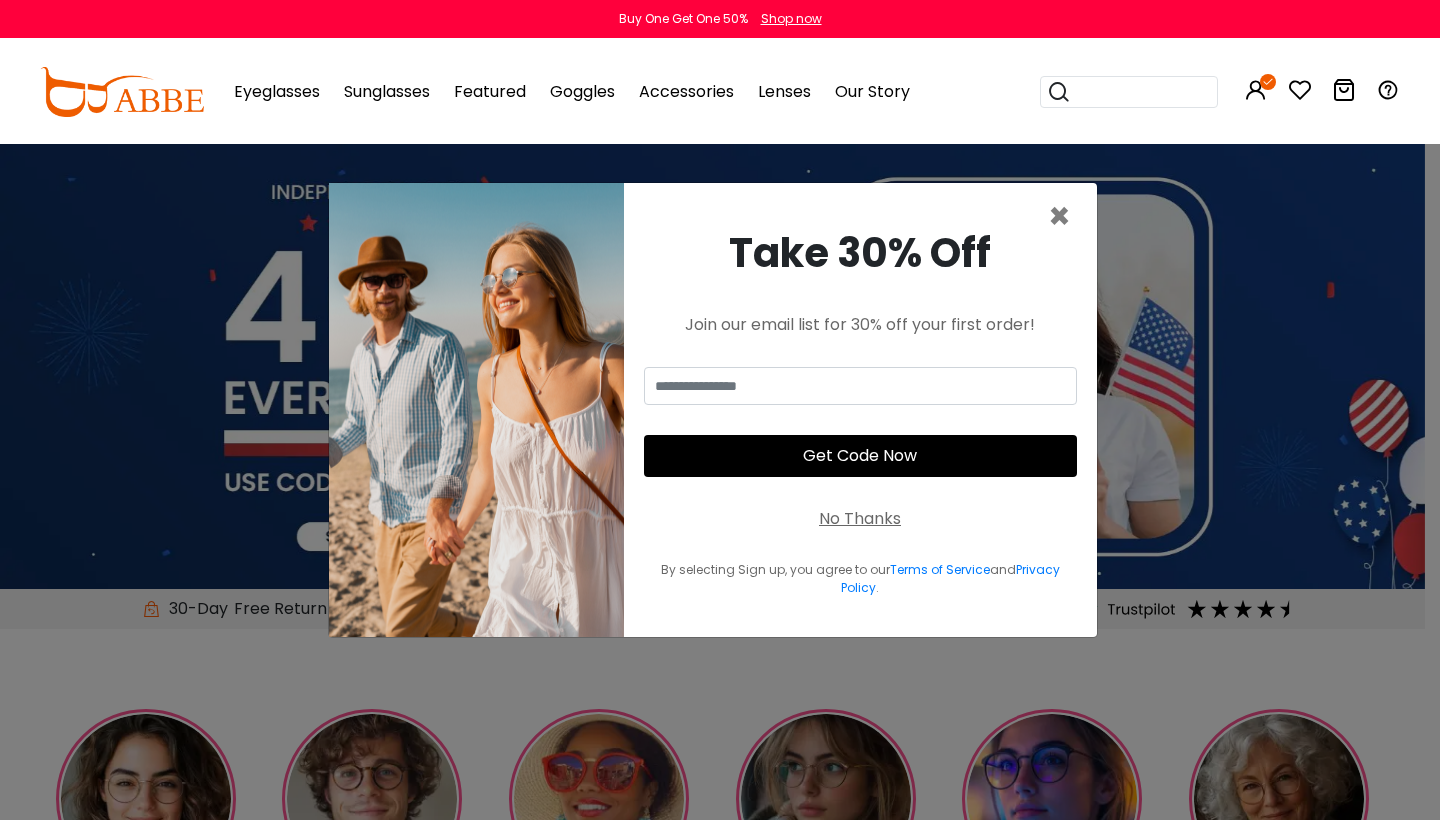 scroll, scrollTop: 0, scrollLeft: 0, axis: both 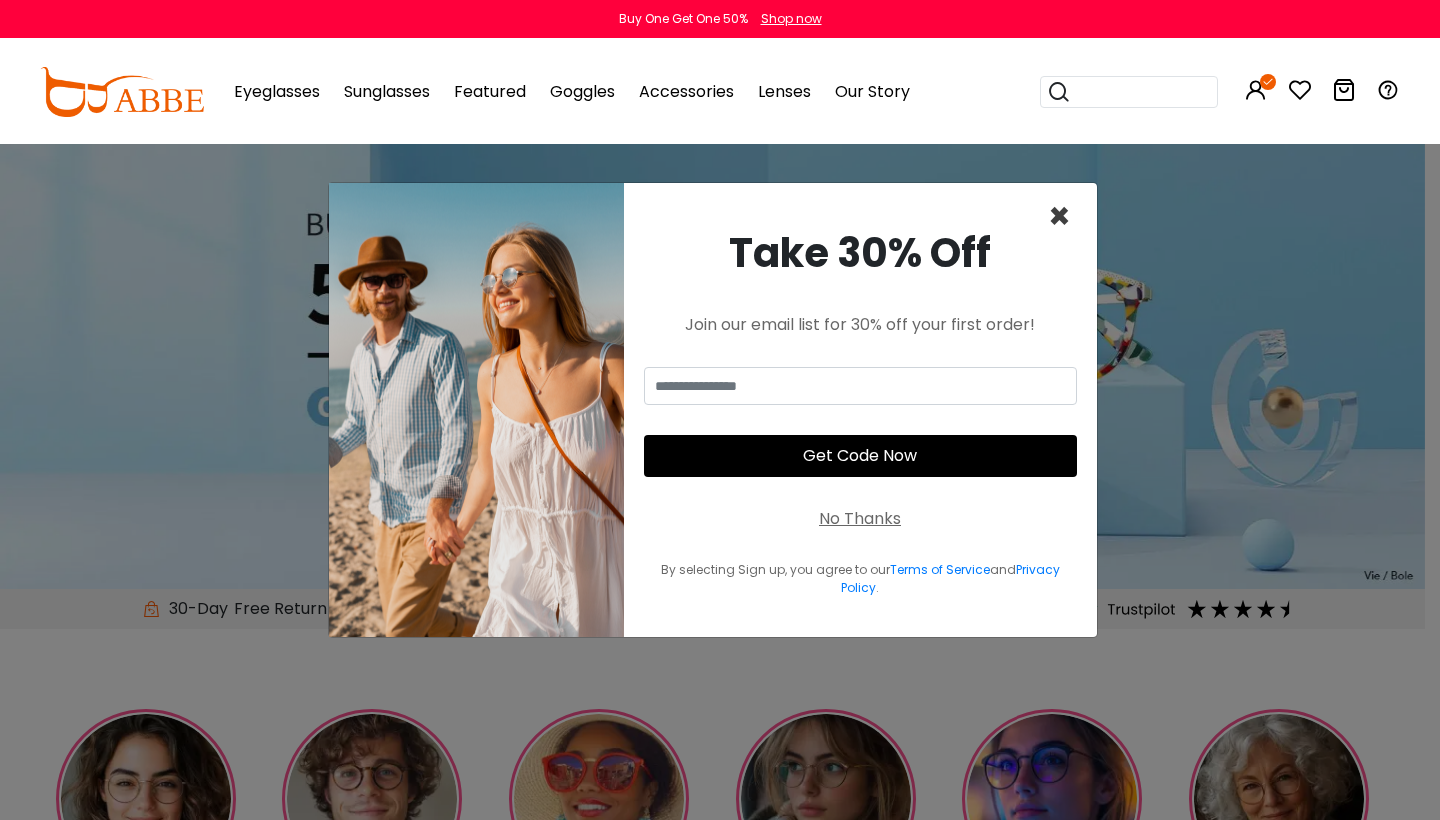 click on "×" at bounding box center [1059, 216] 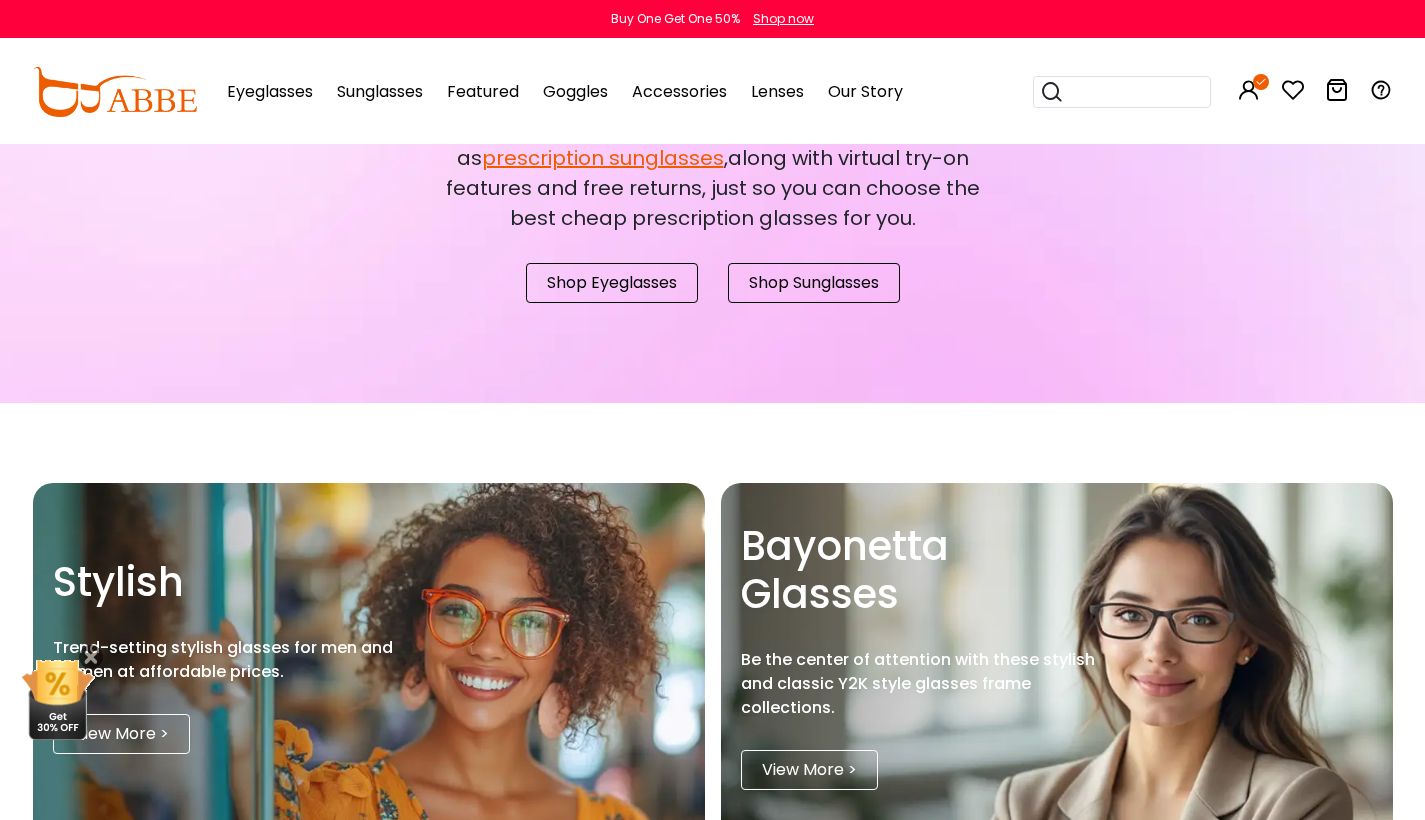 scroll, scrollTop: 1707, scrollLeft: 0, axis: vertical 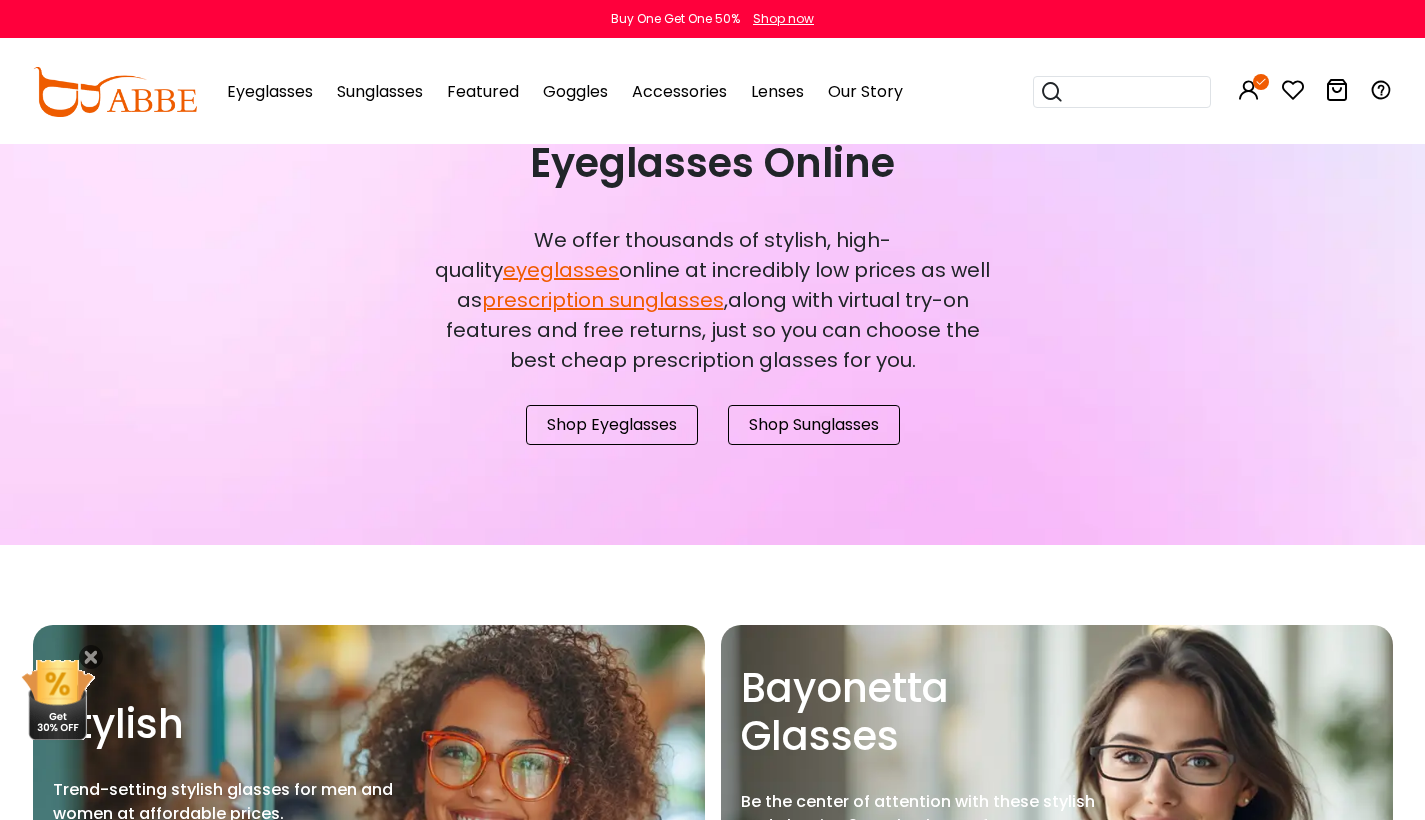 click on "Shop Eyeglasses" at bounding box center (612, 425) 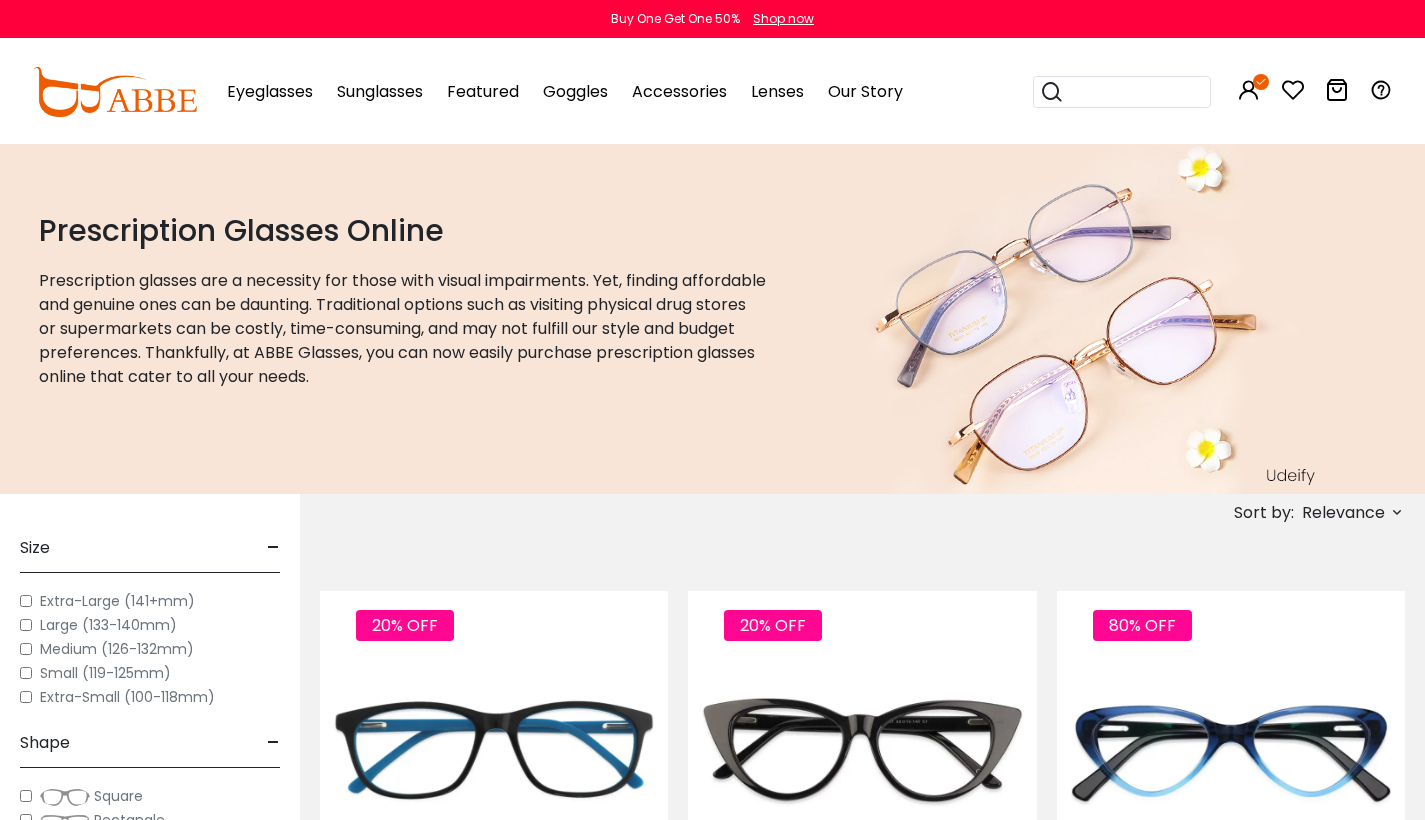 scroll, scrollTop: 0, scrollLeft: 0, axis: both 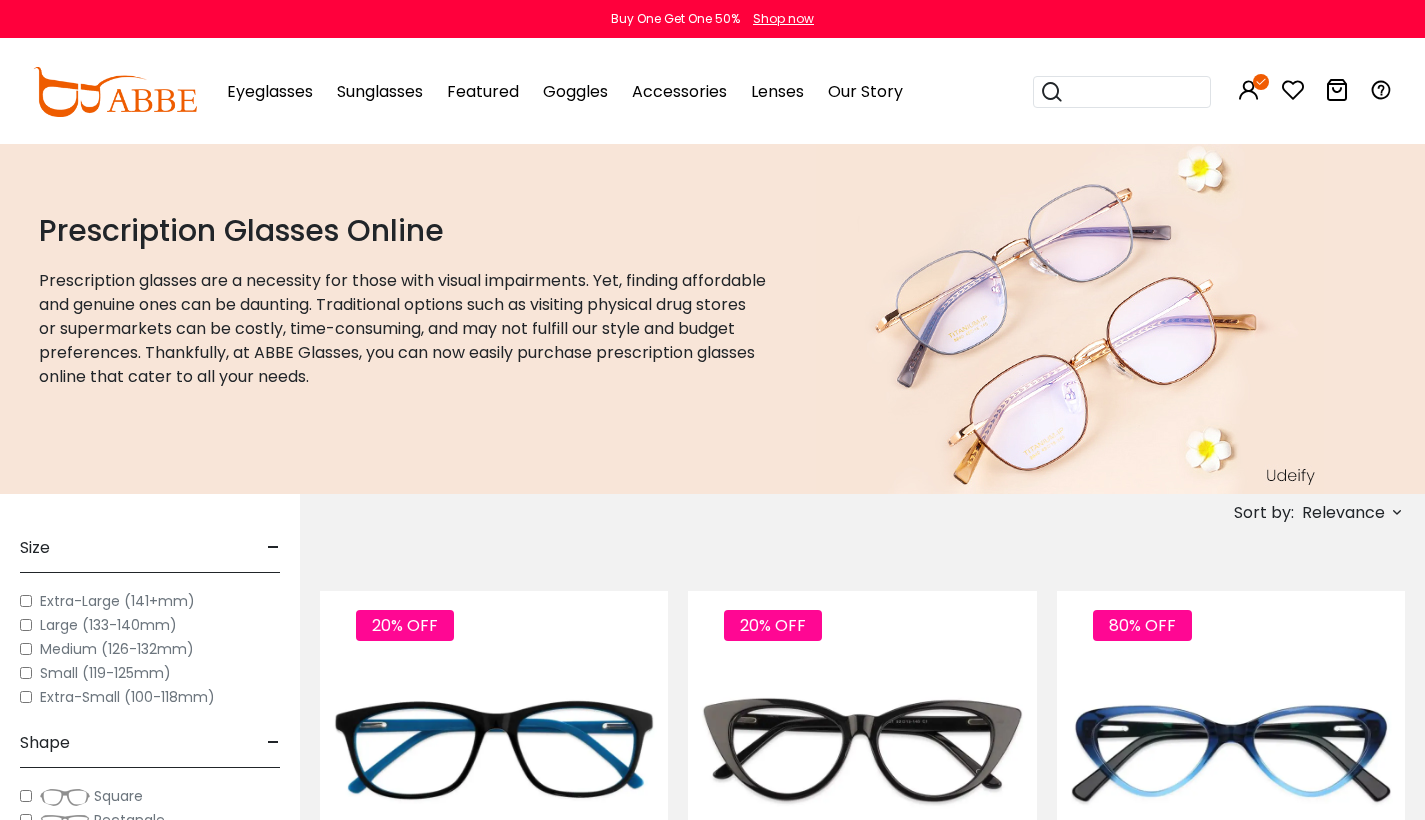 click on "Extra-Large (141+mm)" at bounding box center [117, 601] 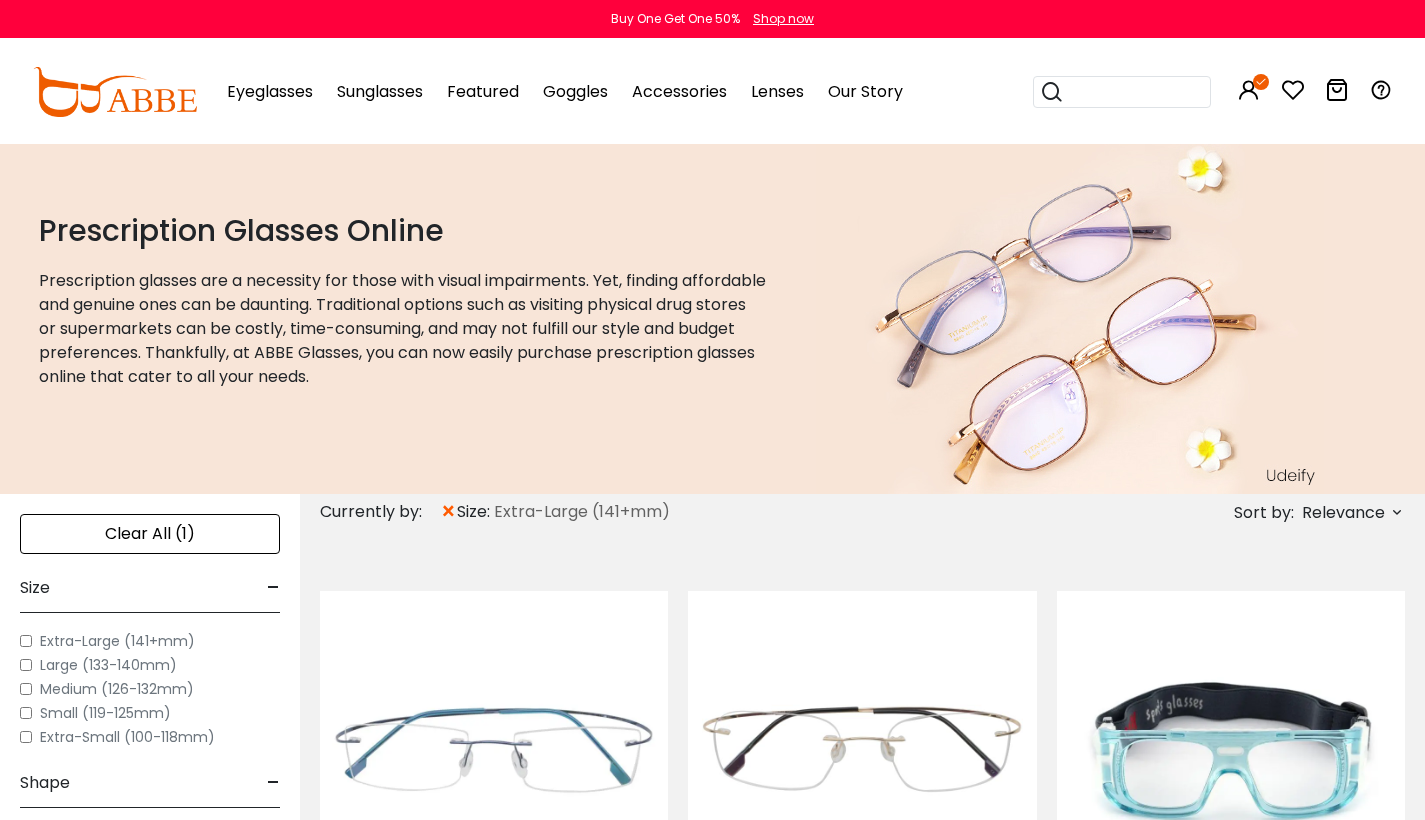 scroll, scrollTop: 0, scrollLeft: 0, axis: both 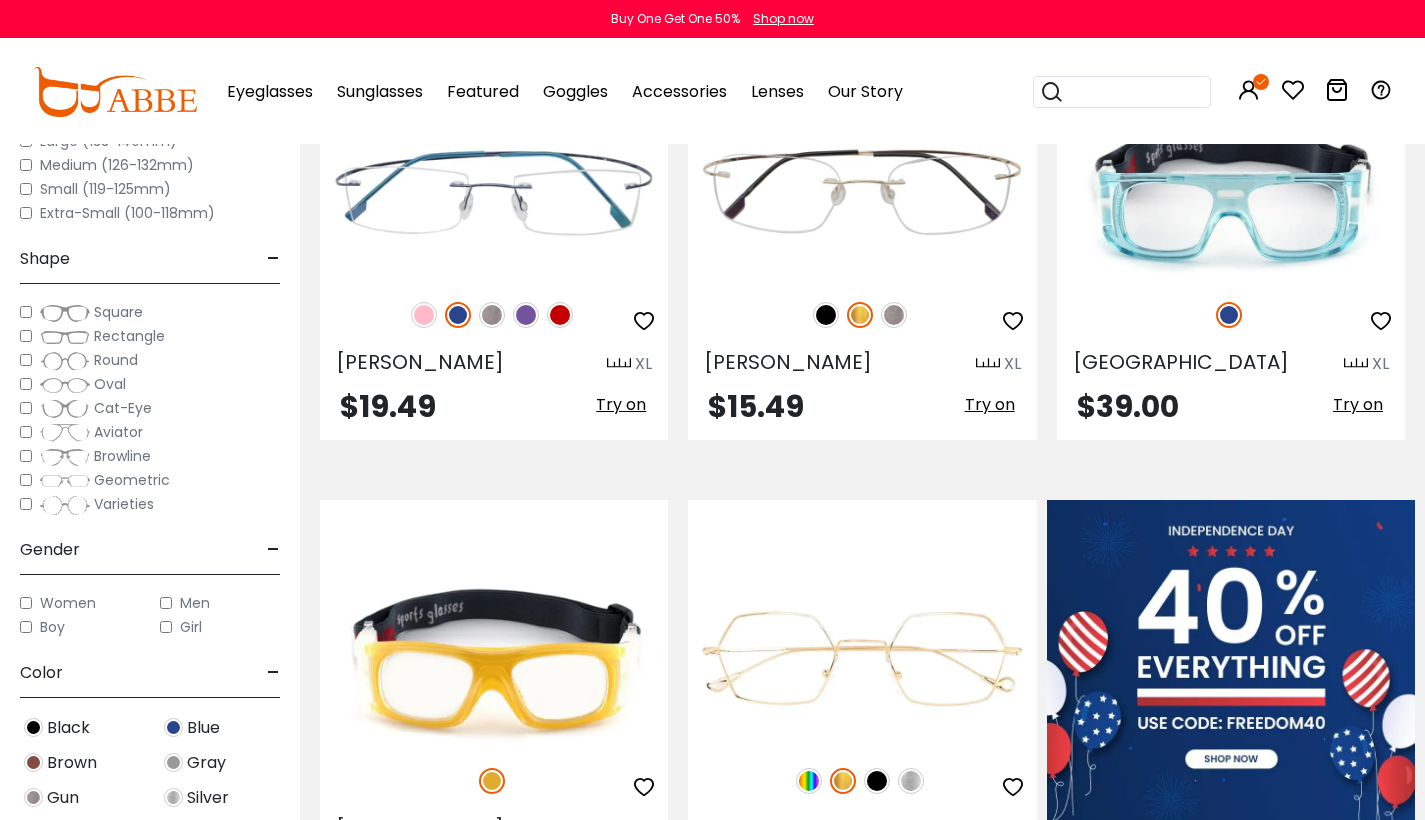 click on "Black" at bounding box center (68, 728) 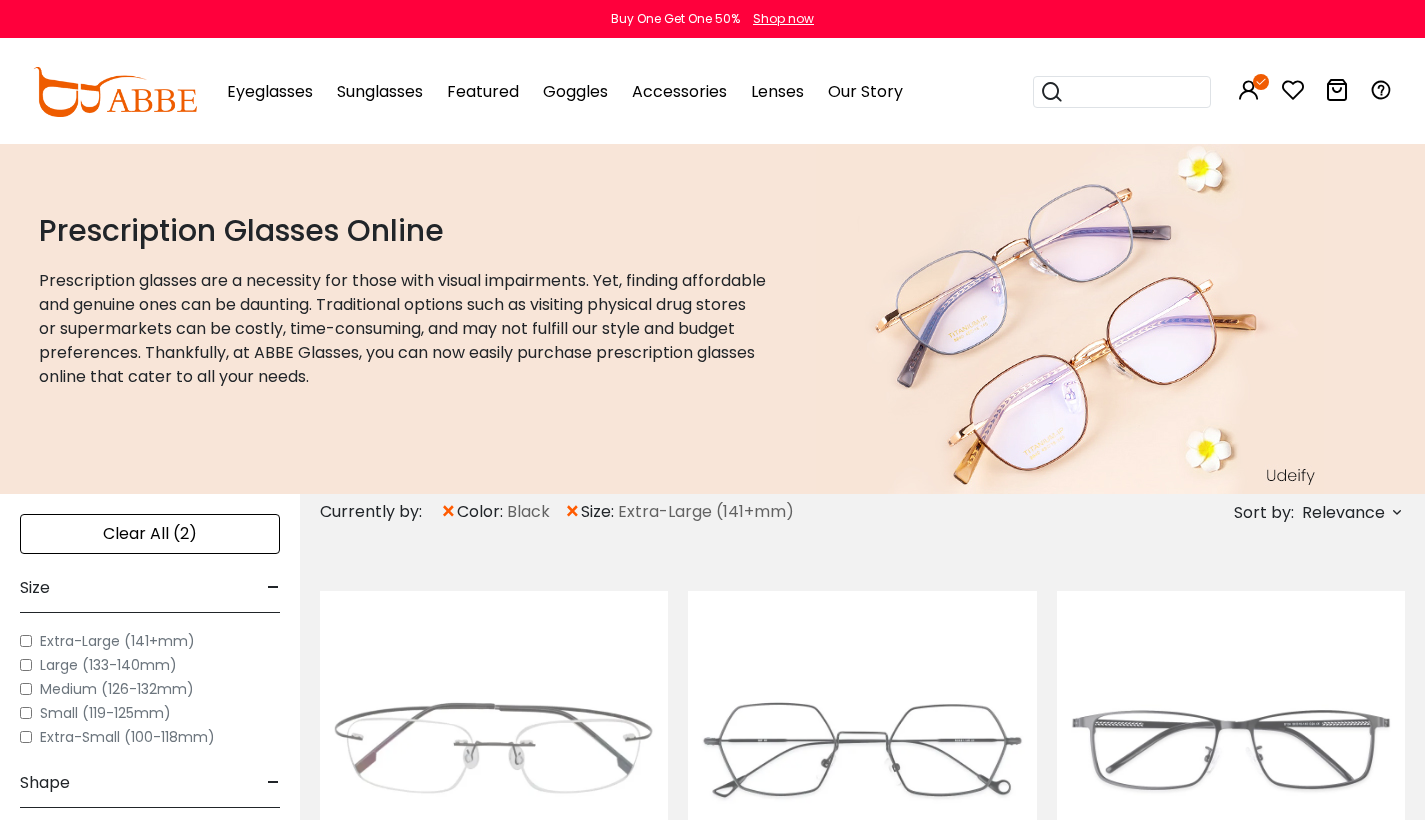 scroll, scrollTop: 0, scrollLeft: 0, axis: both 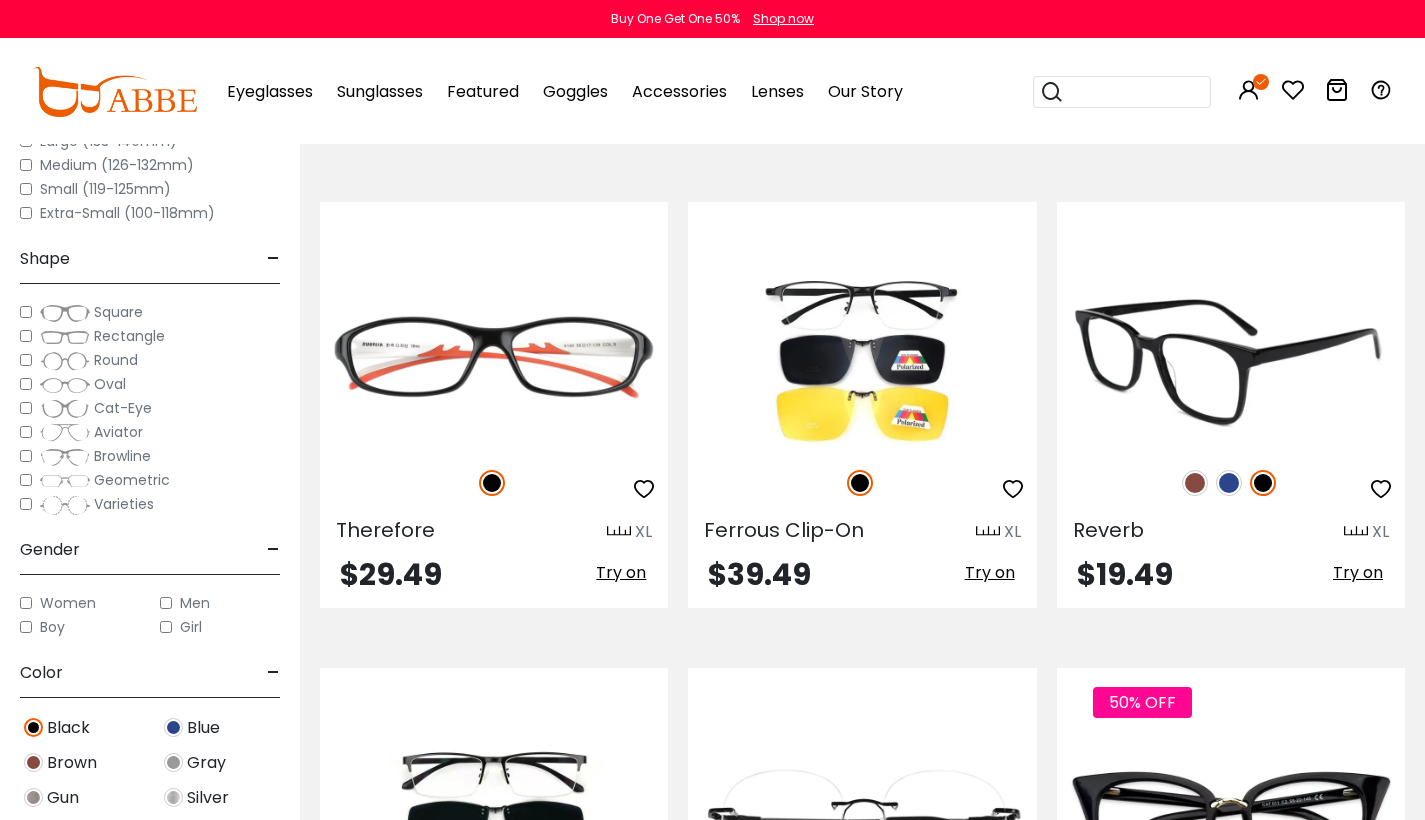 click at bounding box center [1231, 349] 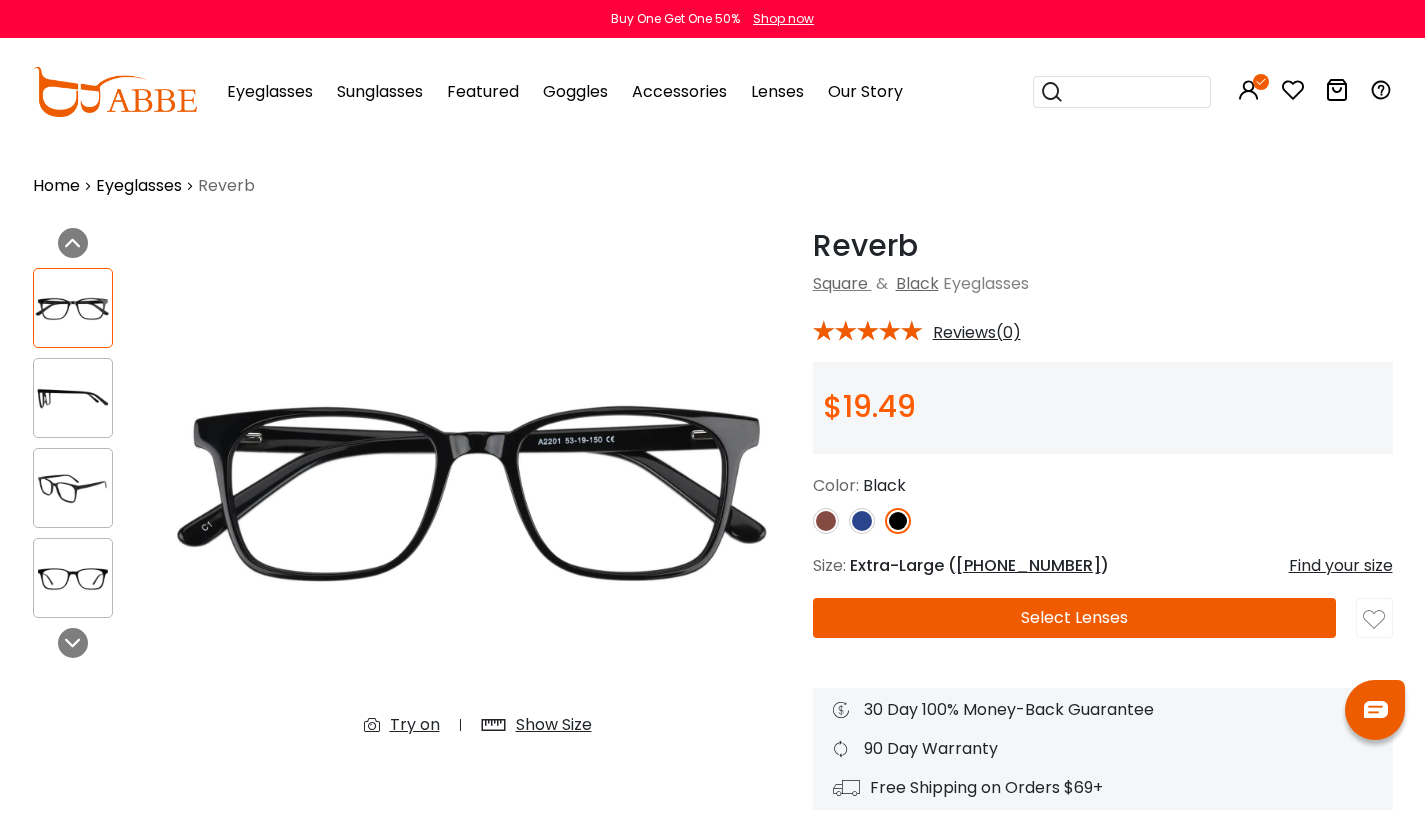 scroll, scrollTop: 0, scrollLeft: 0, axis: both 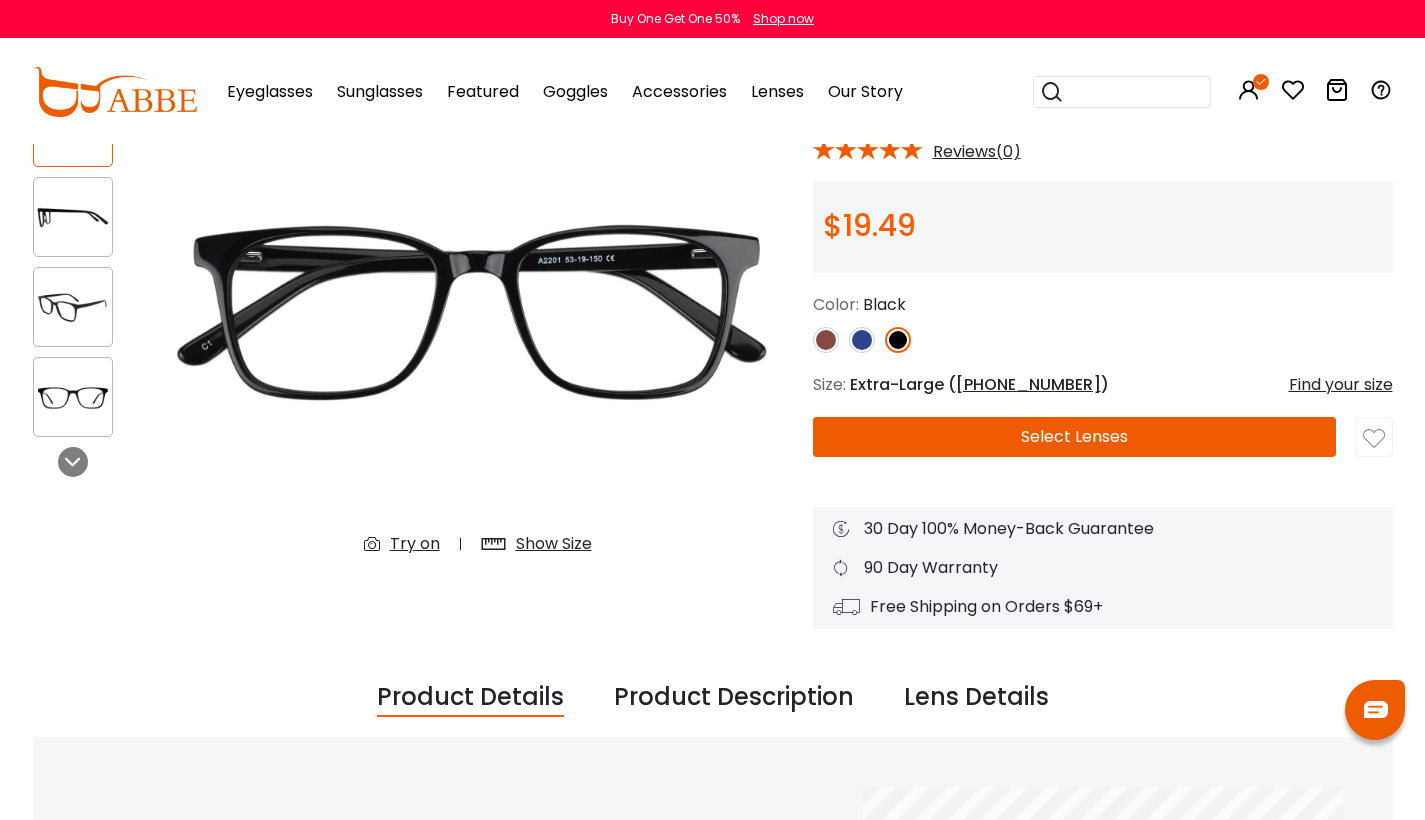 click on "Find your size" at bounding box center (1341, 385) 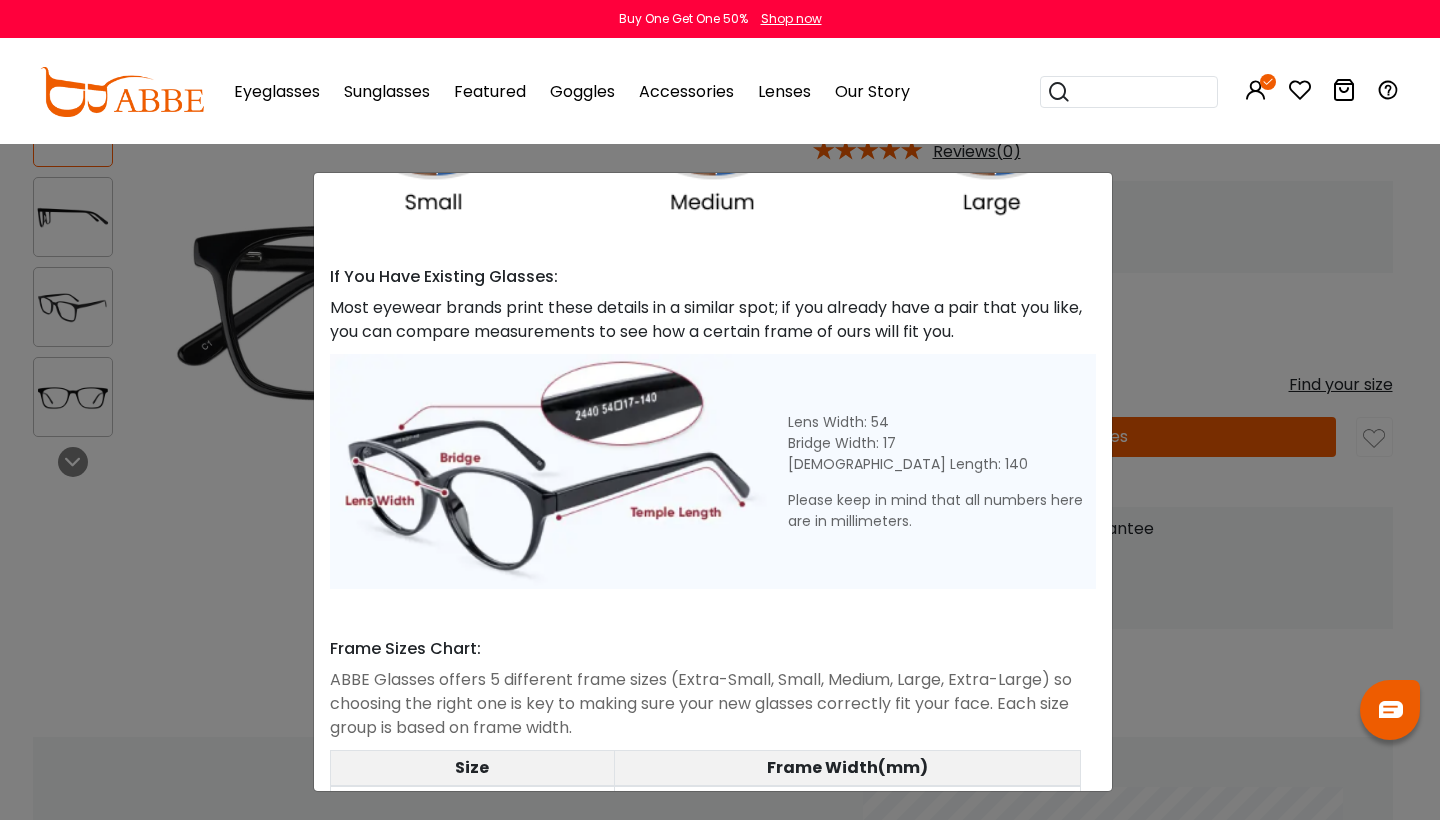 scroll, scrollTop: 872, scrollLeft: 0, axis: vertical 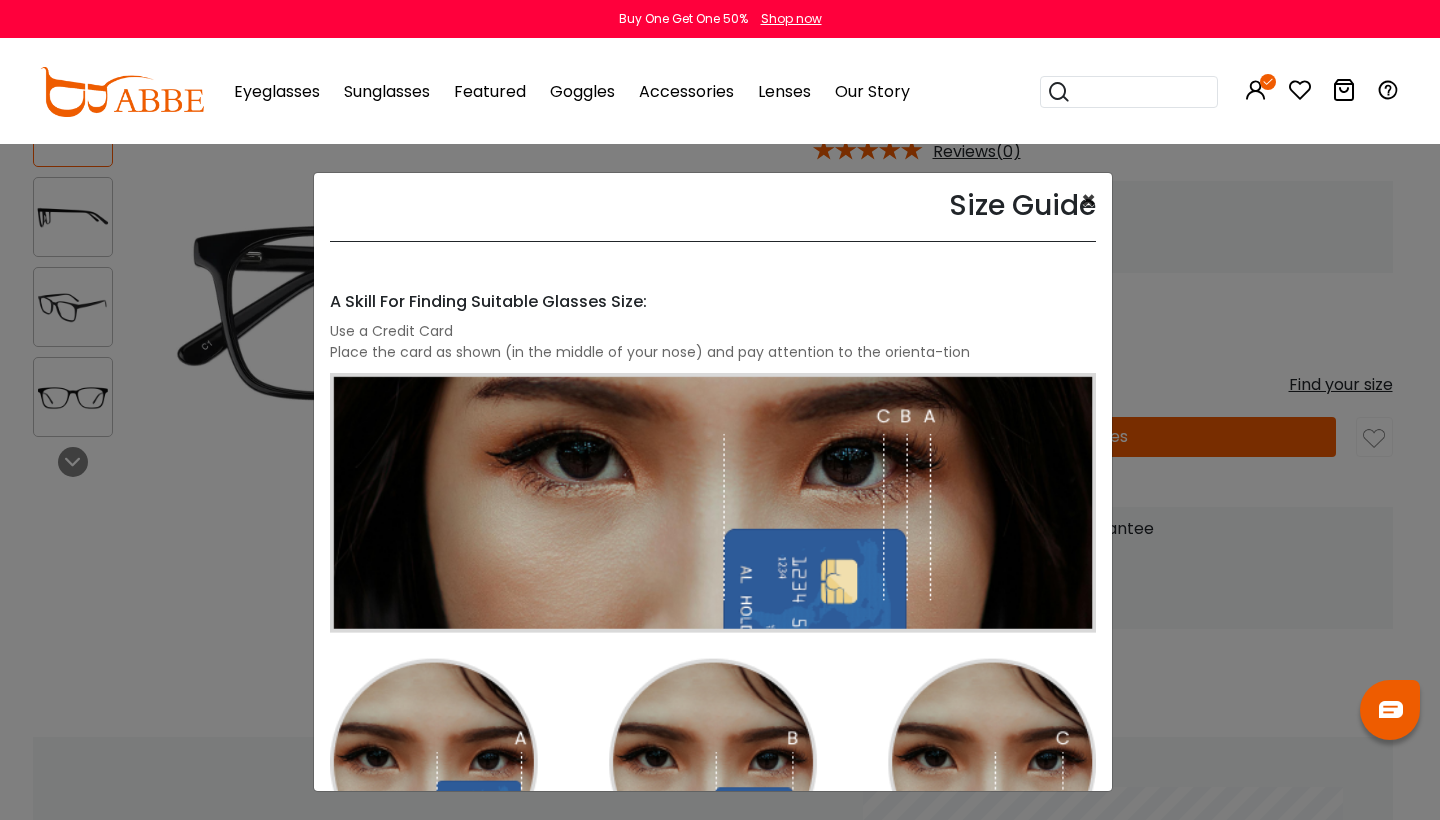 click on "×" at bounding box center (1088, 201) 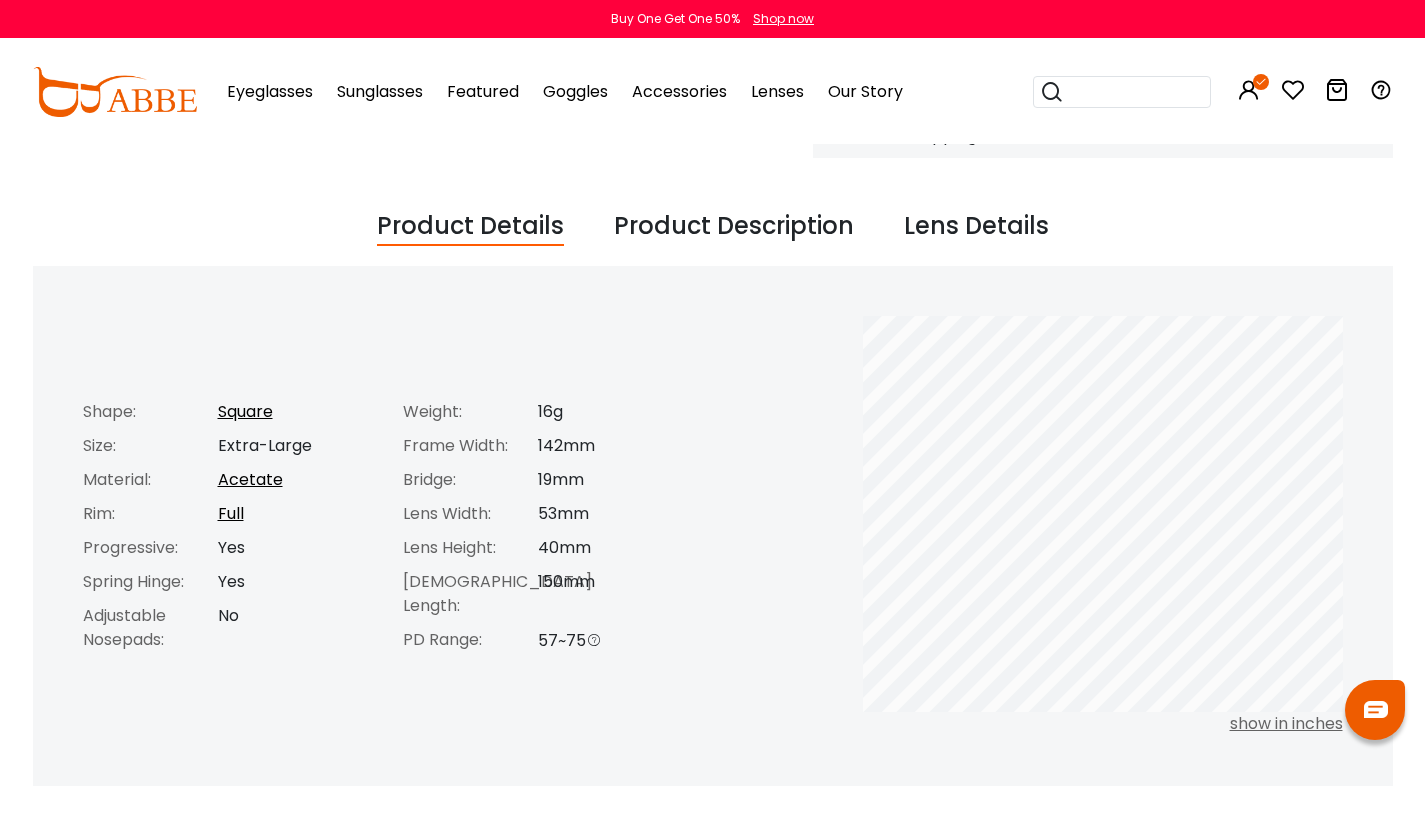 scroll, scrollTop: 655, scrollLeft: 0, axis: vertical 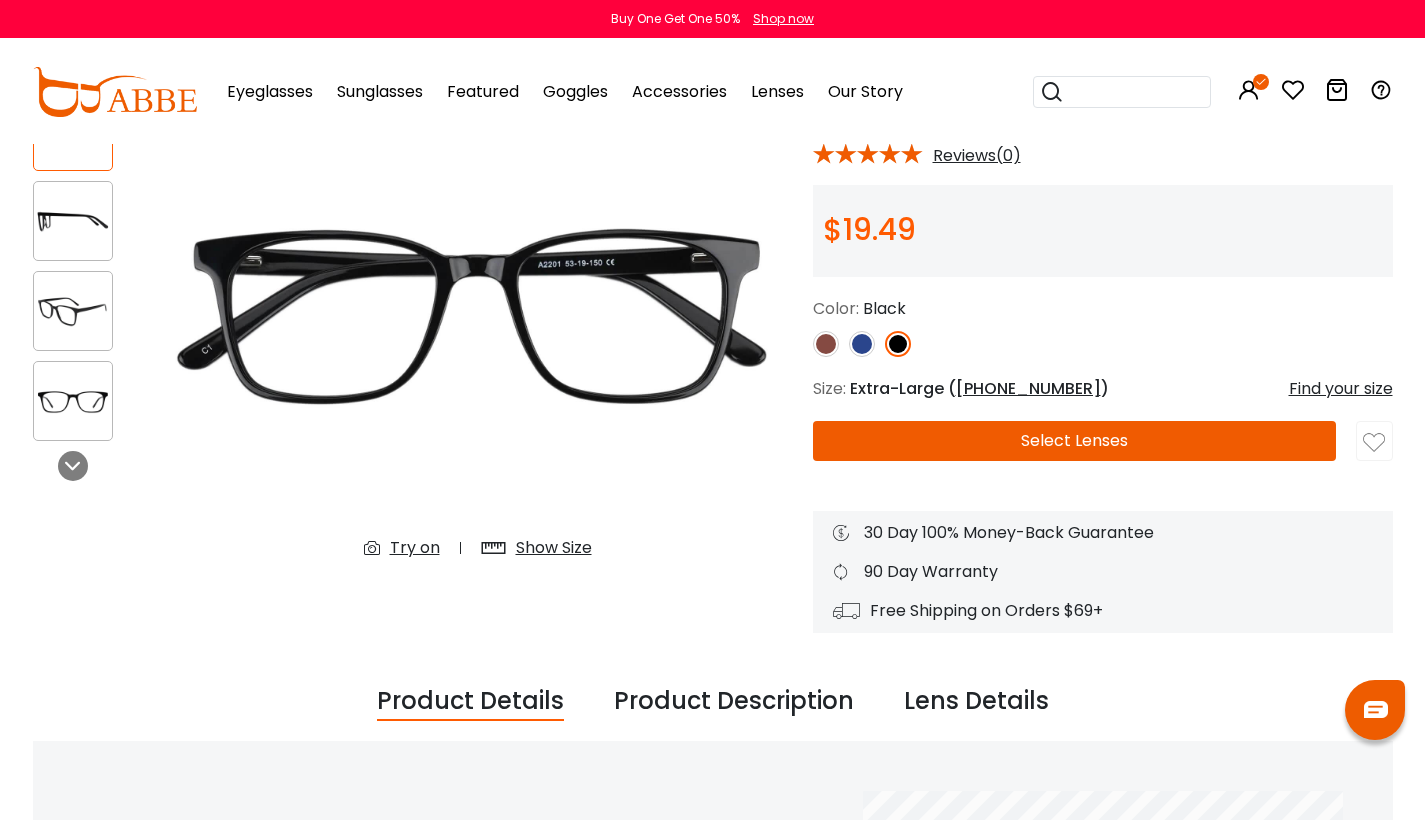 click on "Select Lenses" at bounding box center [1075, 441] 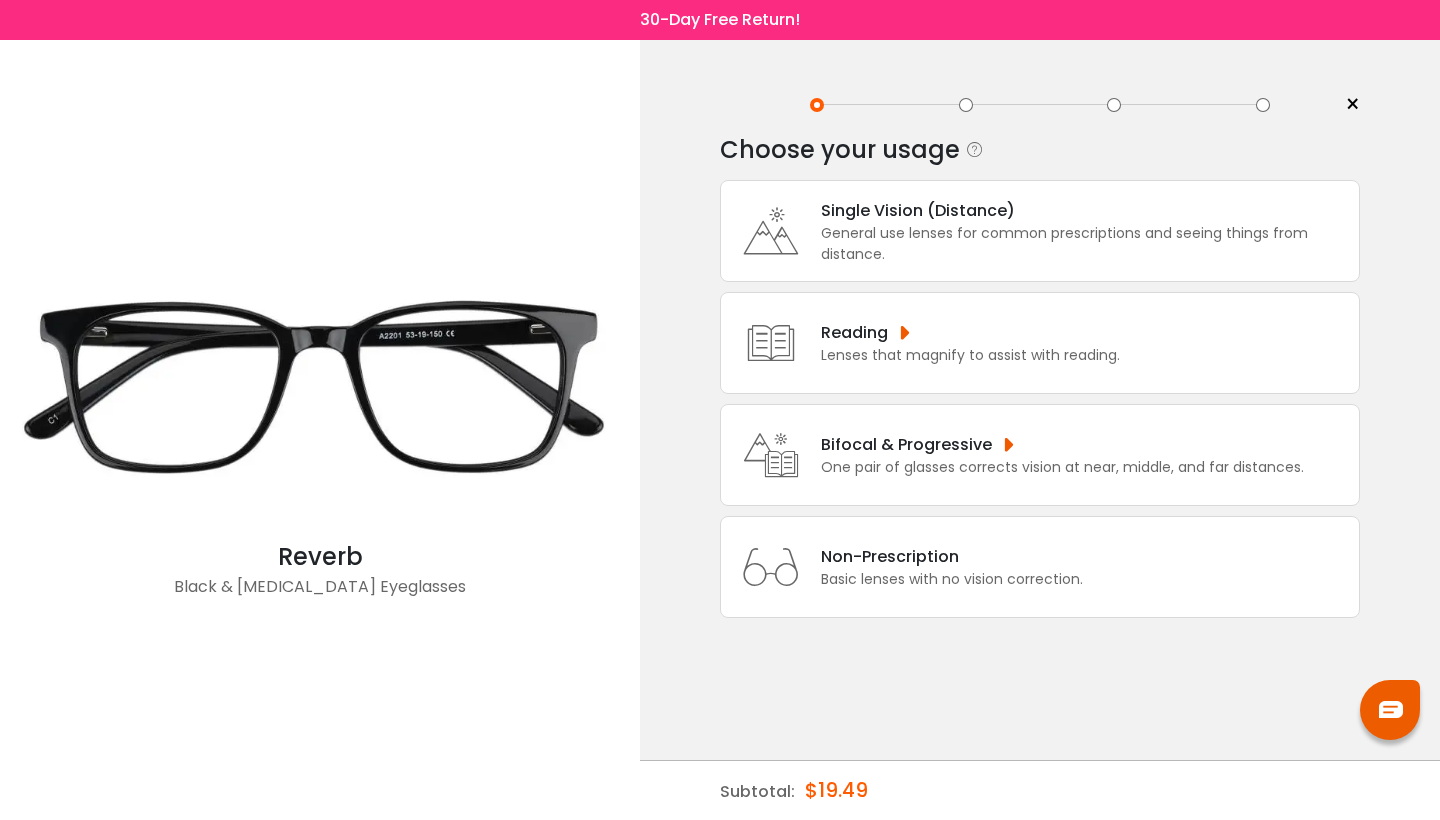 scroll, scrollTop: 0, scrollLeft: 0, axis: both 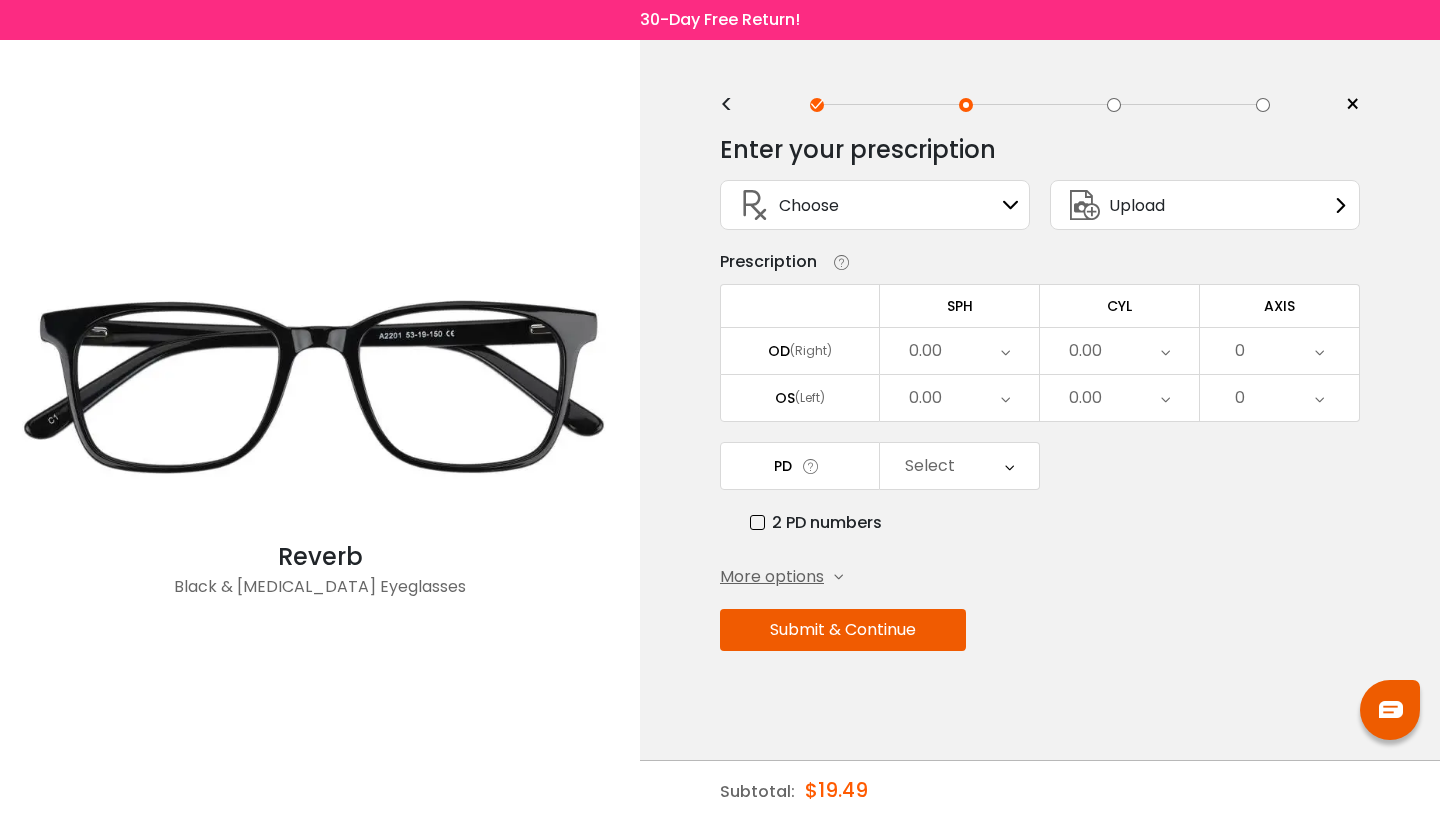 click on "Choose
Sign In" at bounding box center [875, 205] 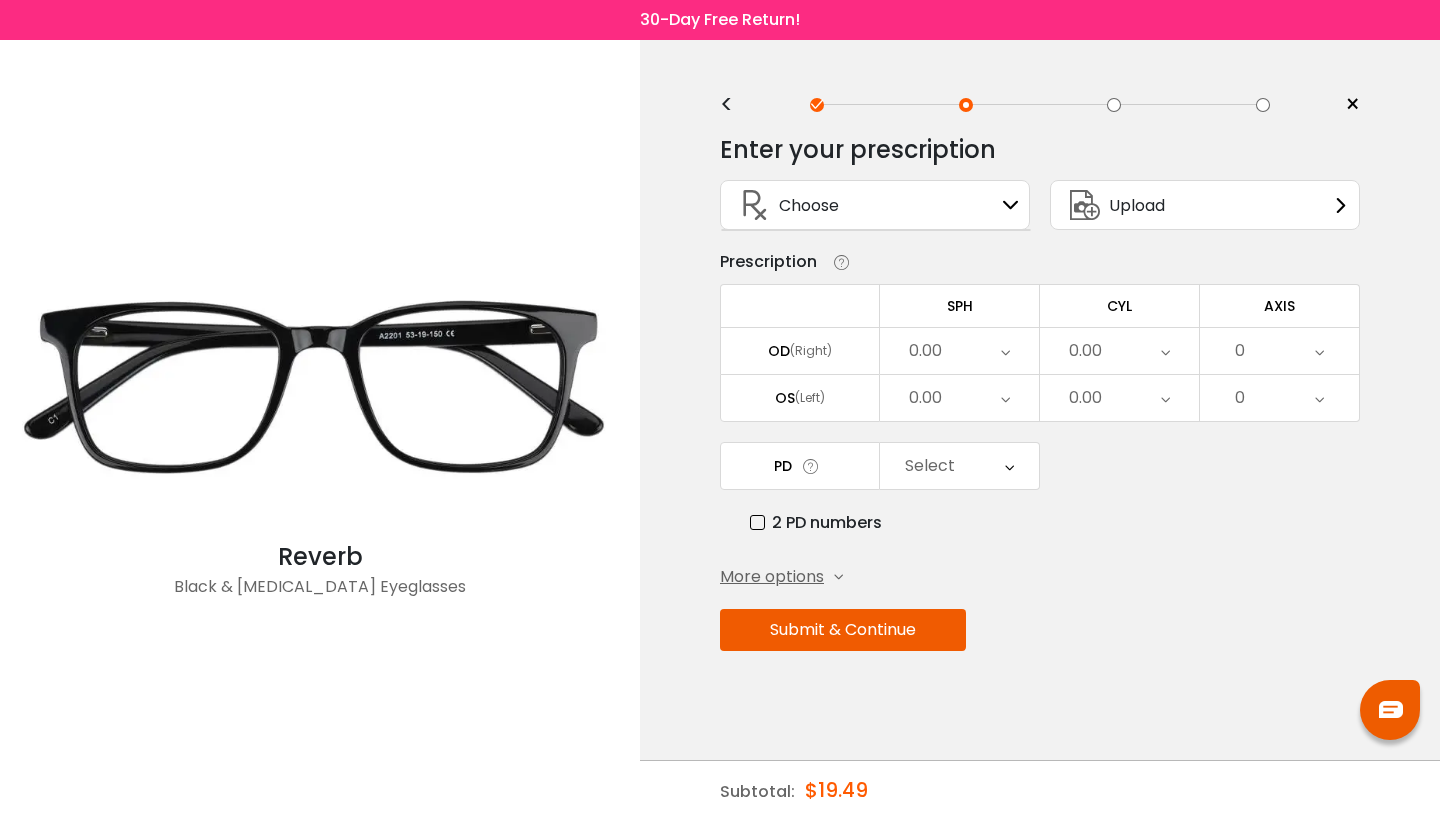 click on "Upload" at bounding box center [1137, 205] 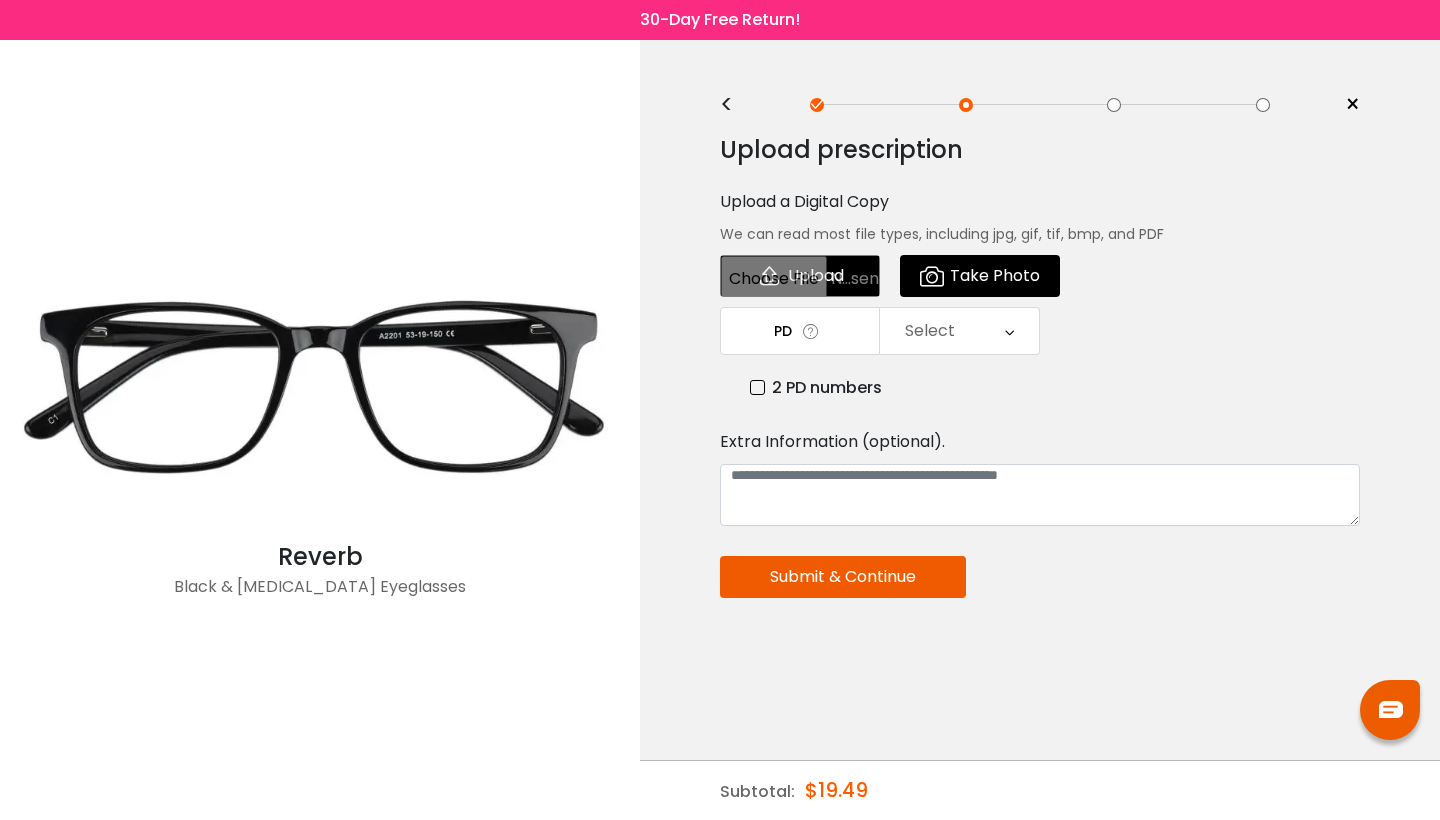 click on "<
×
Choose your usage
Single Vision (Distance)
This lens helps you see details at a distance.
It is usually indicated by a (-) next to the numbers under the “sphere” category of your prescription.
Readers
"Reader" and "Intermediate" lenses have prescriptions starting with a plus ( + )
sign and are designed for those who have trouble focusing their eyes while reading.
These lenses are designed to help correct [MEDICAL_DATA] caused by [MEDICAL_DATA] or [MEDICAL_DATA].
Multifocal
Non-prescription
Readers" at bounding box center [1040, 430] 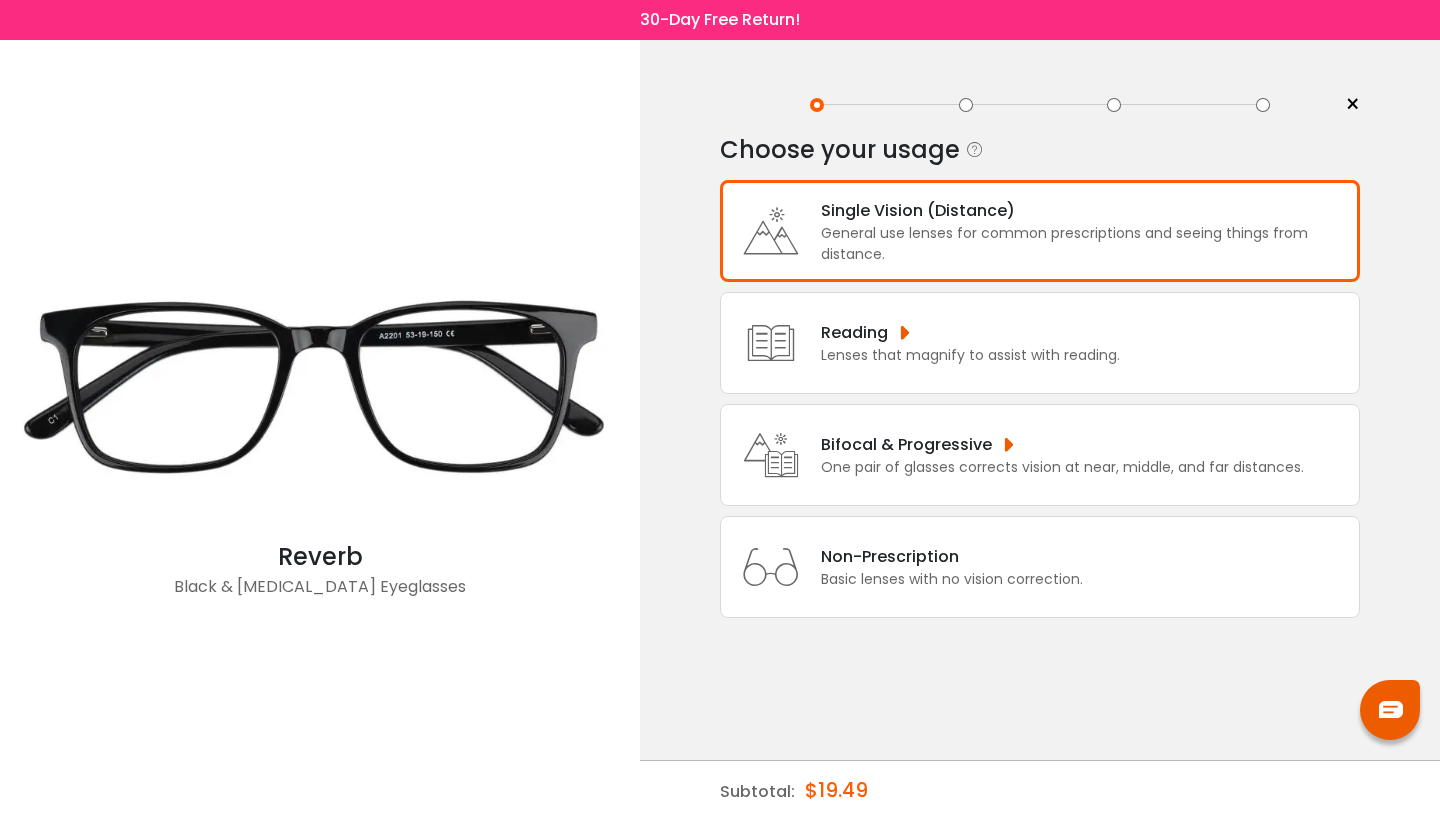click on "Single Vision (Distance)" at bounding box center (1085, 210) 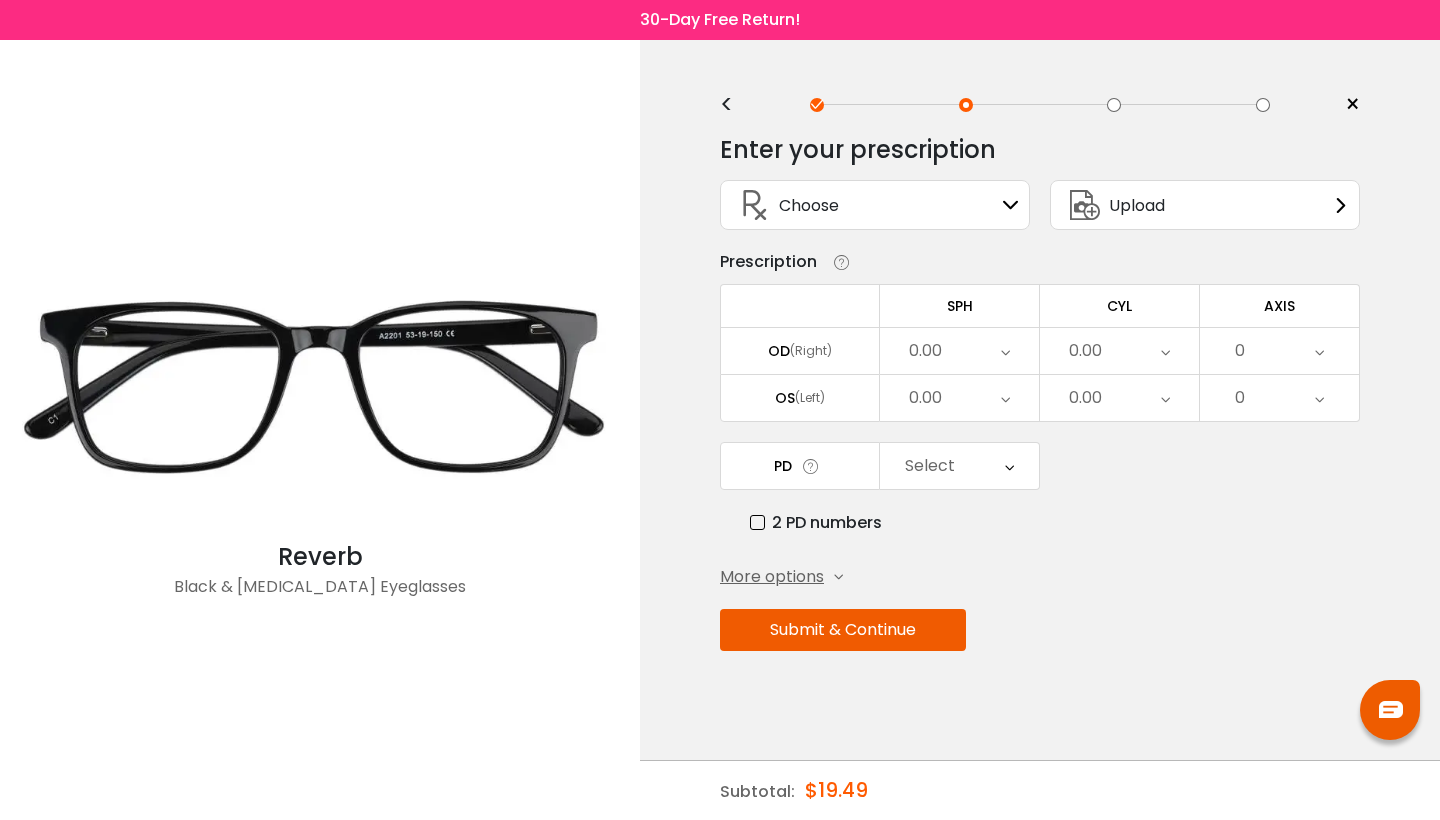 click on "Choose
Sign In" at bounding box center [875, 205] 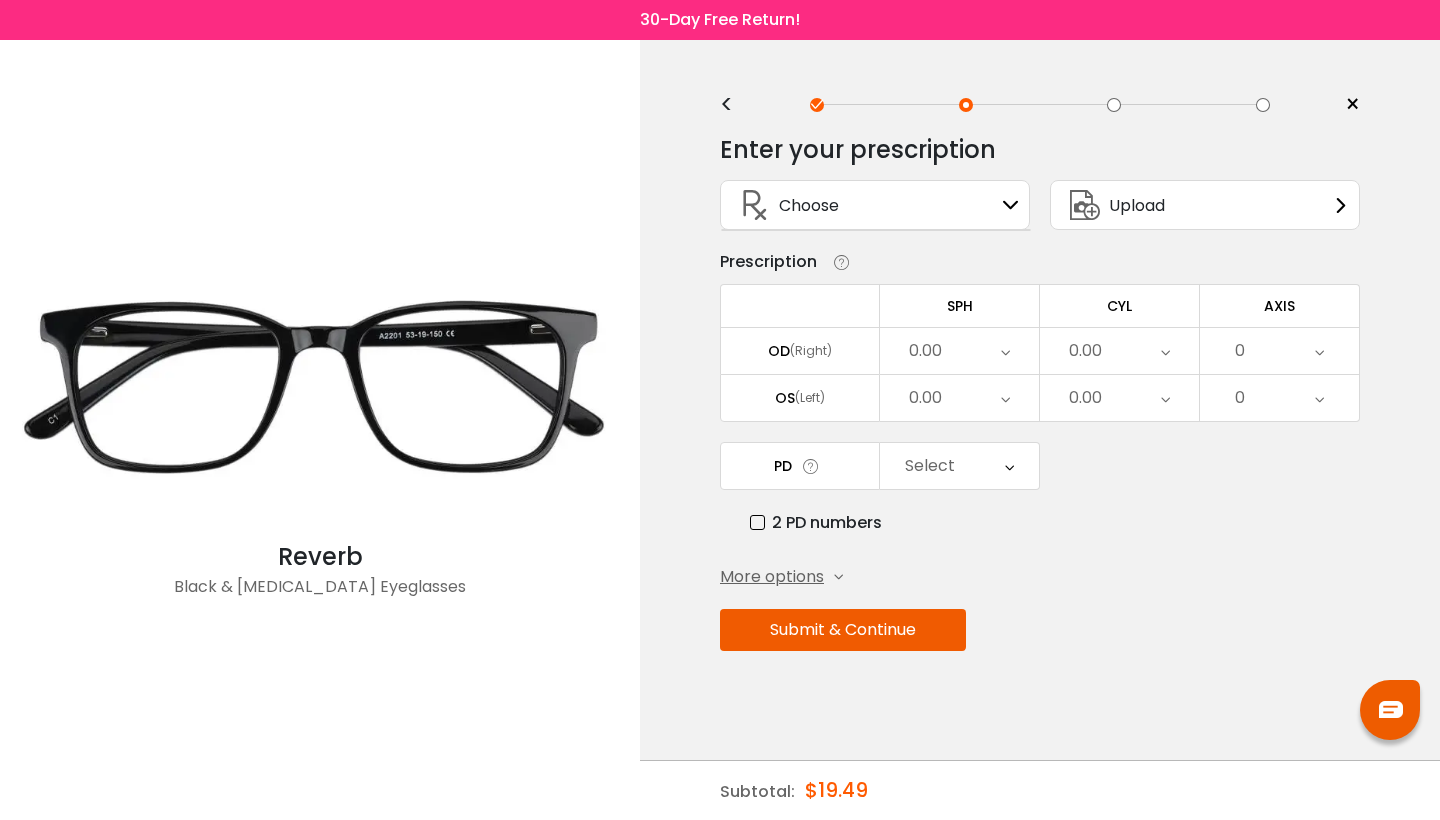 click on "Choose
Sign In" at bounding box center [875, 205] 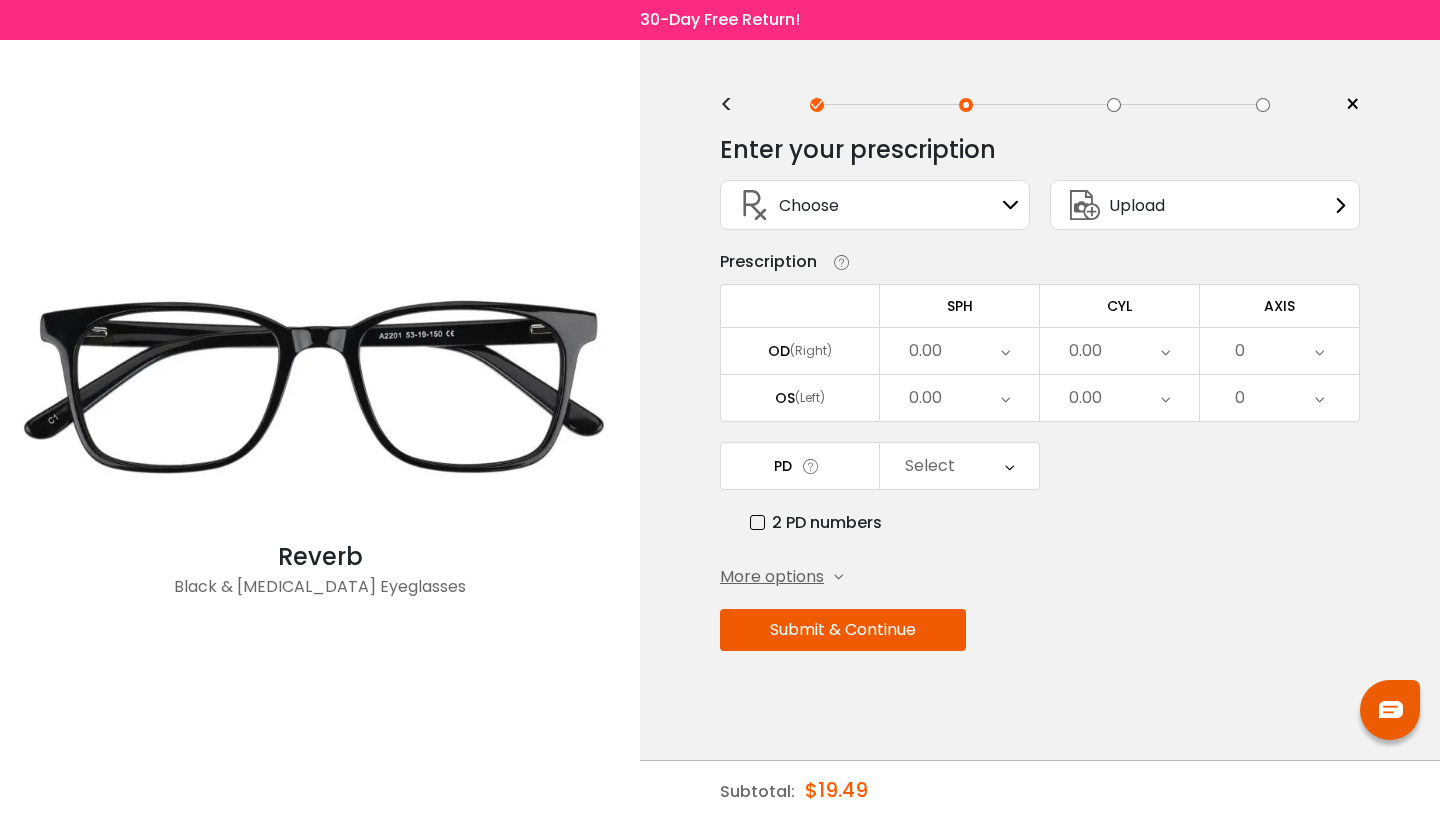 click at bounding box center [1011, 205] 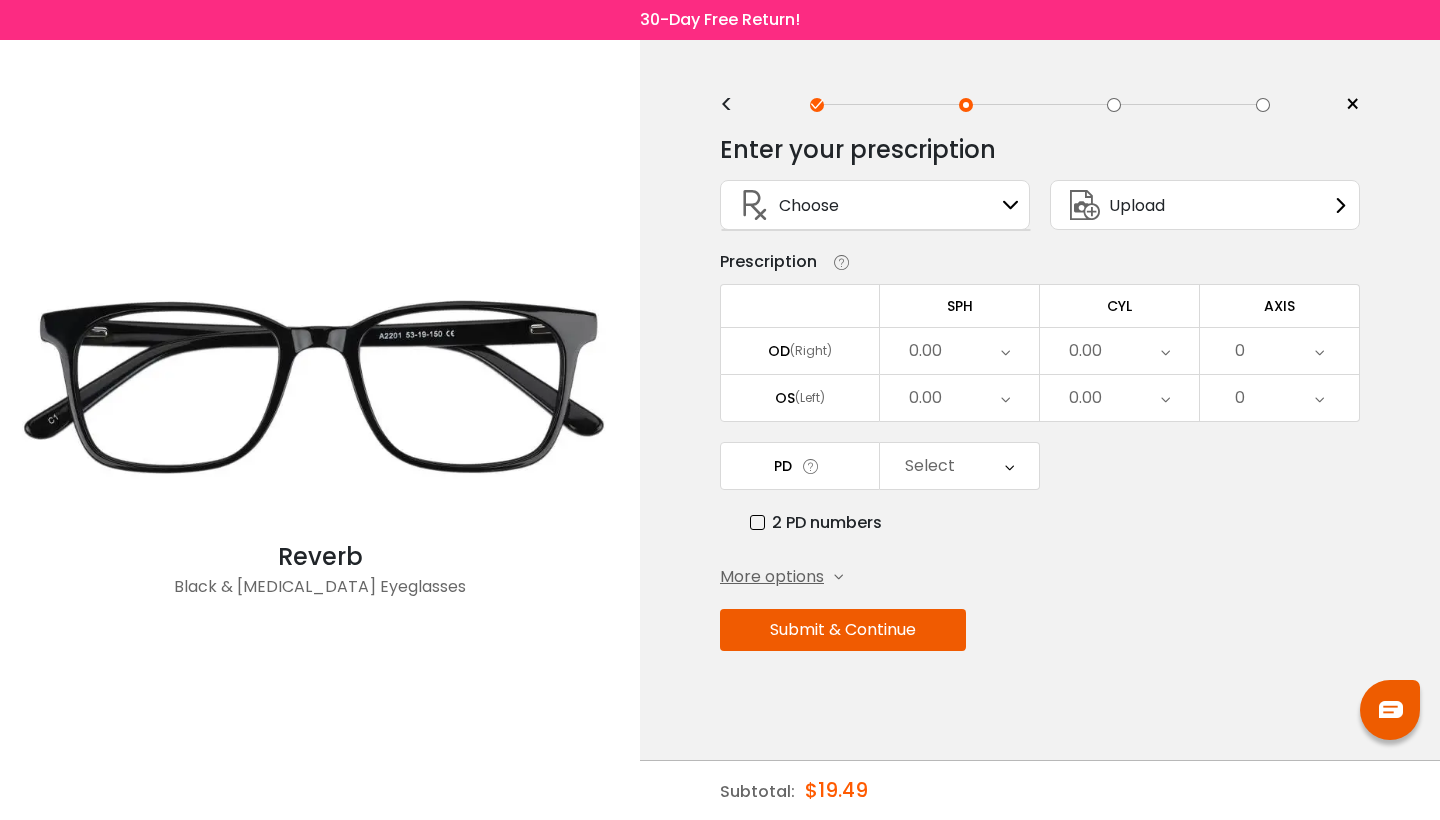 click on "Choose" at bounding box center [809, 205] 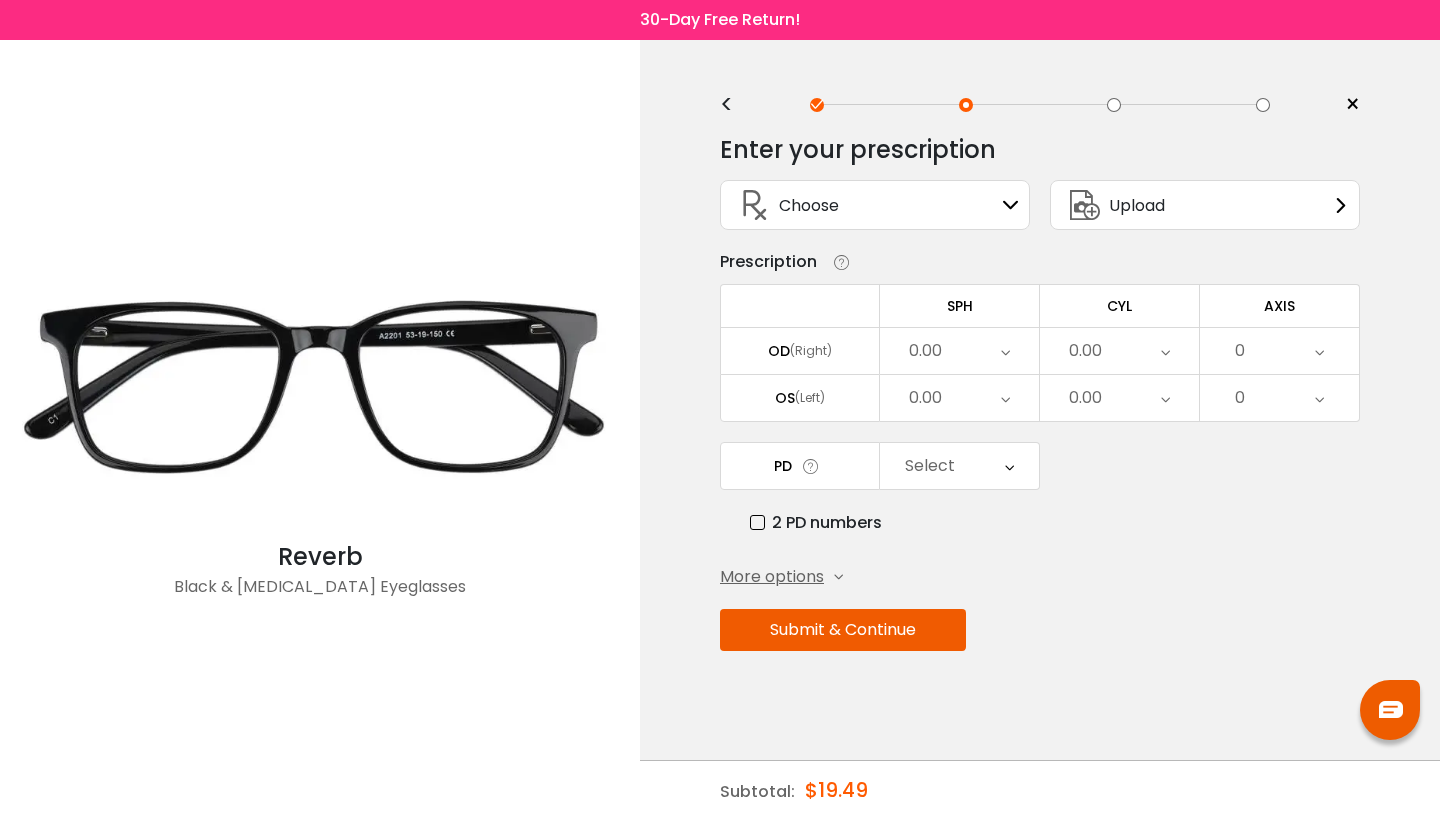 click on "Choose
Sign In" at bounding box center (875, 205) 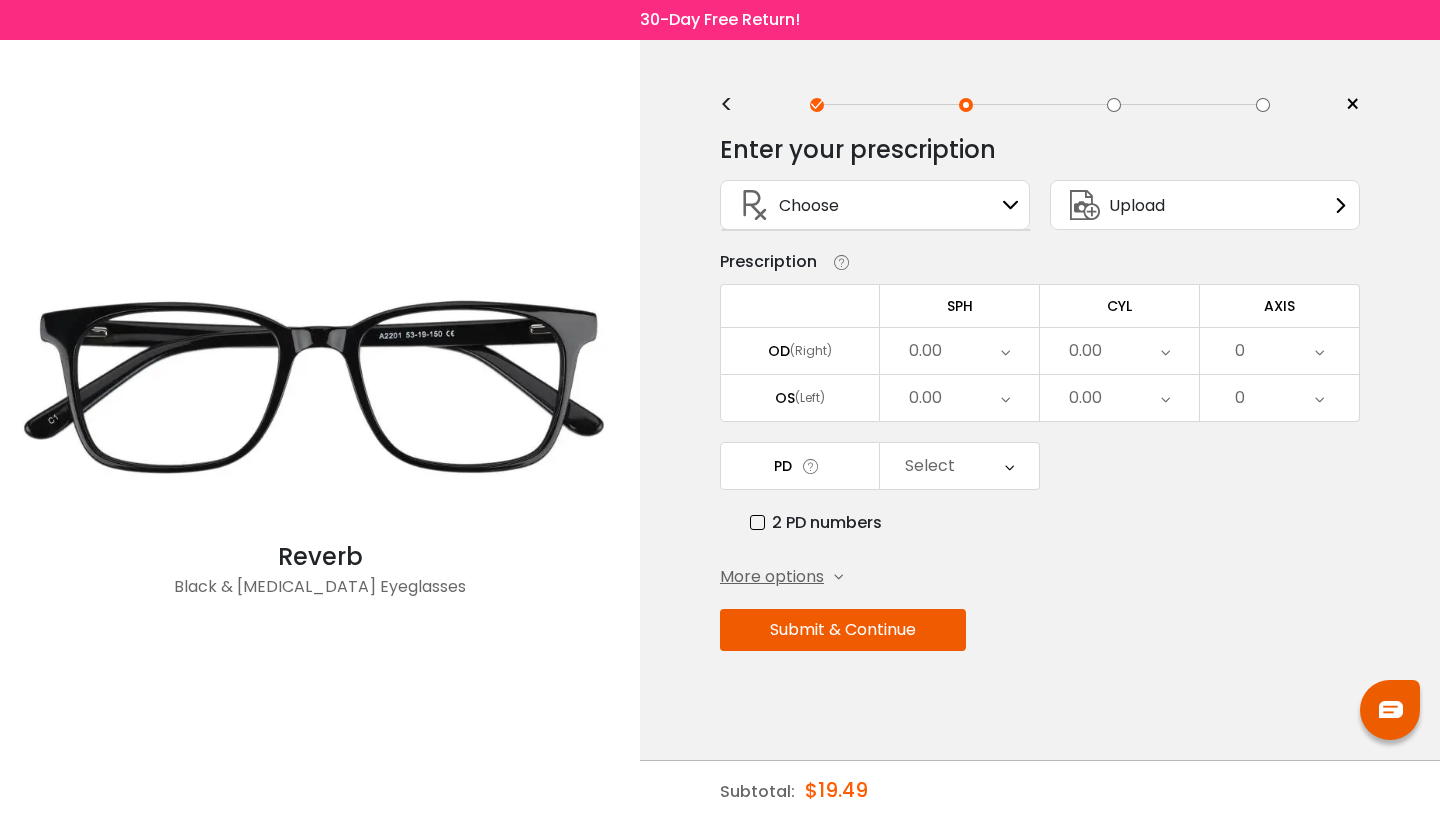 click on "Choose
Sign In" at bounding box center [875, 210] 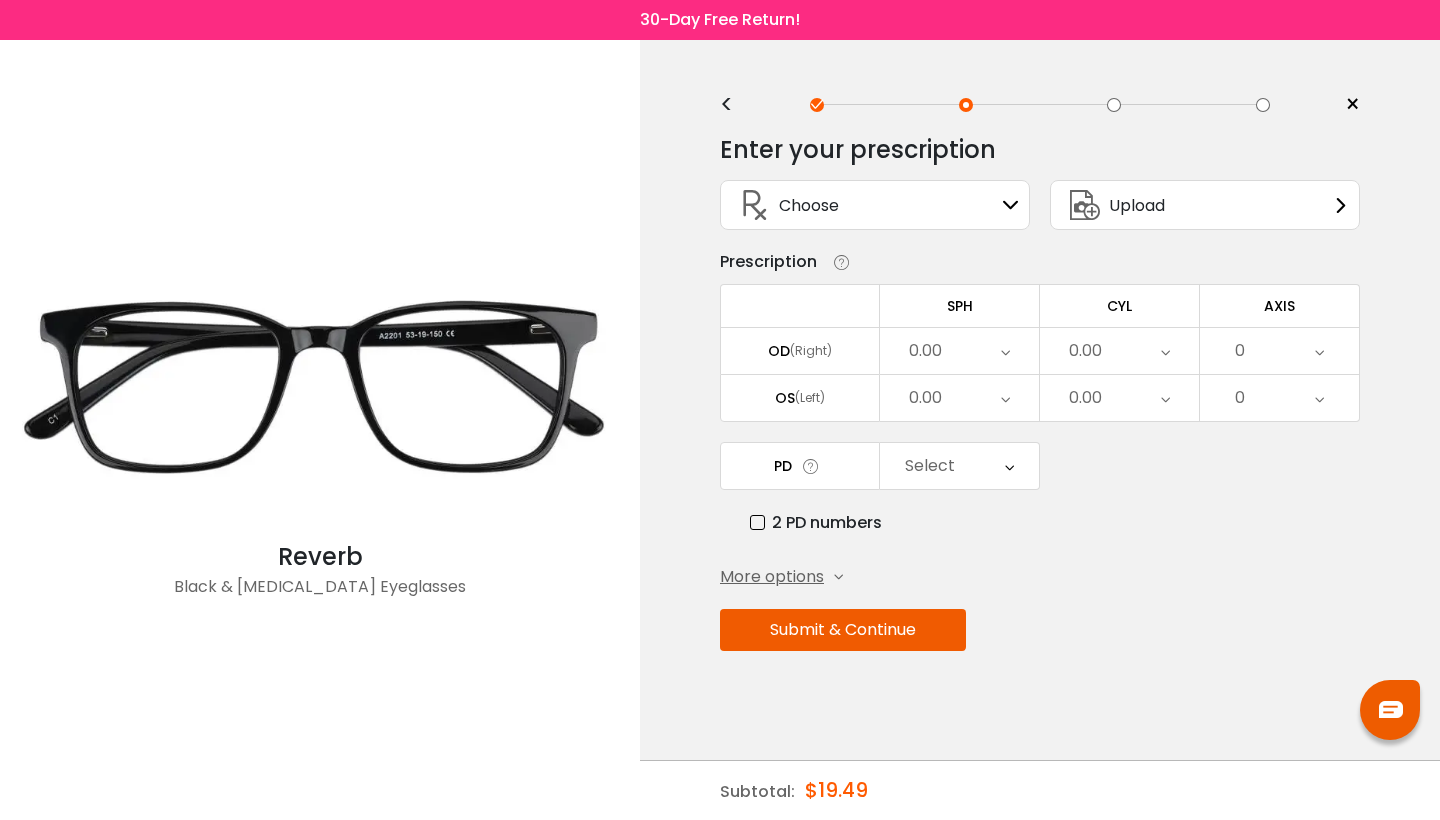 click on "Choose
Sign In" at bounding box center [875, 205] 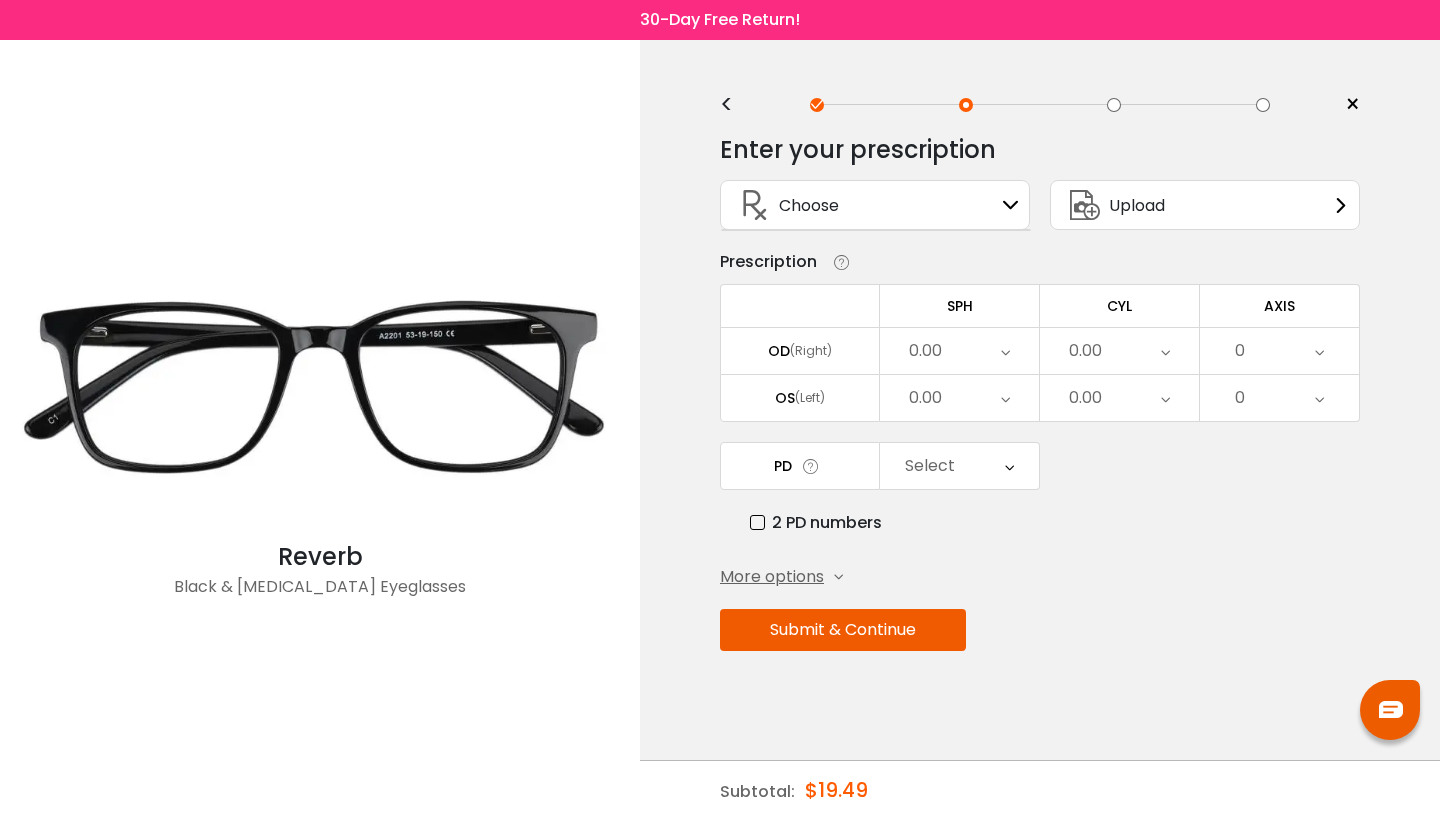 click at bounding box center (1011, 205) 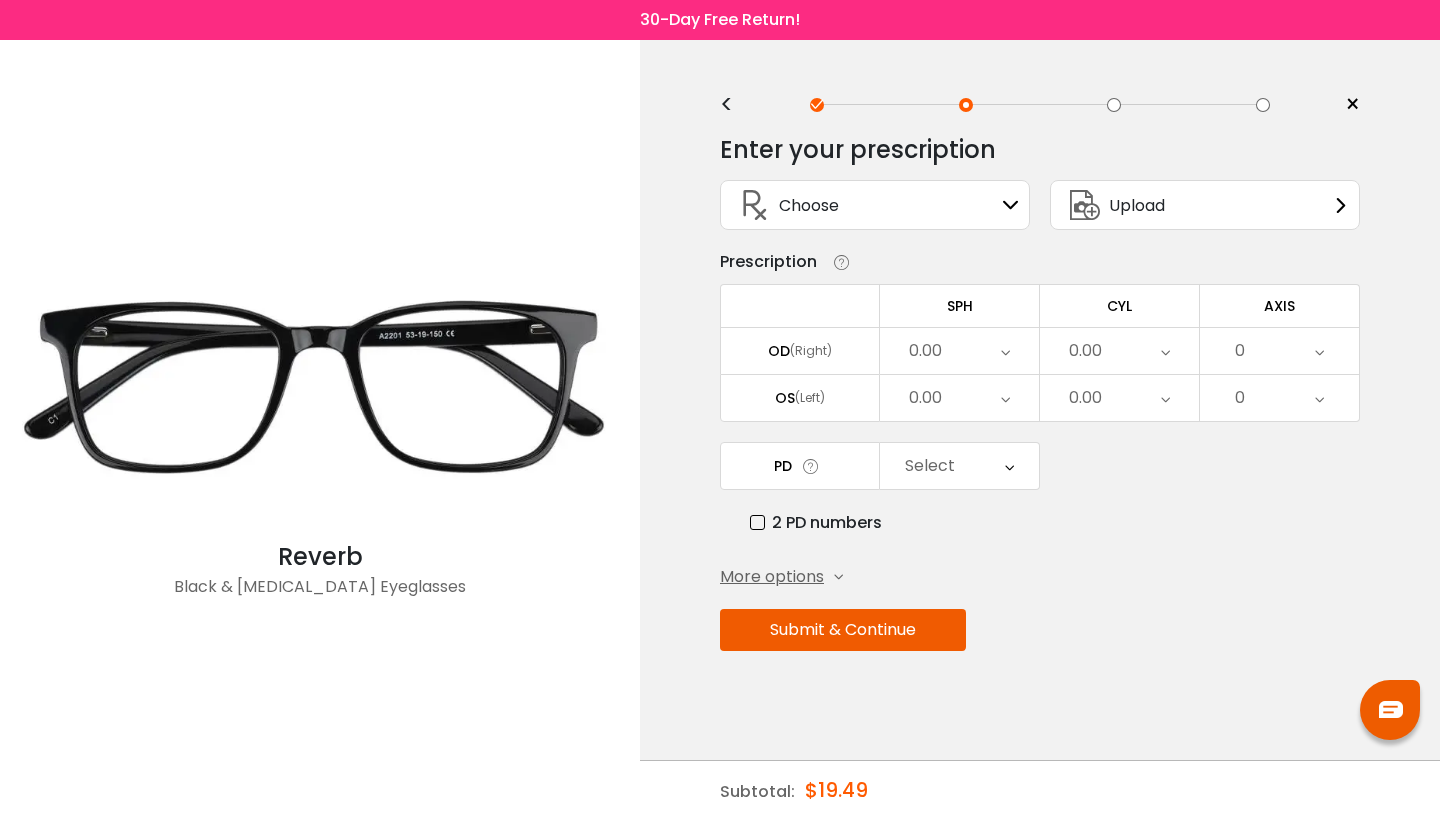 click at bounding box center (1011, 205) 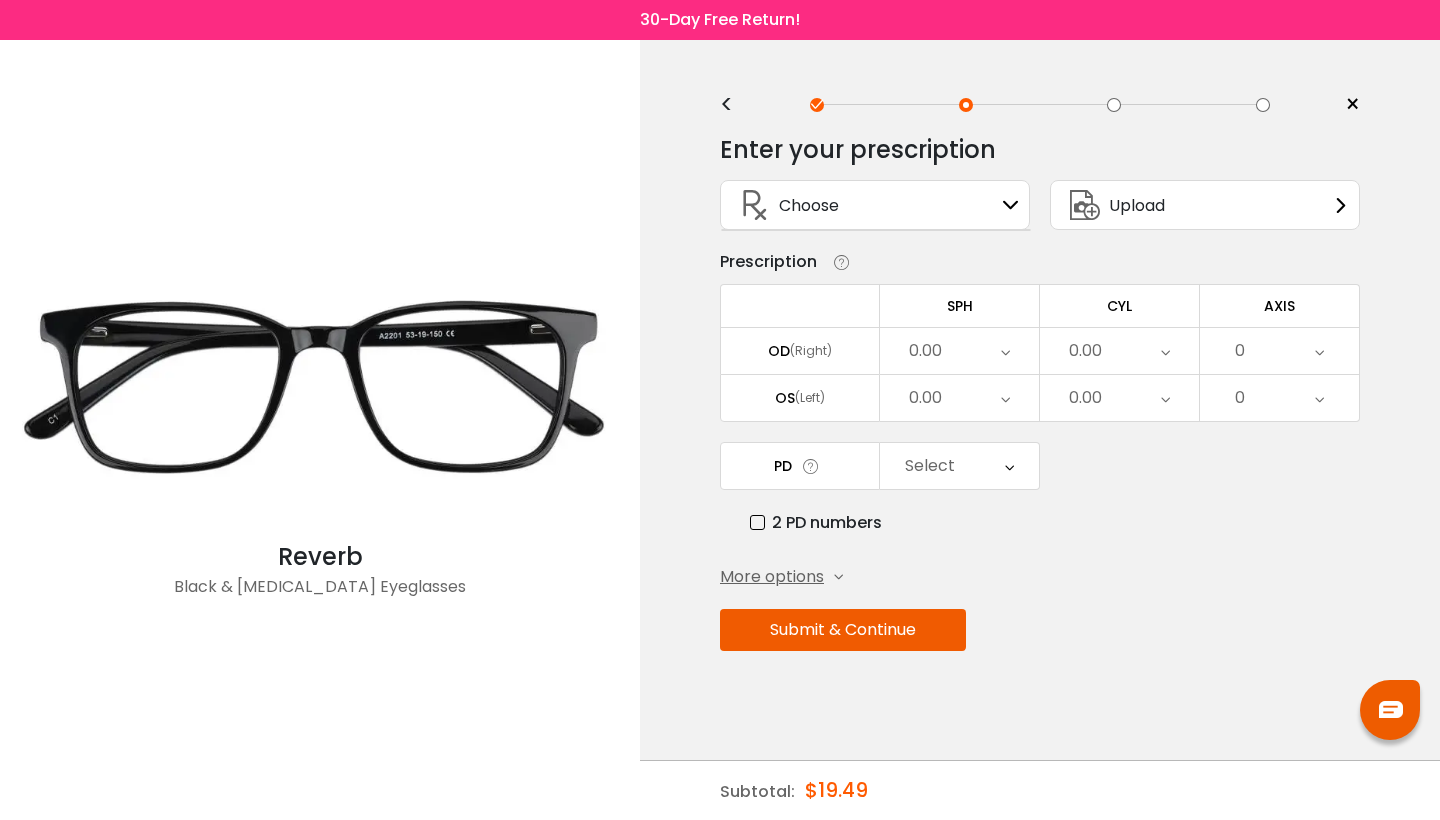 click on "Select" at bounding box center (930, 466) 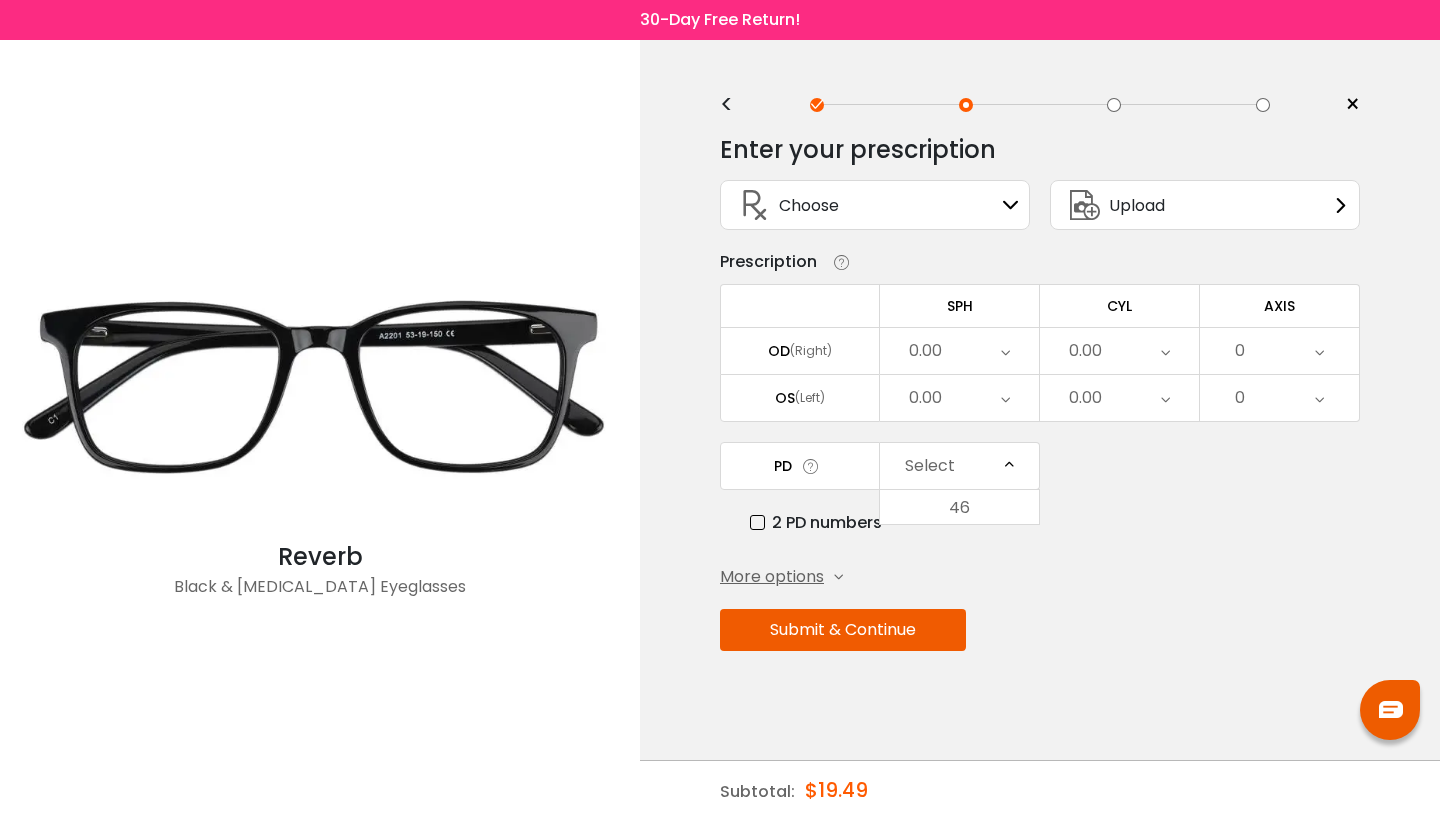 scroll, scrollTop: 482, scrollLeft: 0, axis: vertical 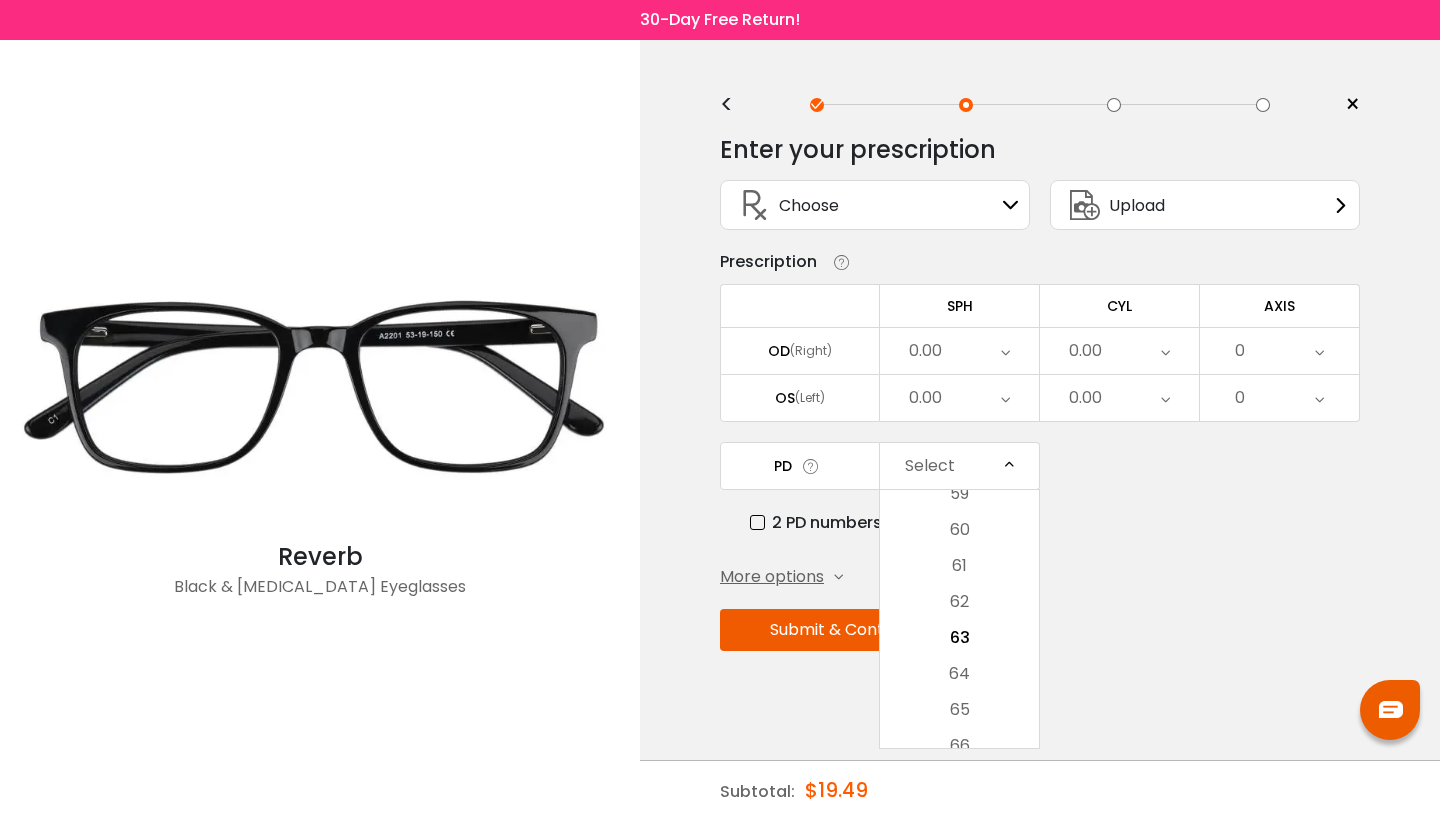 click on "Select" at bounding box center [959, 466] 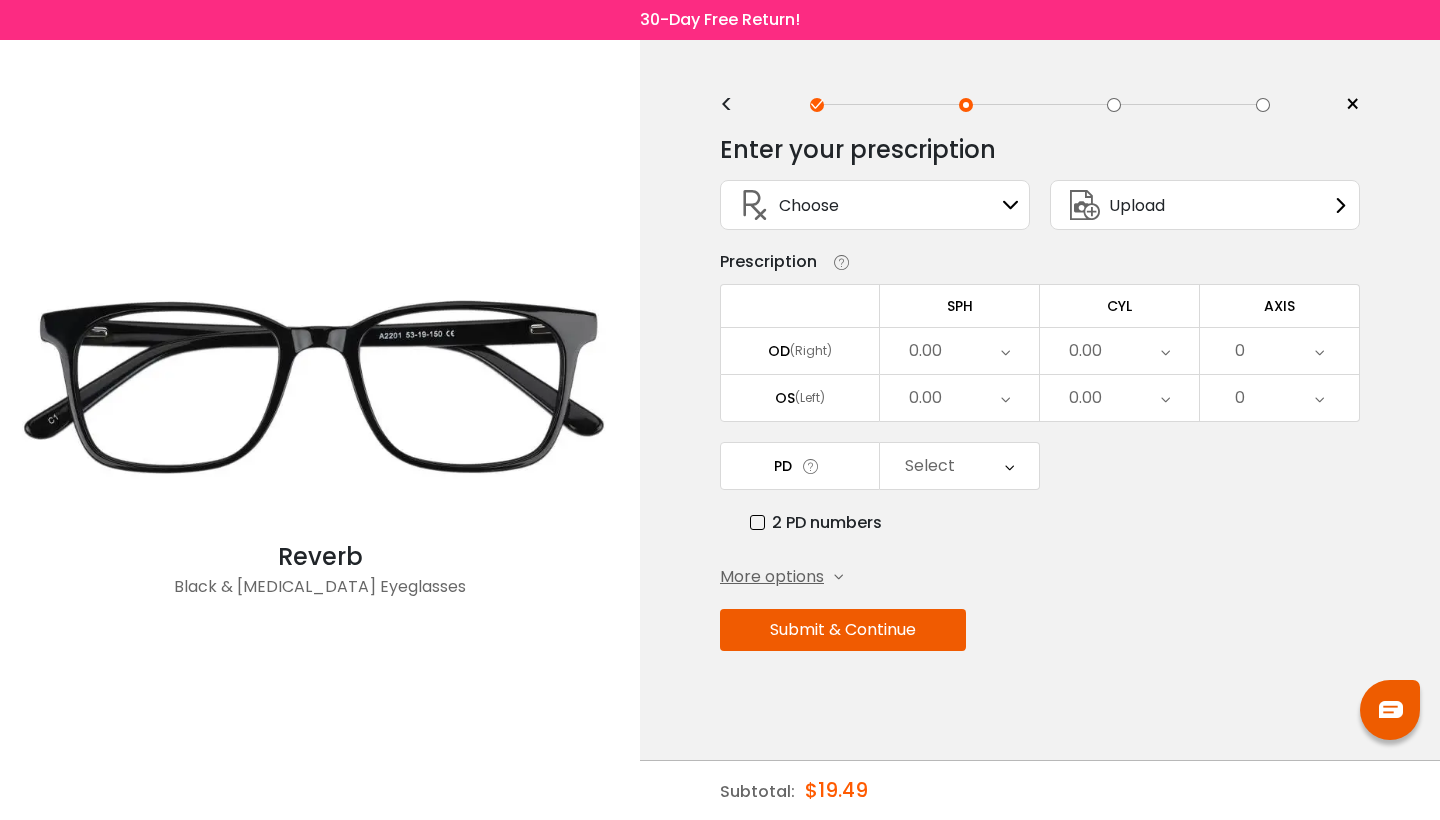 click on "Choose" at bounding box center [809, 205] 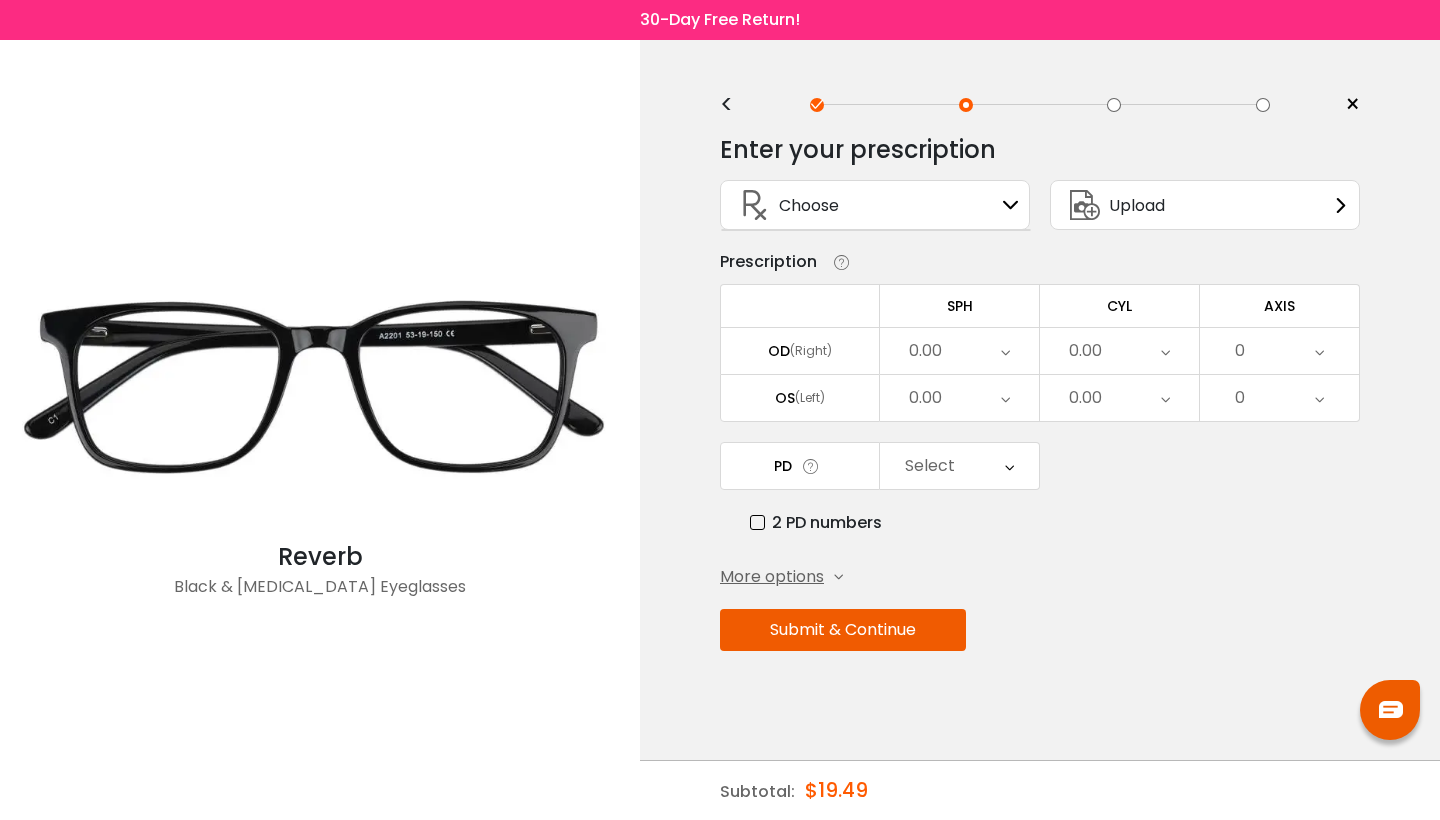 click at bounding box center [755, 205] 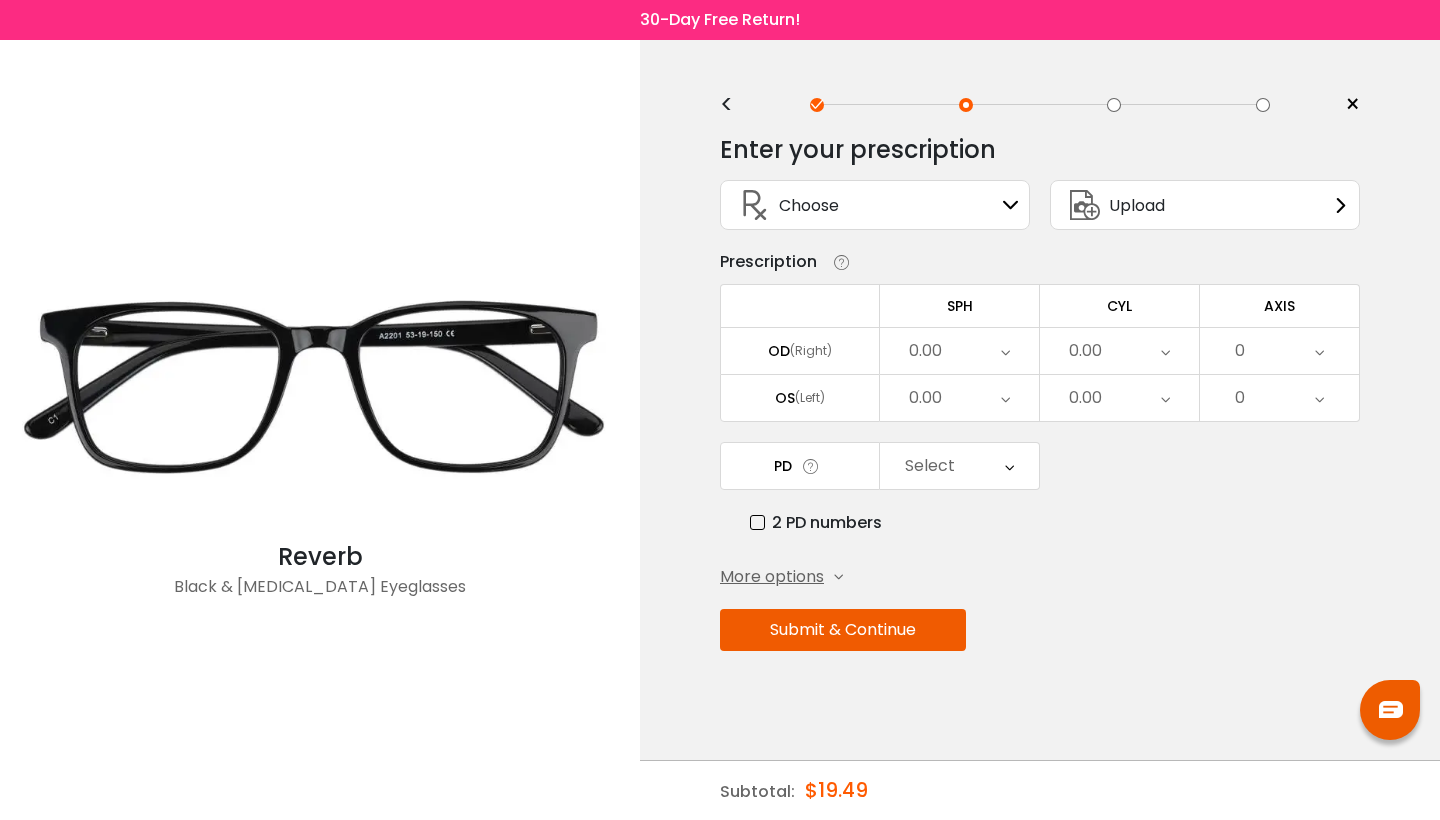 click on "0.00" at bounding box center [925, 351] 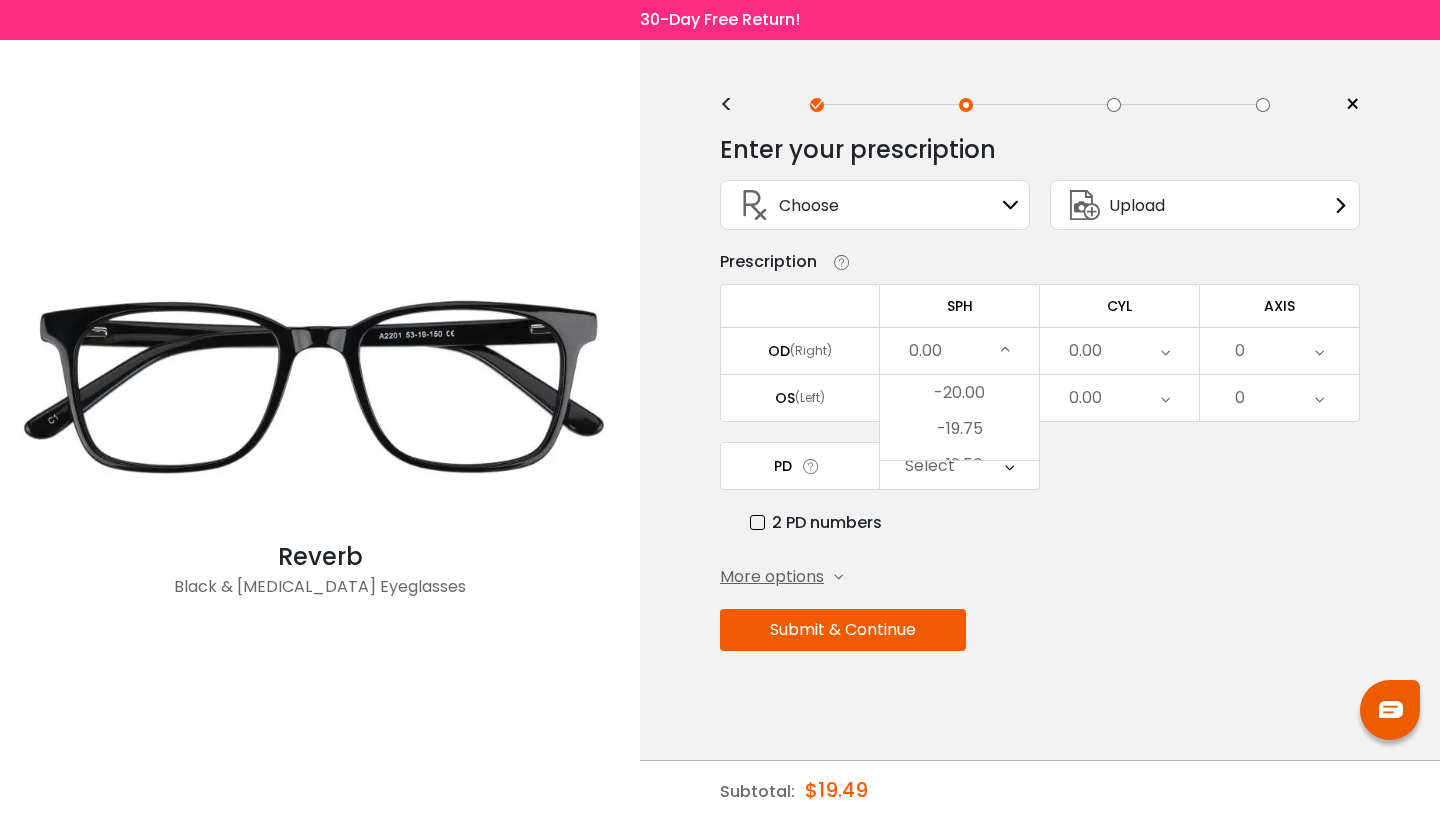 scroll, scrollTop: 2750, scrollLeft: 0, axis: vertical 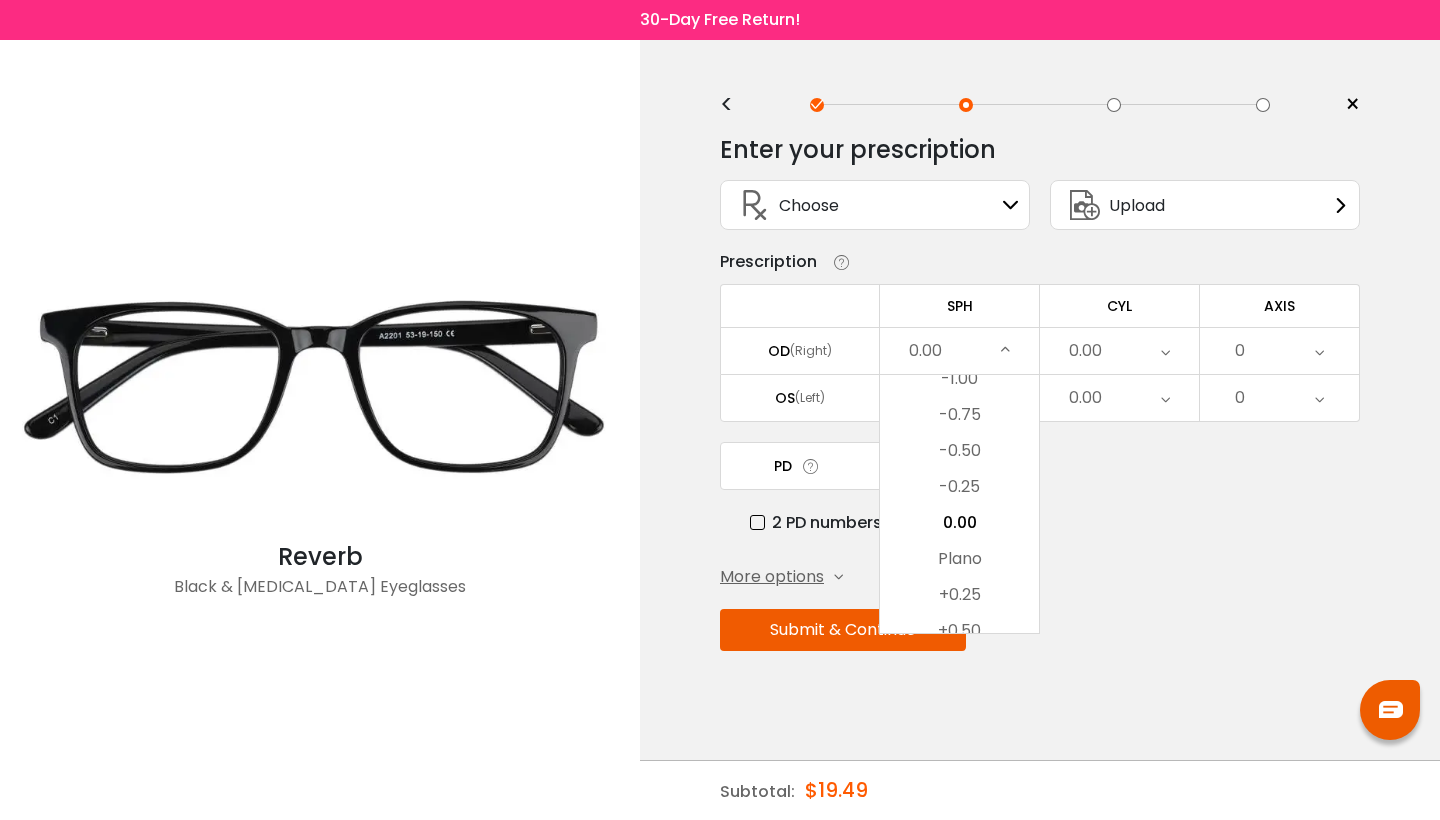 click on "2 PD numbers" at bounding box center (1055, 522) 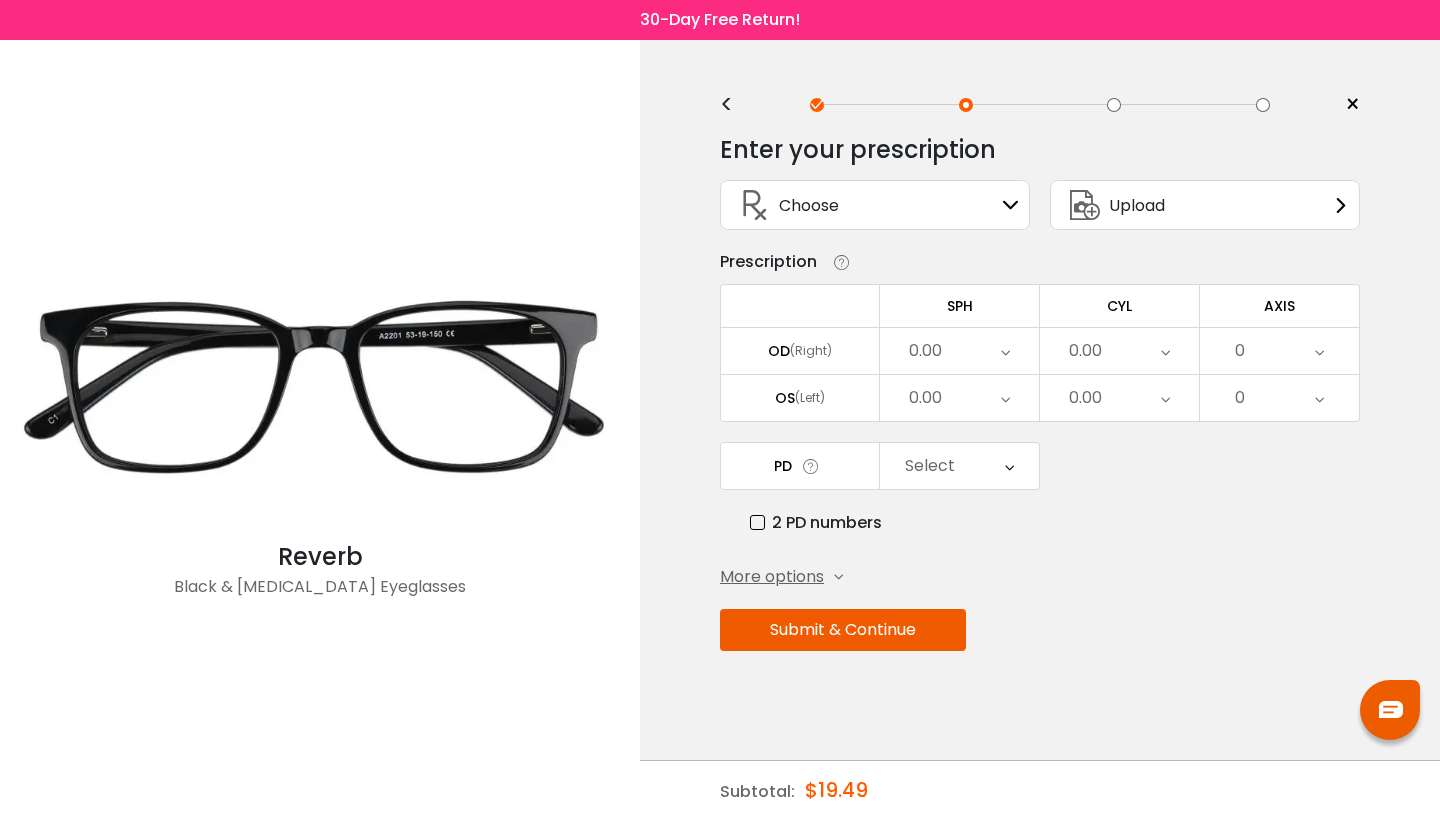 click on "0.00" at bounding box center [1119, 351] 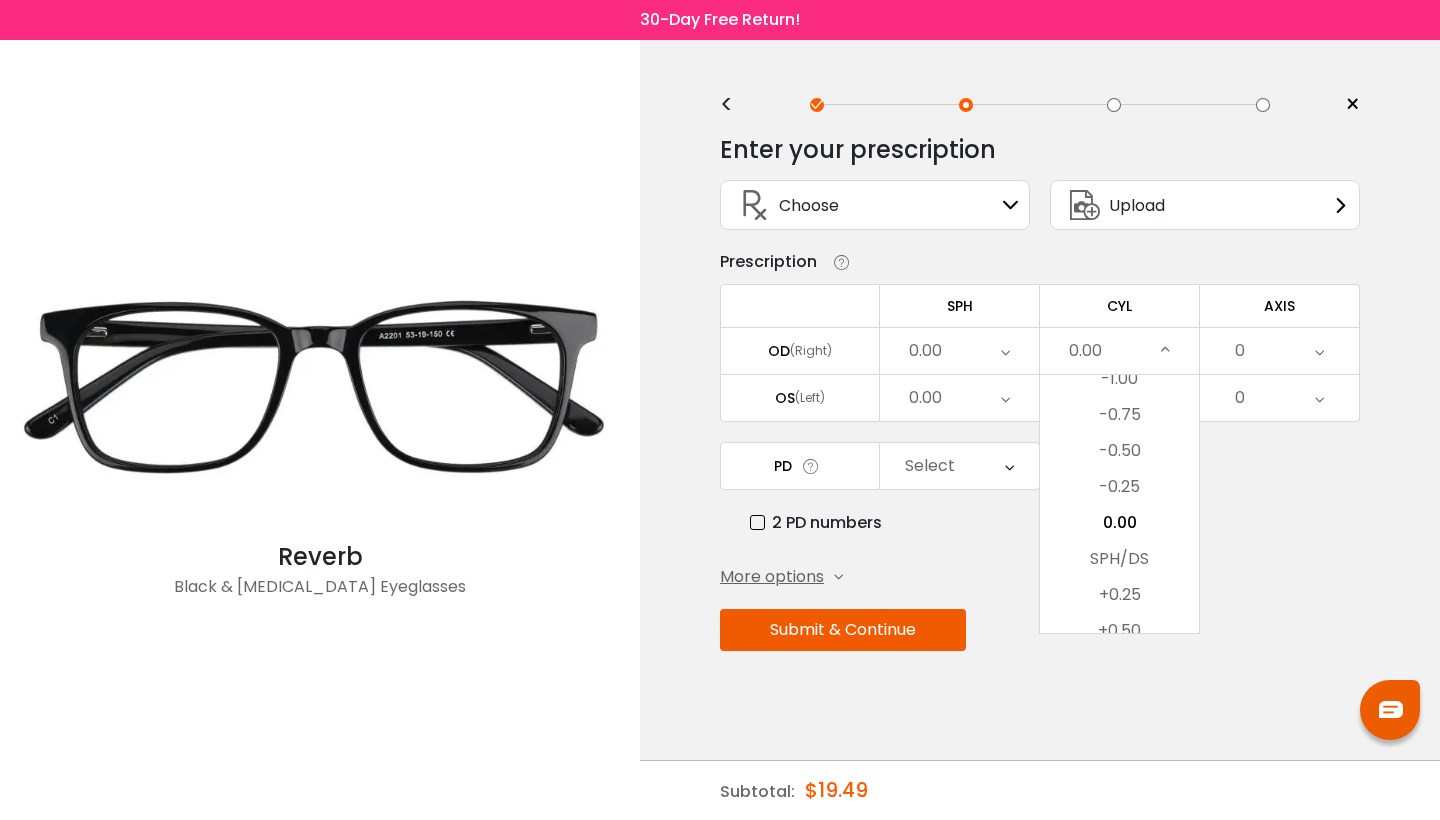 click on "0.00" at bounding box center [1085, 351] 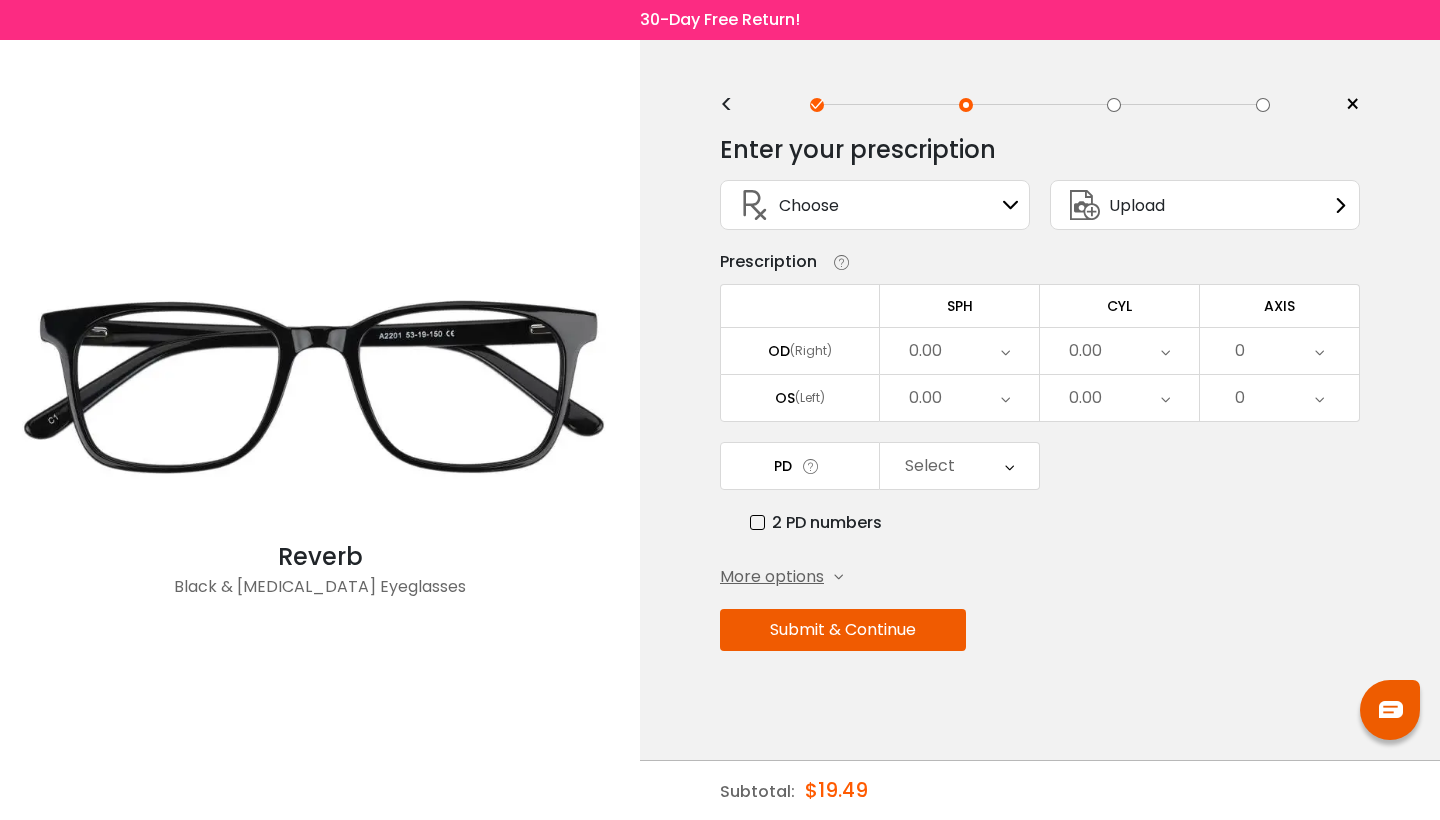 click on "0.00" at bounding box center (1085, 351) 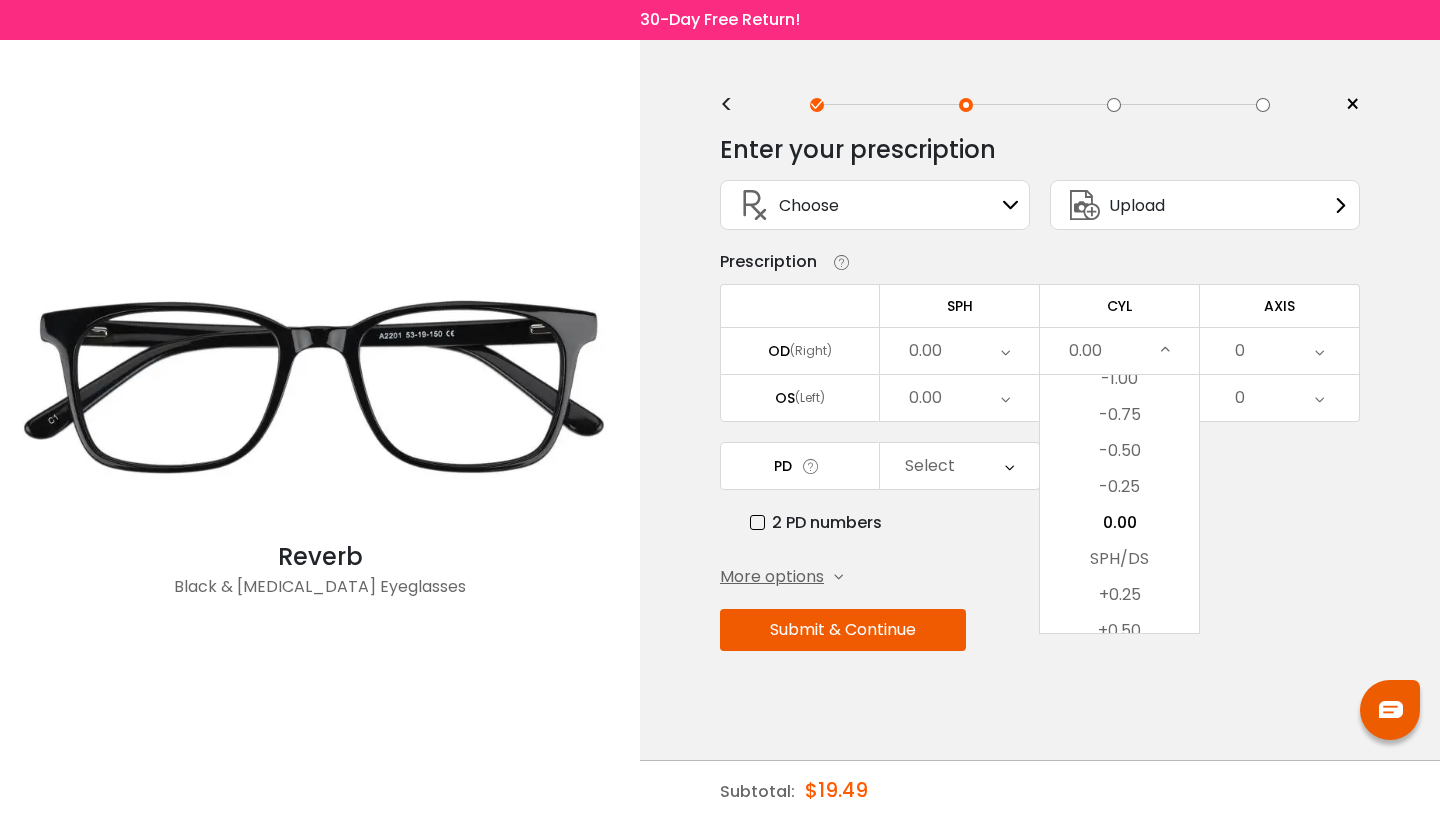 click on "0.00" at bounding box center [1085, 351] 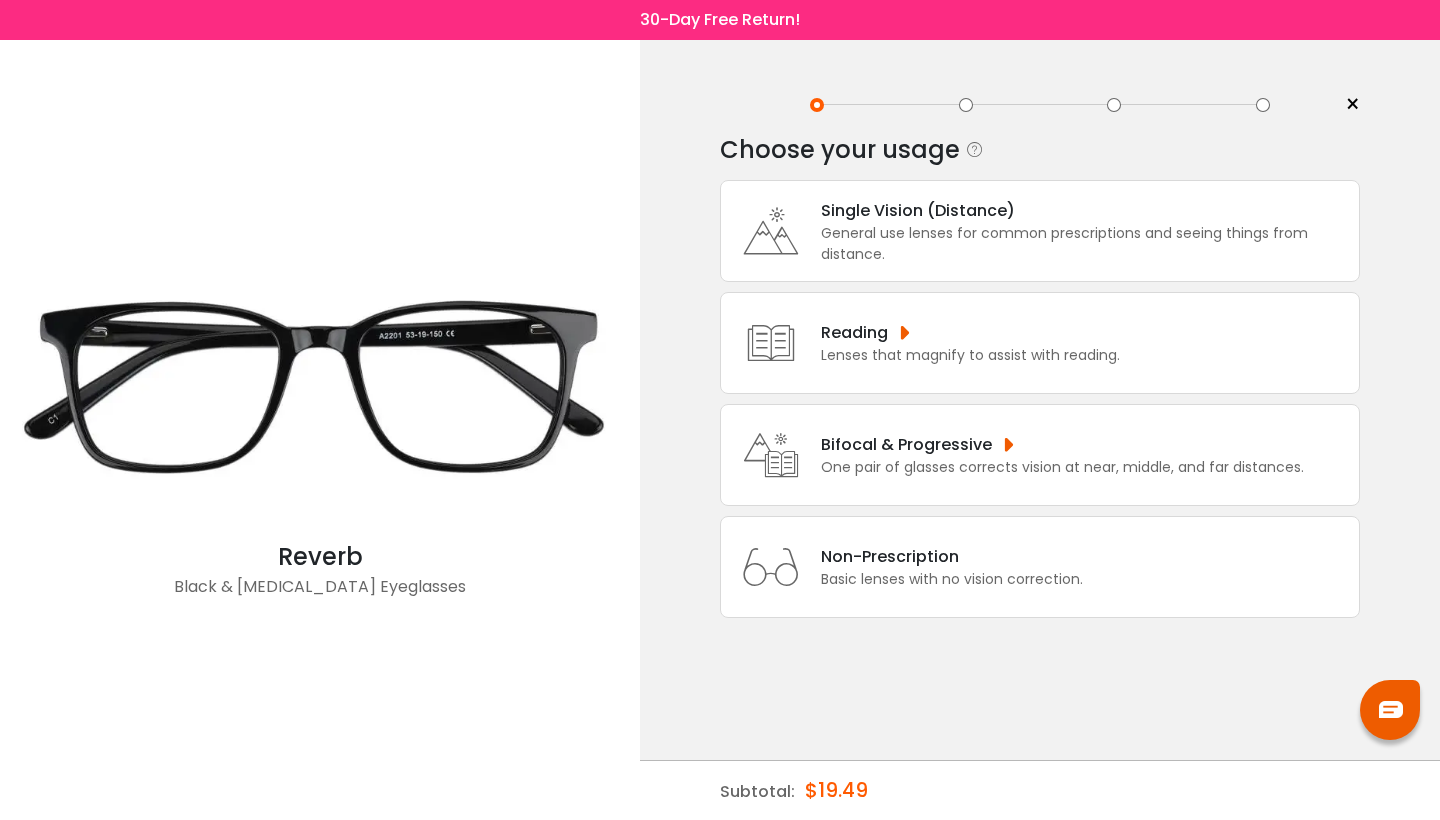 scroll, scrollTop: 0, scrollLeft: 0, axis: both 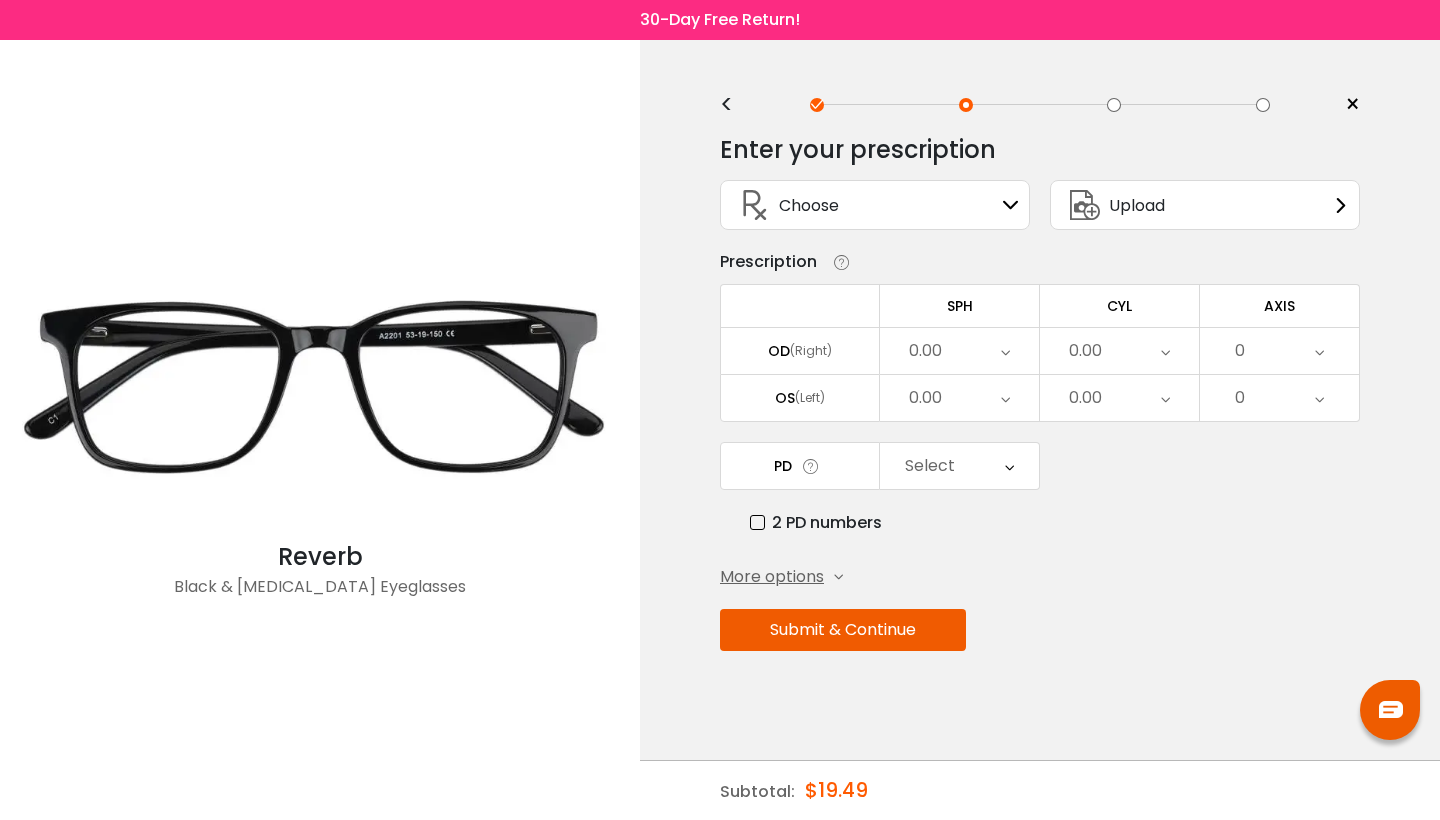 click on "Choose
Sign In" at bounding box center (875, 205) 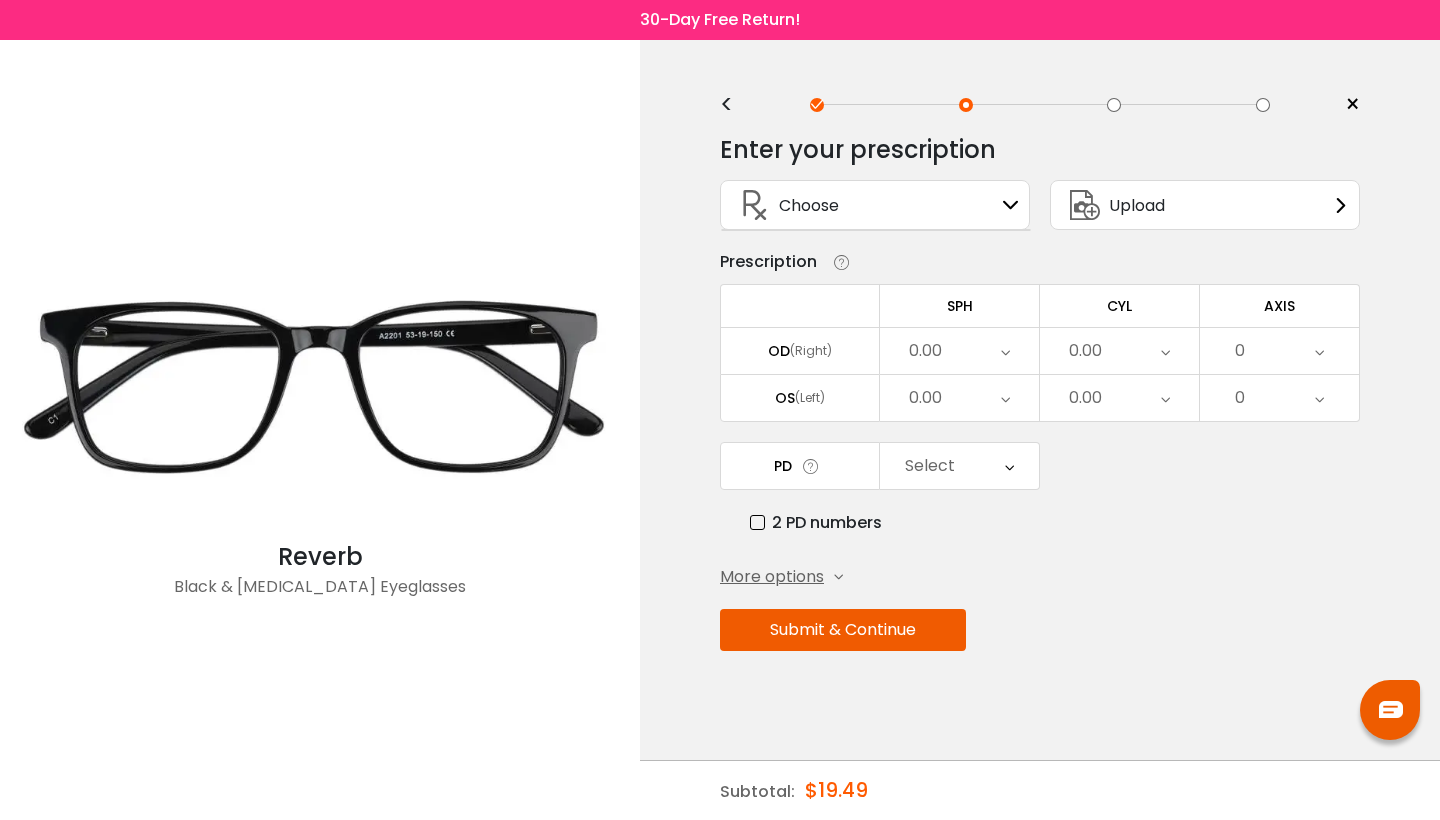 click at bounding box center [1011, 205] 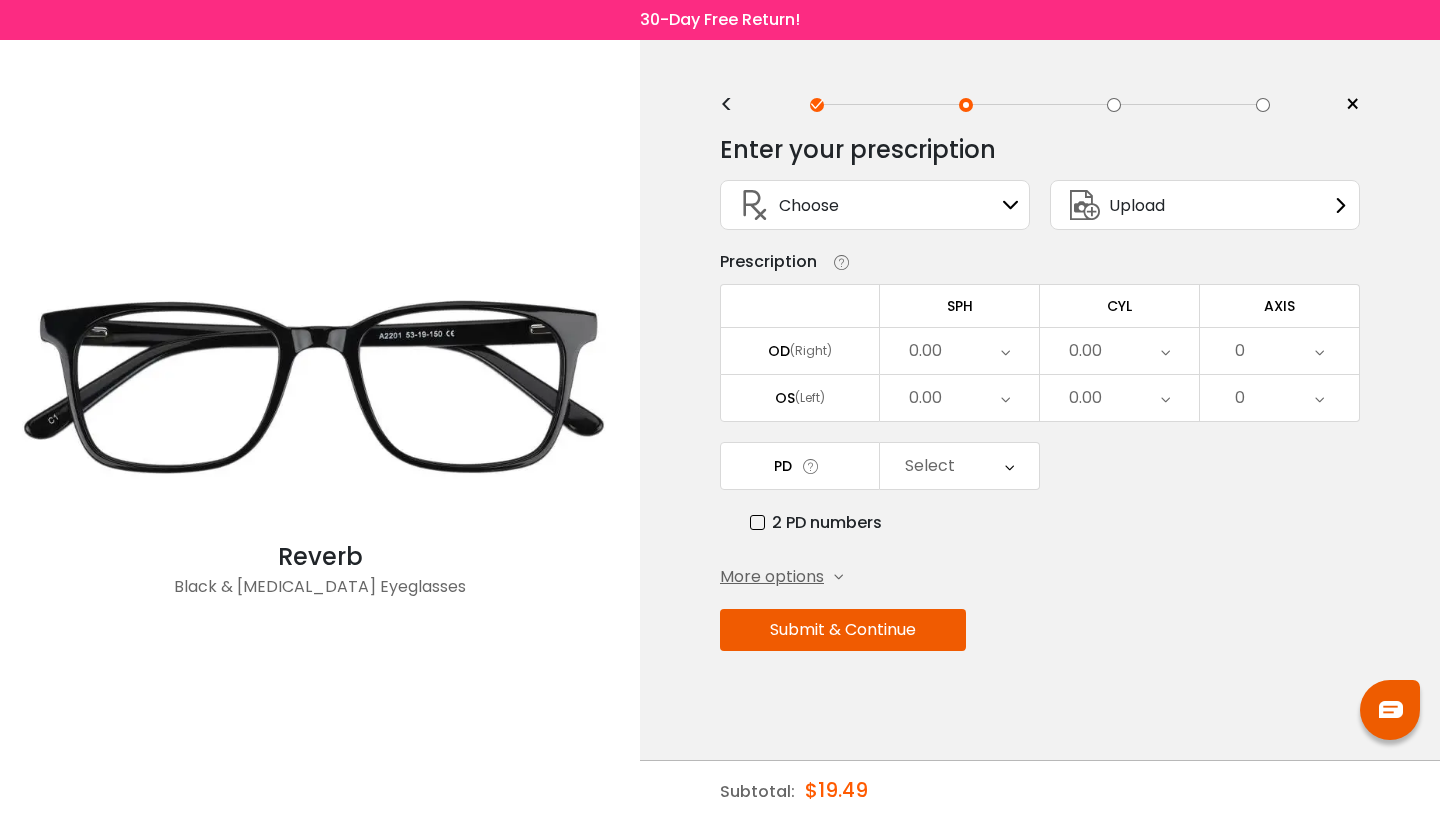 click at bounding box center (1011, 205) 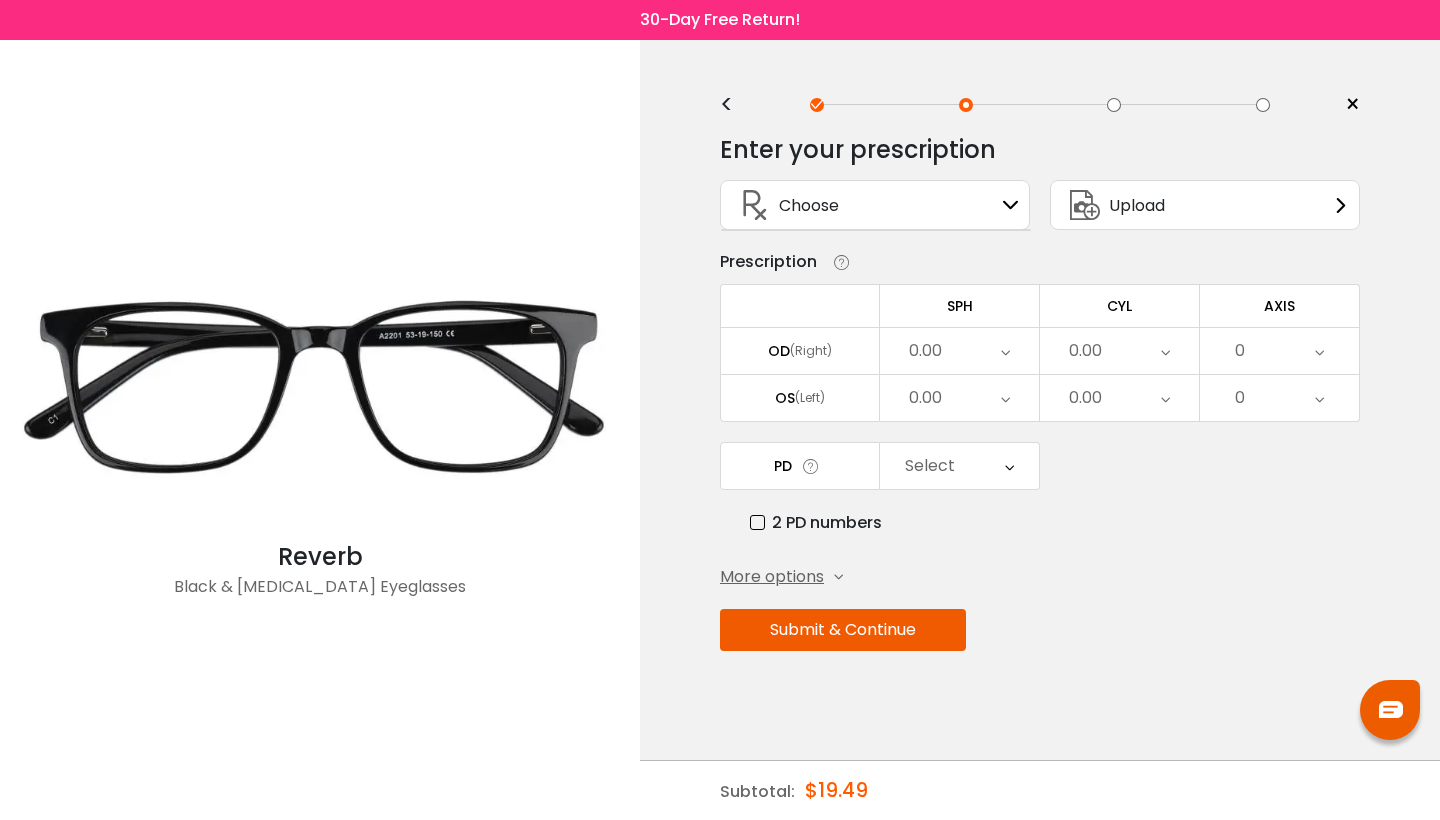 click on "0.00" at bounding box center (959, 351) 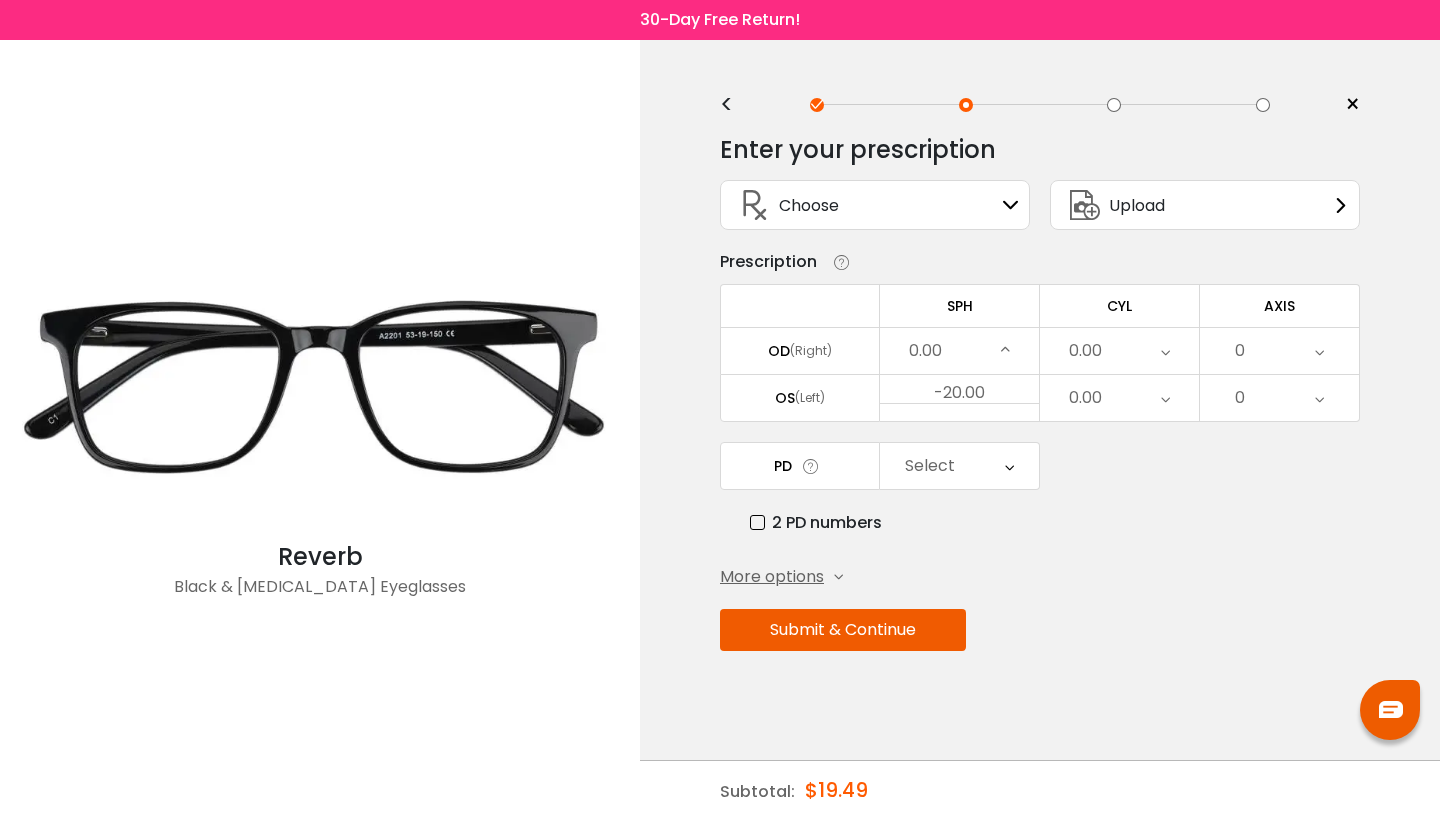 scroll, scrollTop: 2750, scrollLeft: 0, axis: vertical 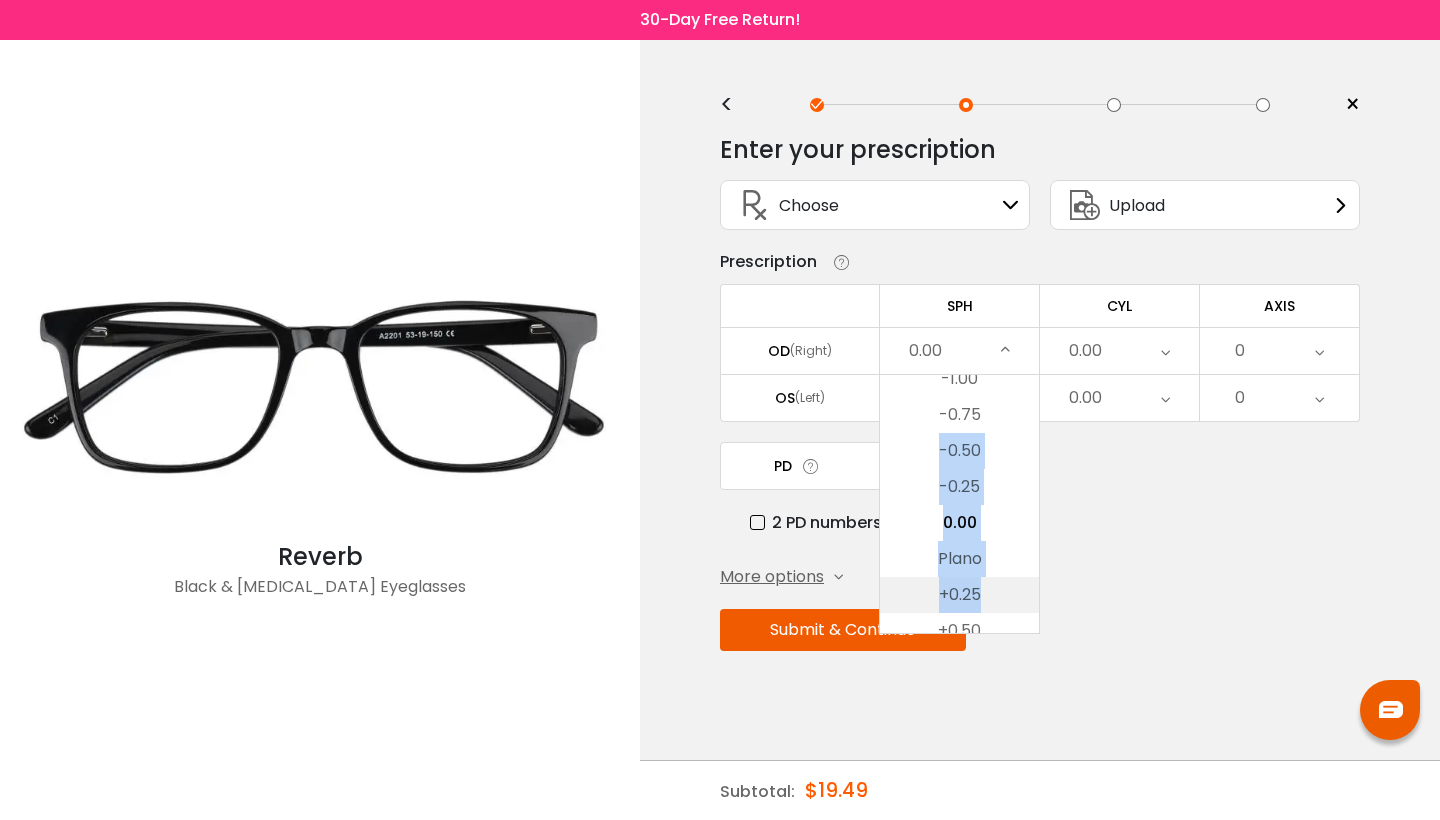 drag, startPoint x: 1008, startPoint y: 412, endPoint x: 1007, endPoint y: 608, distance: 196.00255 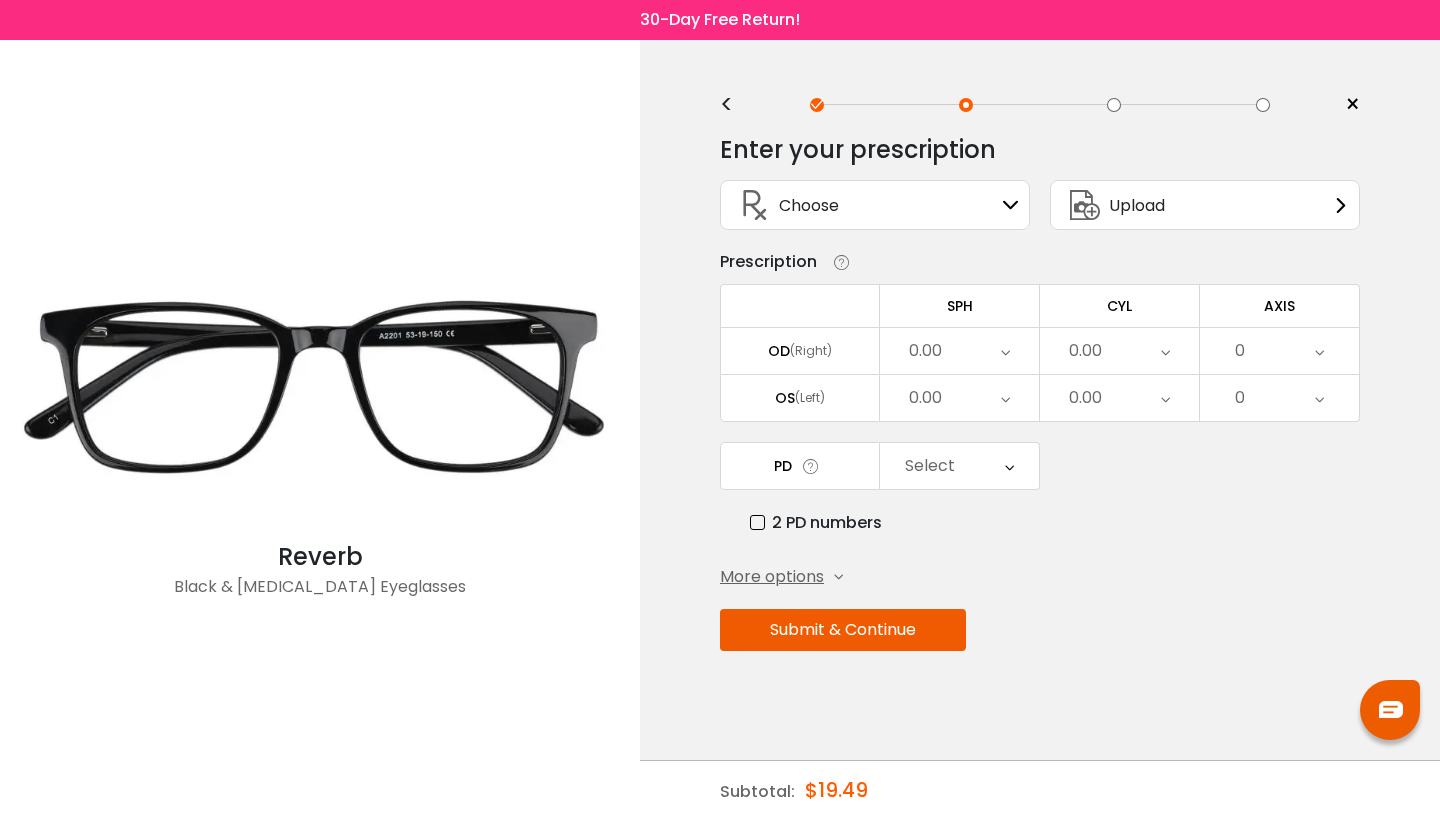 click on "Enter your prescription
SPH (Sphere)
Lens strength needed to correct your vision. Negative (-) means [MEDICAL_DATA], Positive (+) means [MEDICAL_DATA].
CYL (Cylinder) & Axis
The degree of [MEDICAL_DATA] in your eyes,  as well as an axis number that indicates the orientation of the [MEDICAL_DATA].
ADD (Addition)
ADD stands for the additional correction that you need for reading. It’s used for bifocal or progressive lenses and readers.
Prism
Prism is used to correct [MEDICAL_DATA] ([MEDICAL_DATA]). A prism bends light to align your vision so only a single image is seen.
Vertical Prism
Vertical [MEDICAL_DATA] is for vertical eye misalignments & prescribed upwards in one eye and downwards in the other.
Horizontal Prism
Horizontal [MEDICAL_DATA] is for lateral eye misalignments & prescribed in the same direction for both eyes.
Choose Sign In" at bounding box center [1040, 435] 